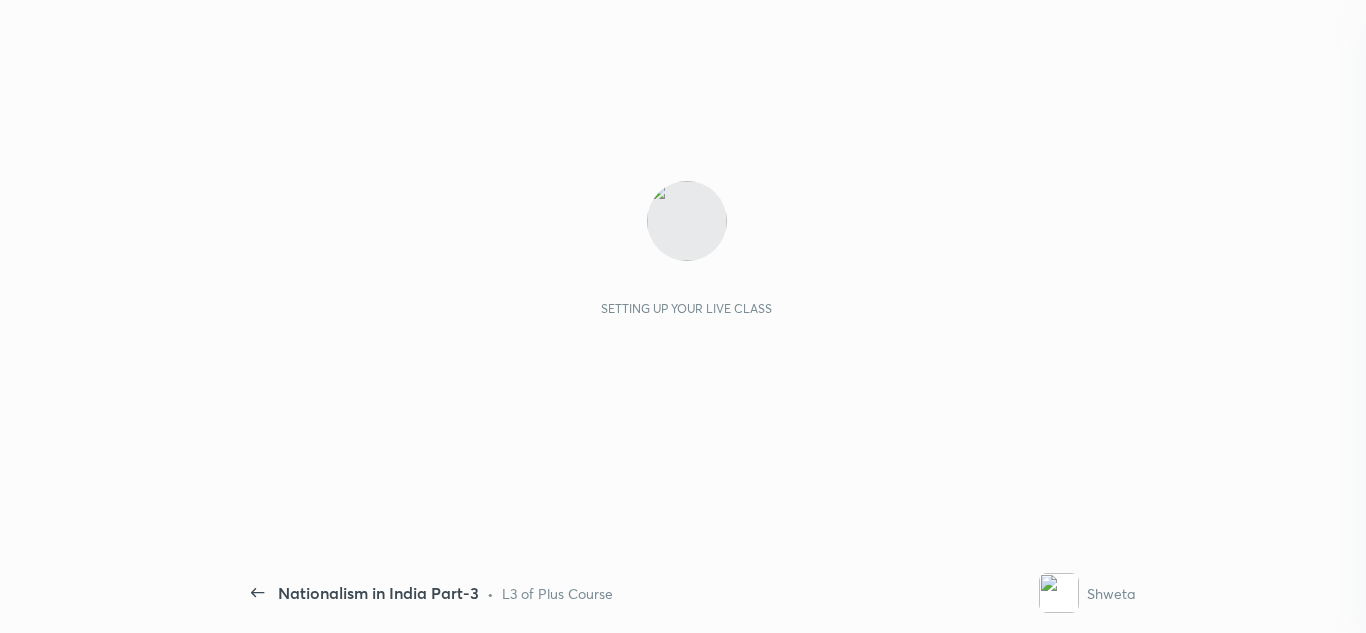 scroll, scrollTop: 0, scrollLeft: 0, axis: both 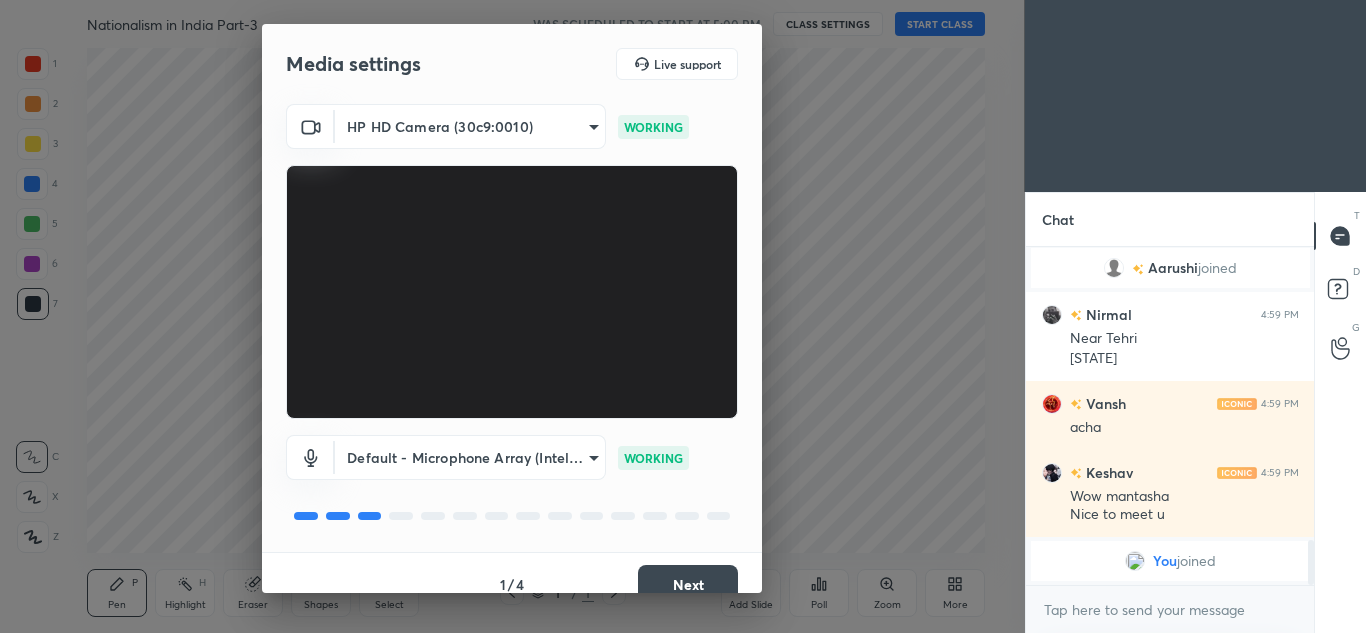 click on "Next" at bounding box center [688, 585] 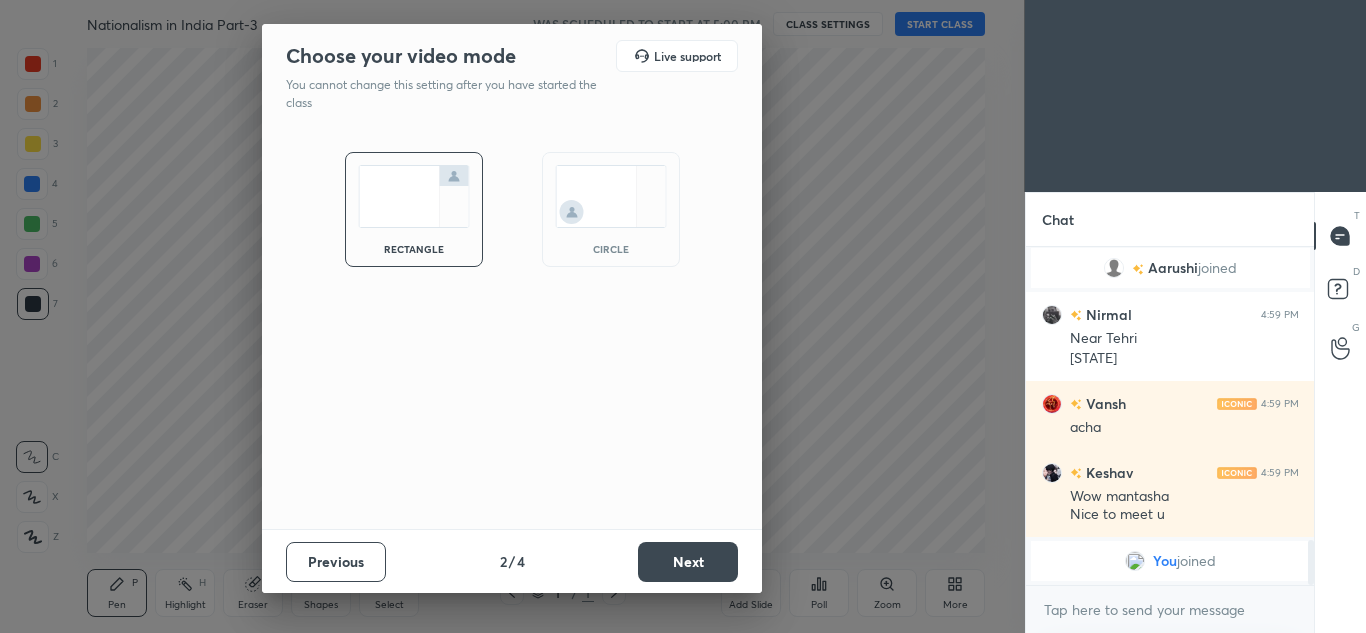 scroll, scrollTop: 2026, scrollLeft: 0, axis: vertical 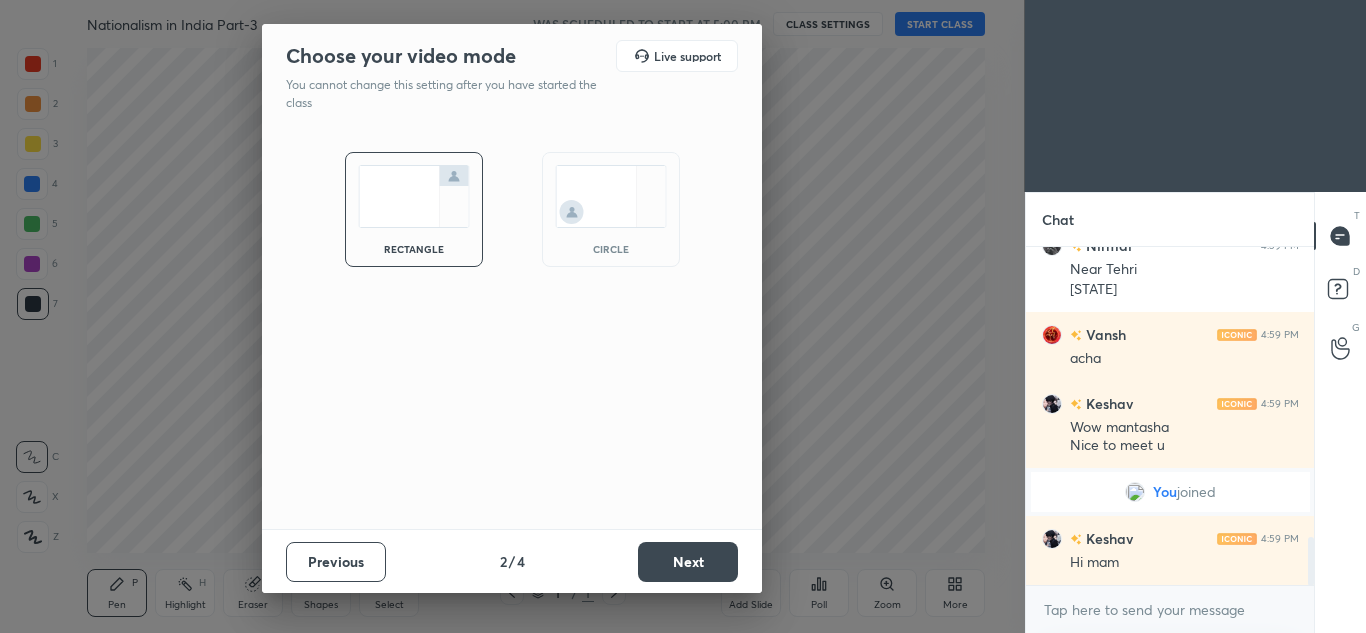 click at bounding box center [611, 196] 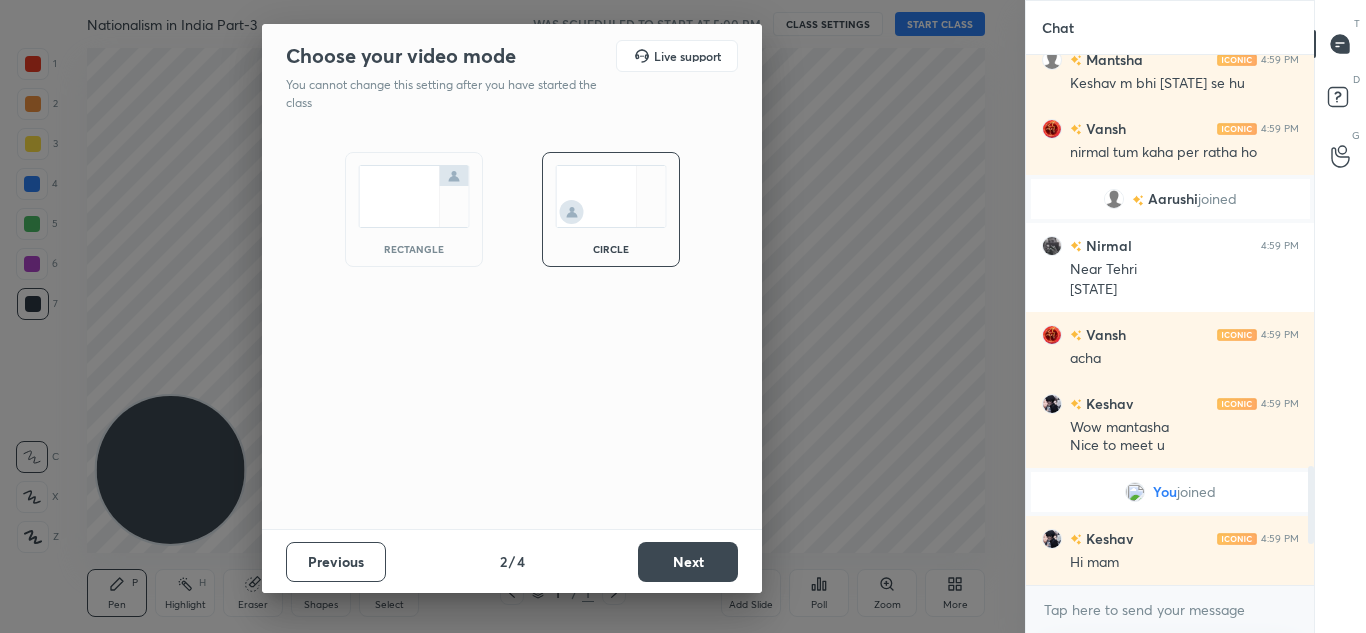 click on "Next" at bounding box center (688, 562) 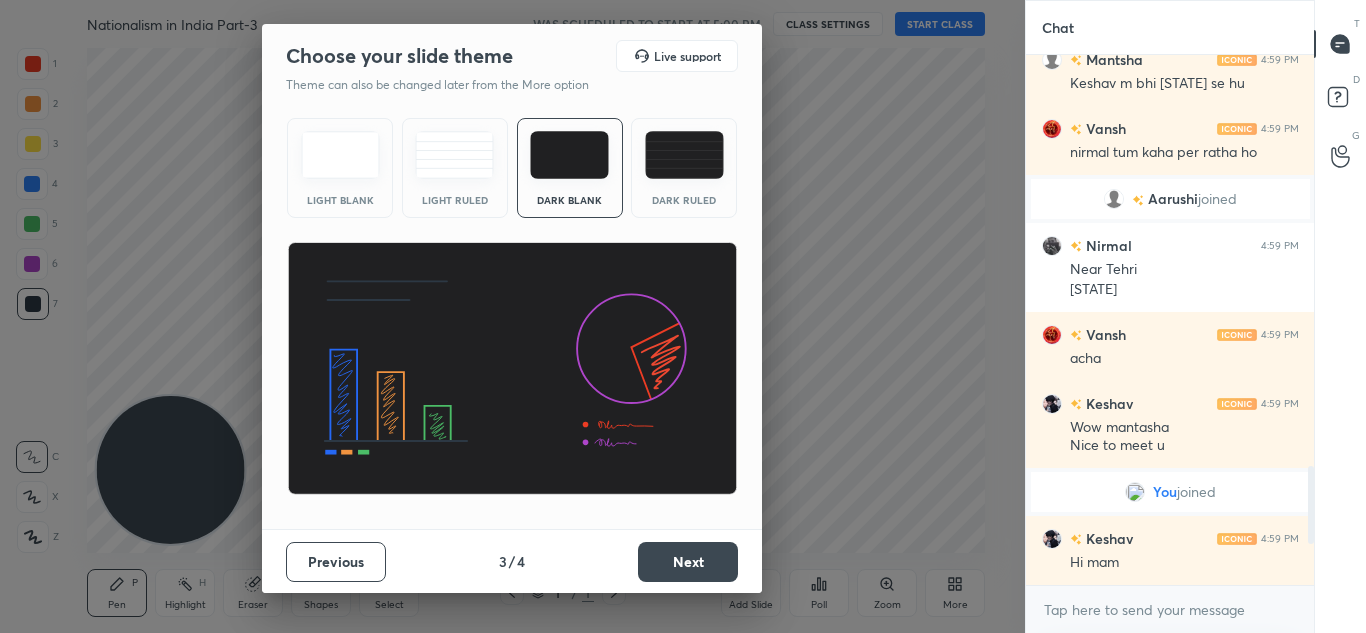 click on "Next" at bounding box center (688, 562) 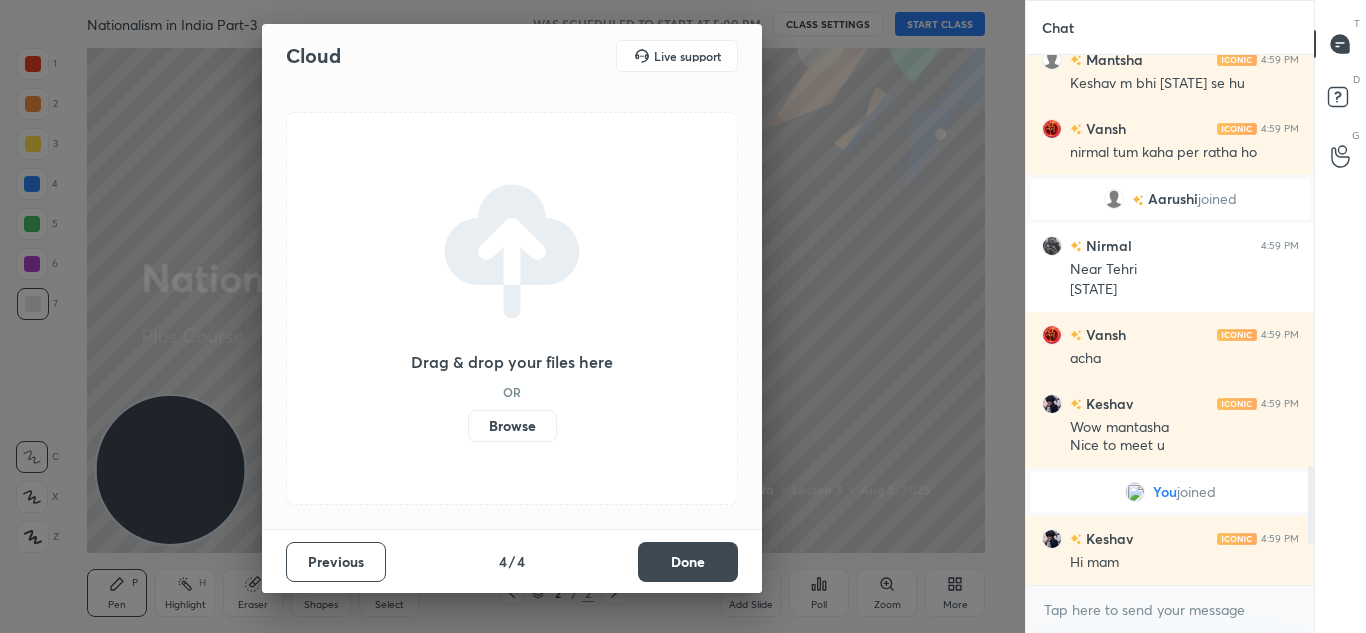 click on "Browse" at bounding box center (512, 426) 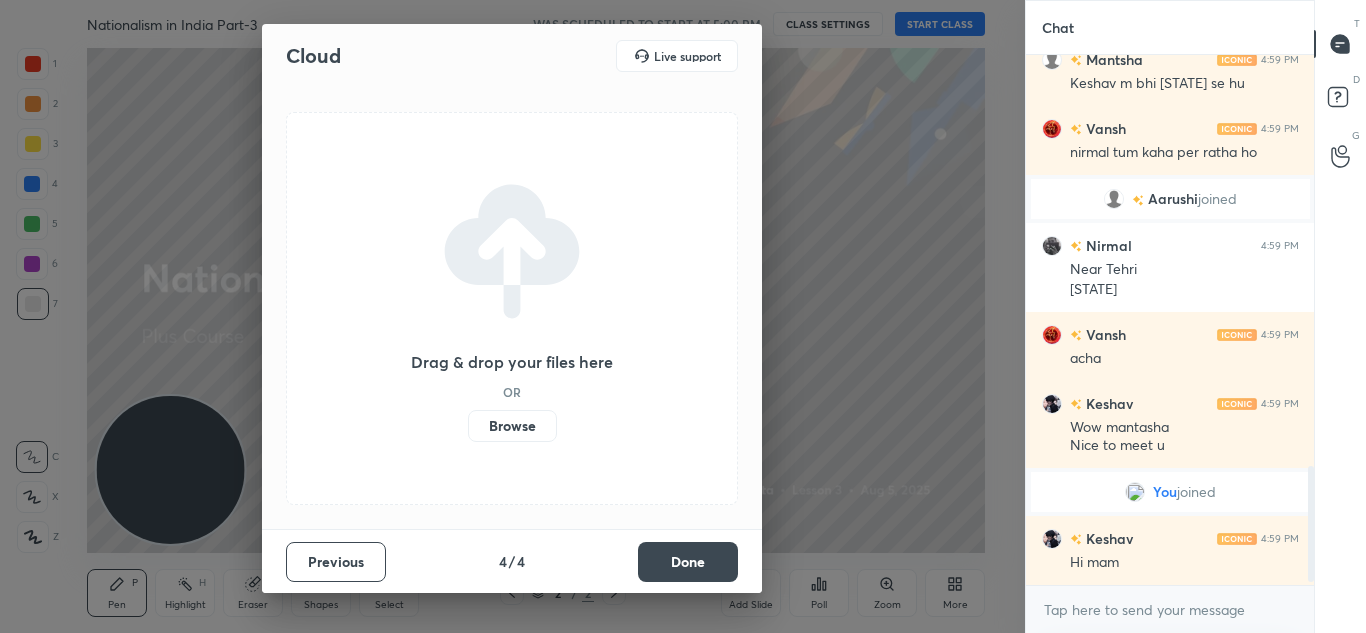 scroll, scrollTop: 1903, scrollLeft: 0, axis: vertical 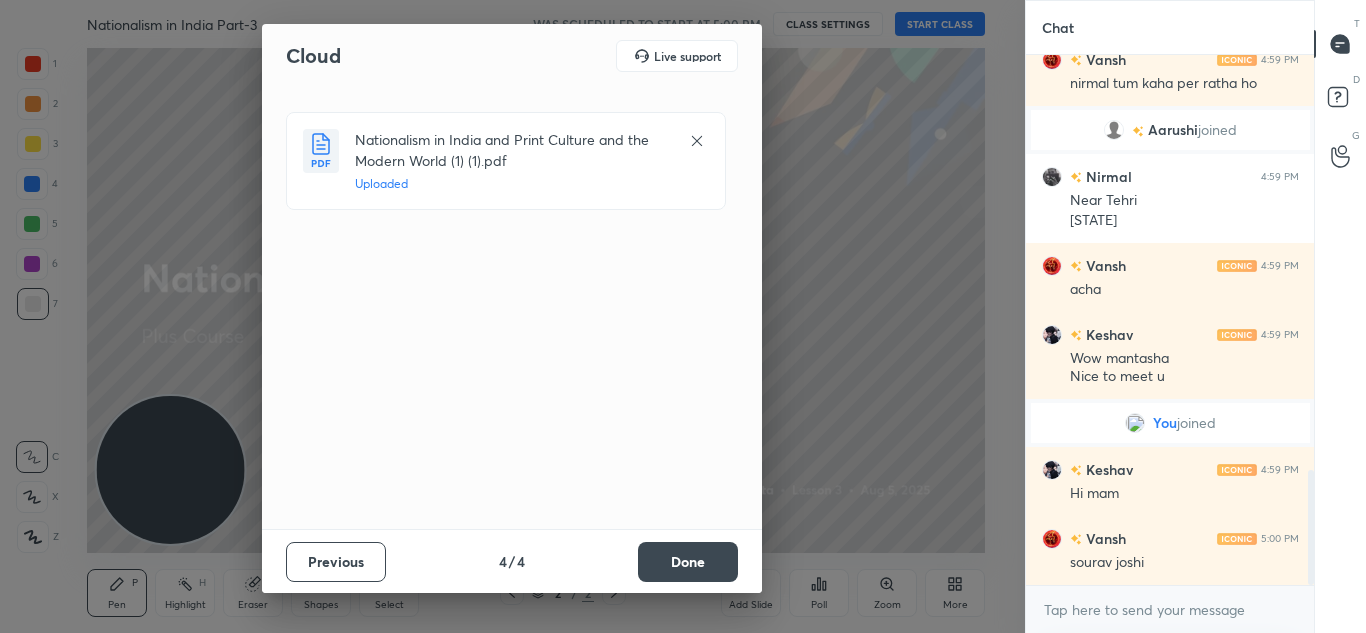 click on "Done" at bounding box center (688, 562) 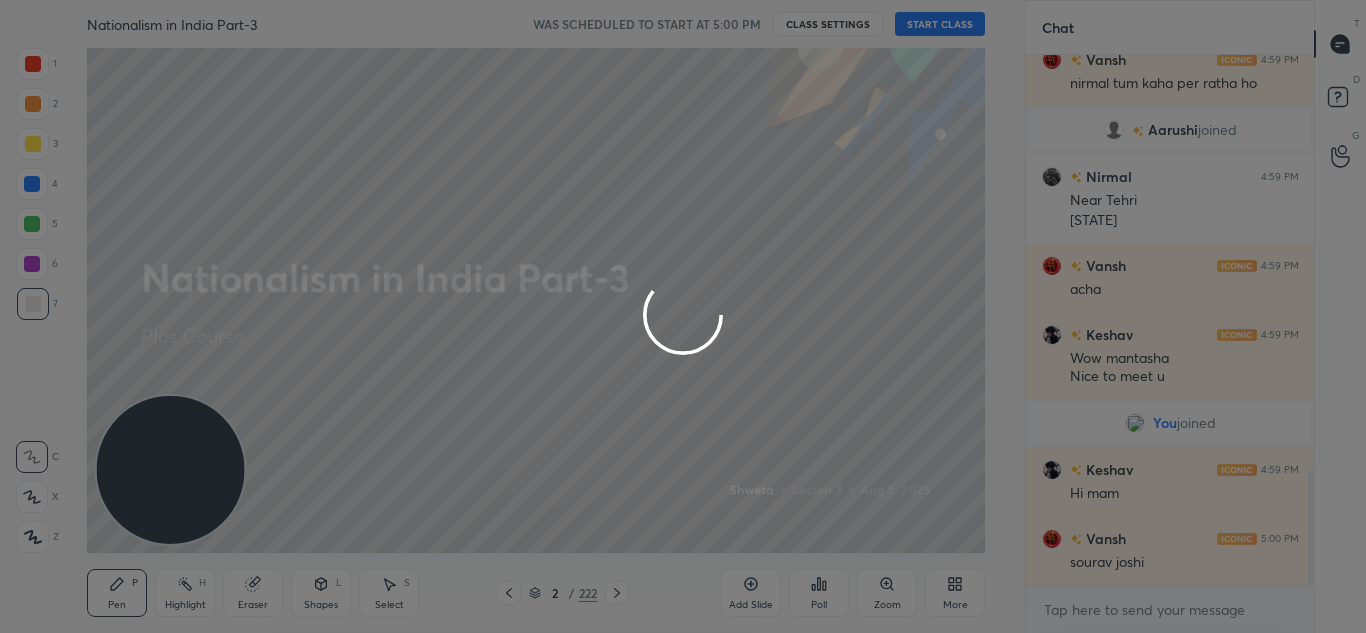 click on "Cloud Live support Nationalism in India and Print Culture and the Modern World (1) (1).pdf Uploaded Previous 4 / 4 Done" at bounding box center (512, 316) 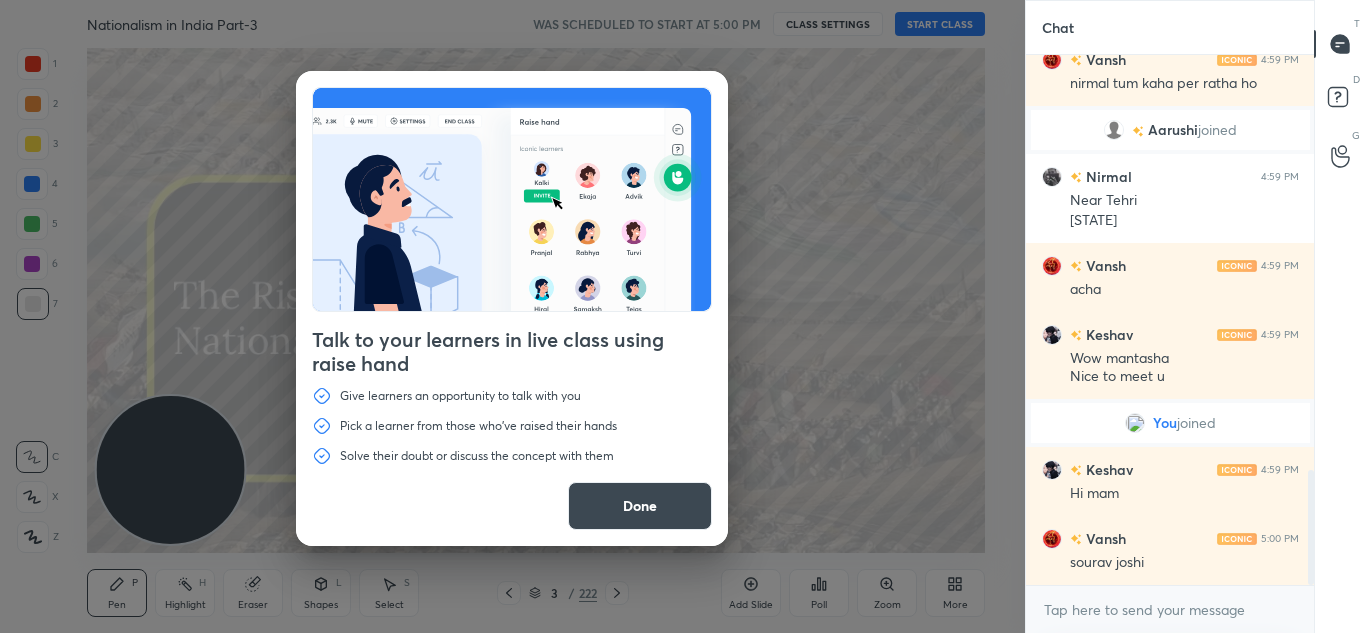 click on "Done" at bounding box center [640, 506] 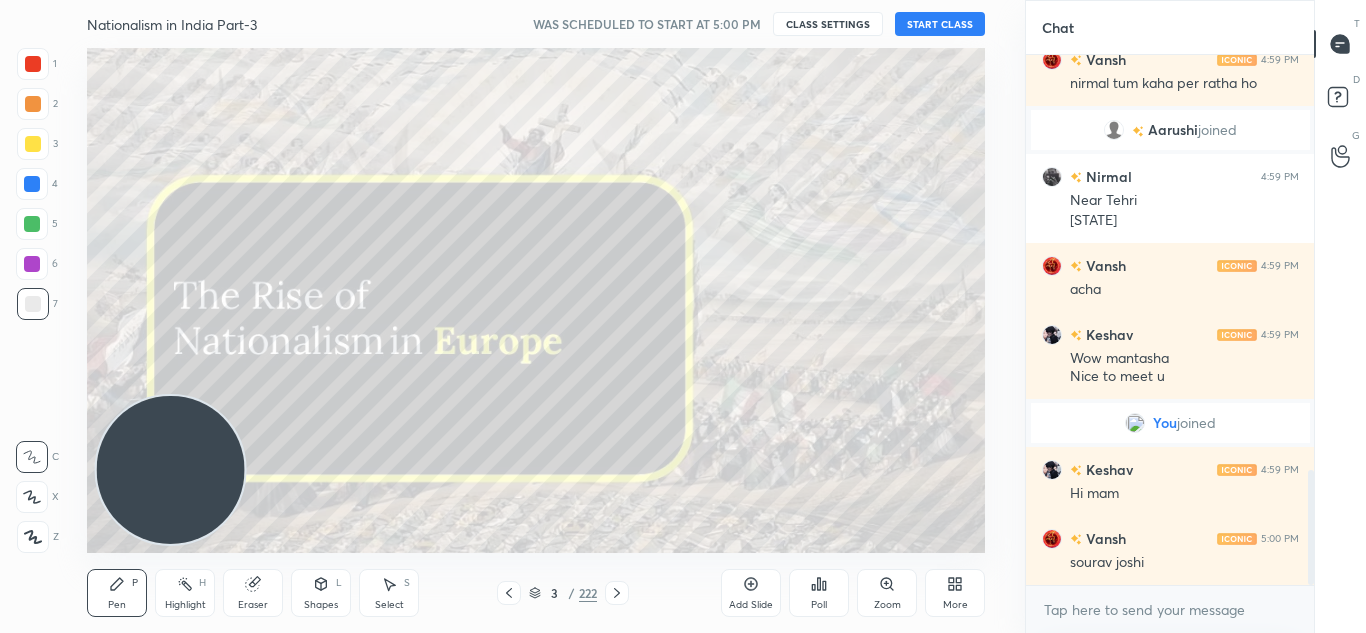 click on "3 / 222" at bounding box center [563, 593] 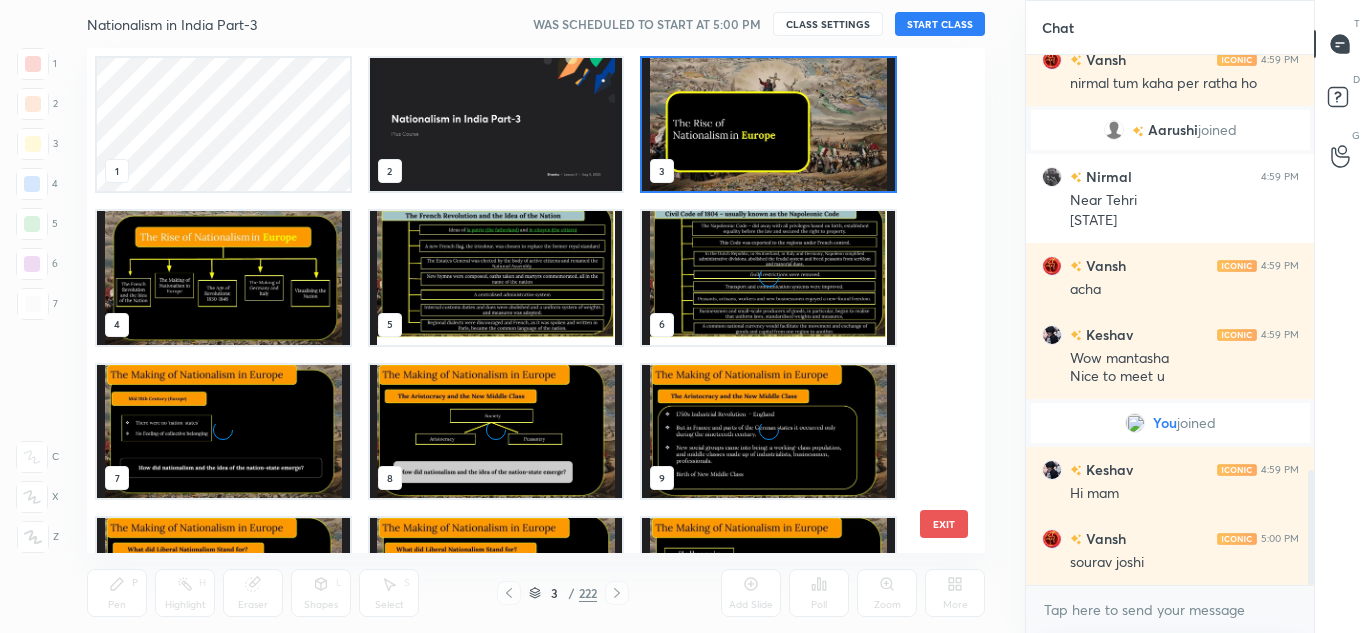 scroll, scrollTop: 7, scrollLeft: 11, axis: both 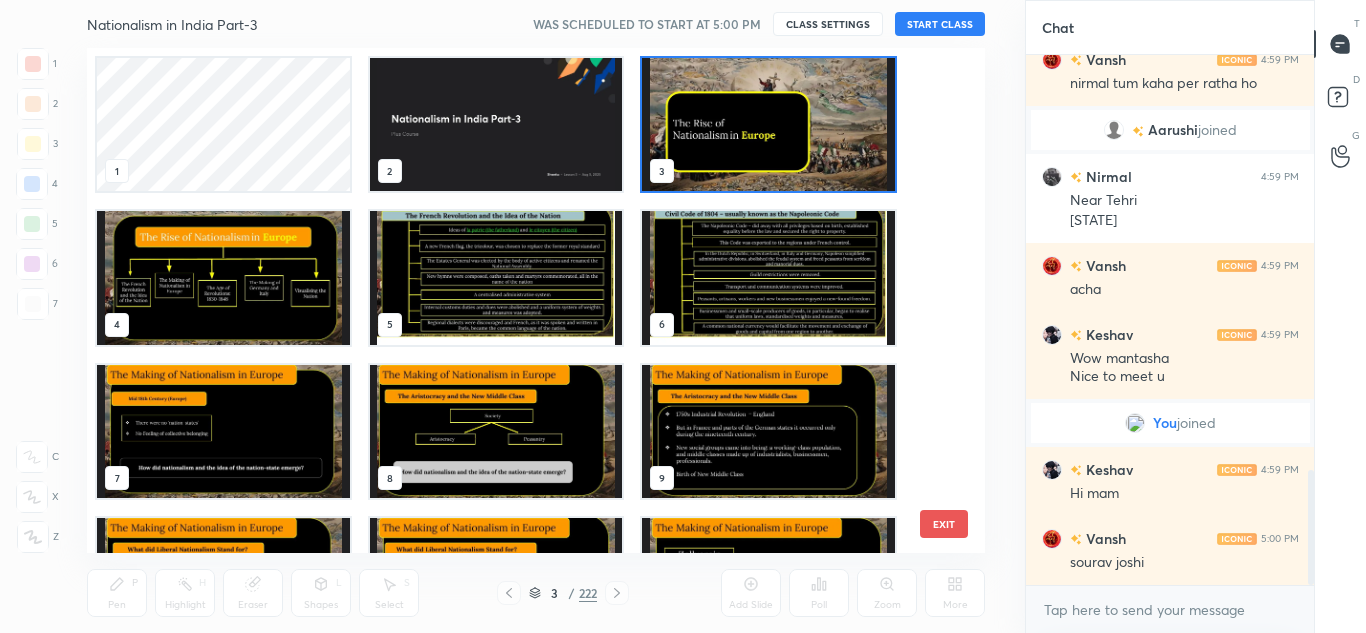click on "1 2 3 4 5 6 7 8 9 10 11 12 13 14 15 EXIT" at bounding box center (536, 300) 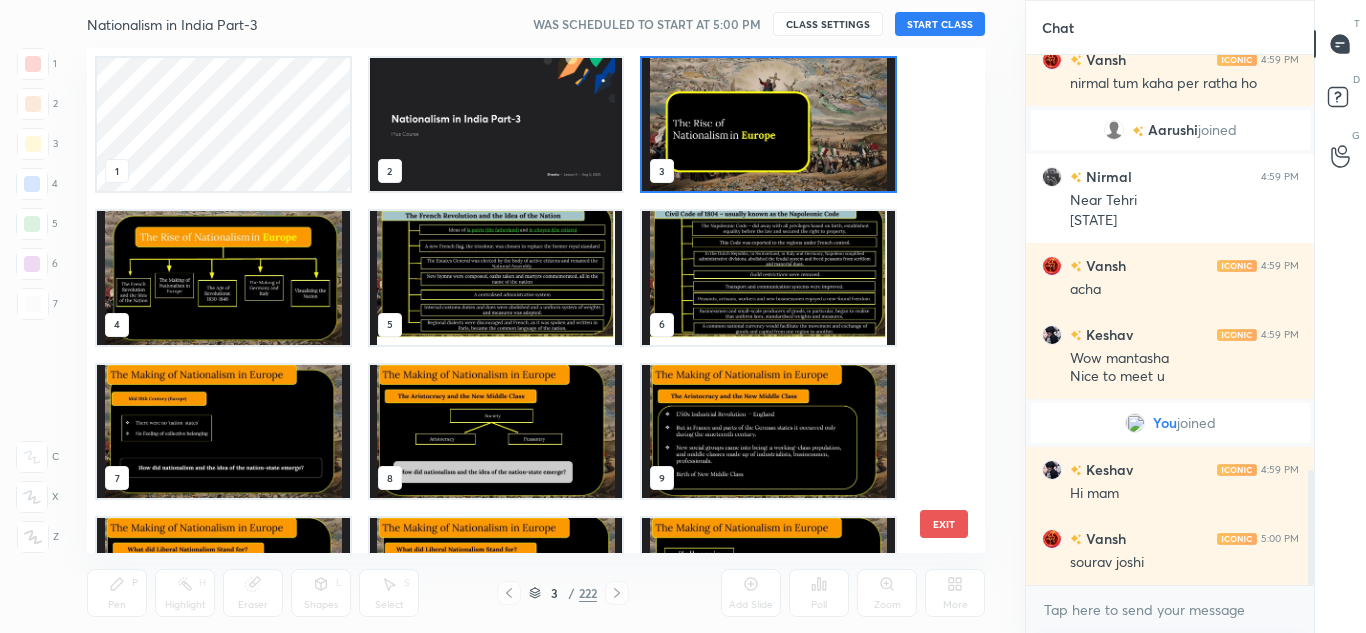 scroll, scrollTop: 1972, scrollLeft: 0, axis: vertical 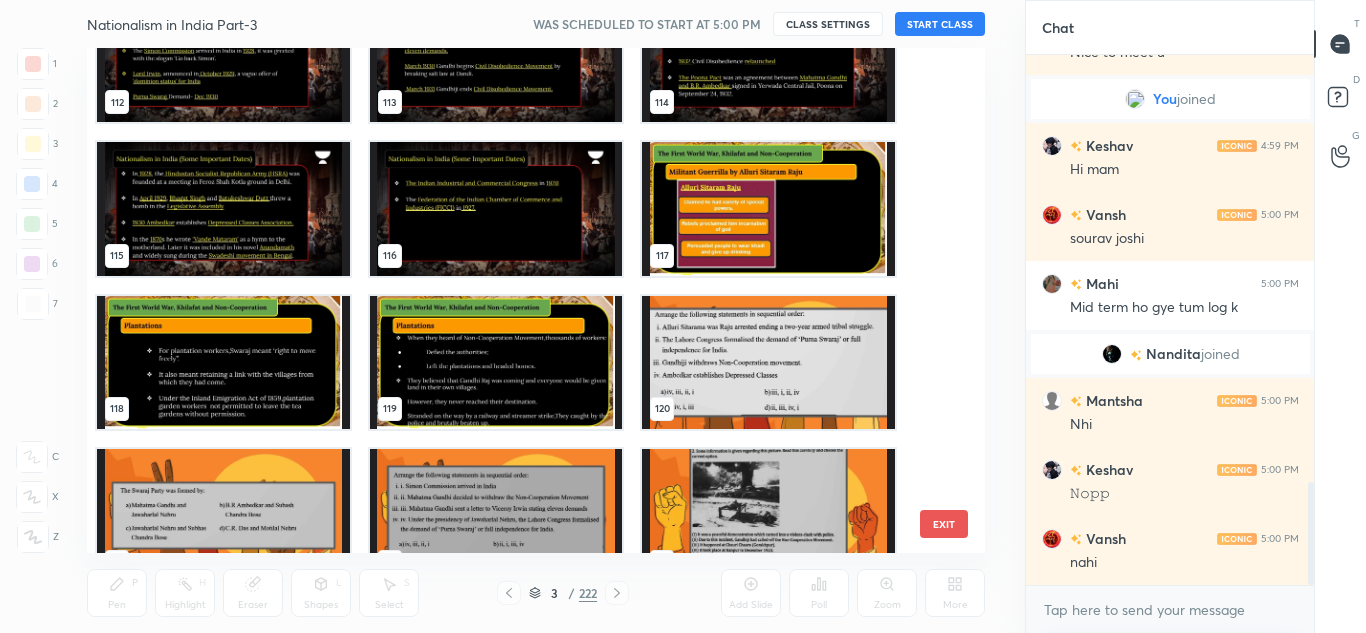 click at bounding box center (223, 208) 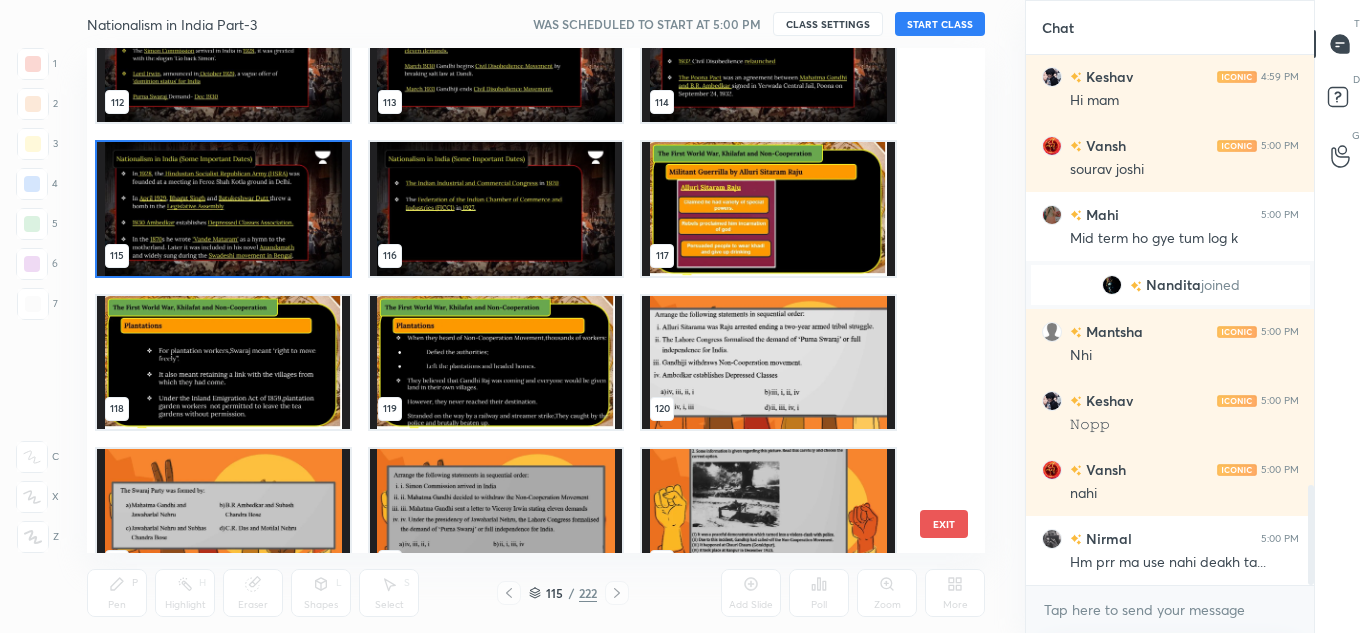 click at bounding box center (223, 55) 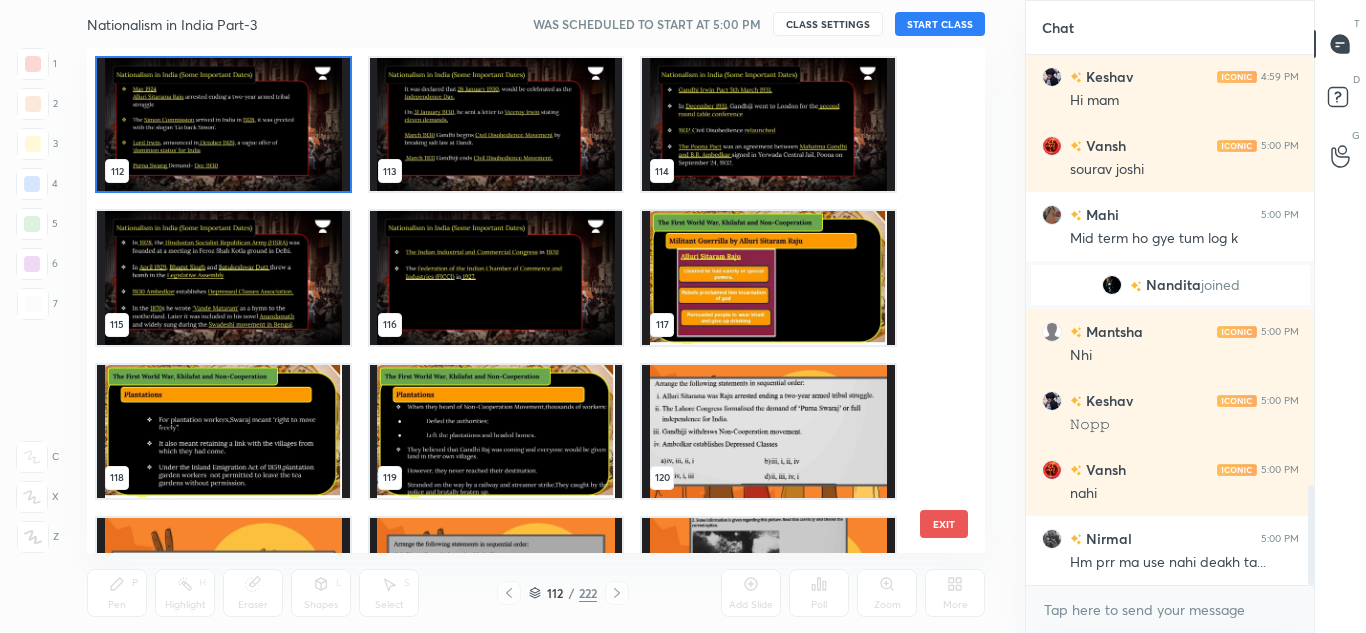 click at bounding box center (223, 124) 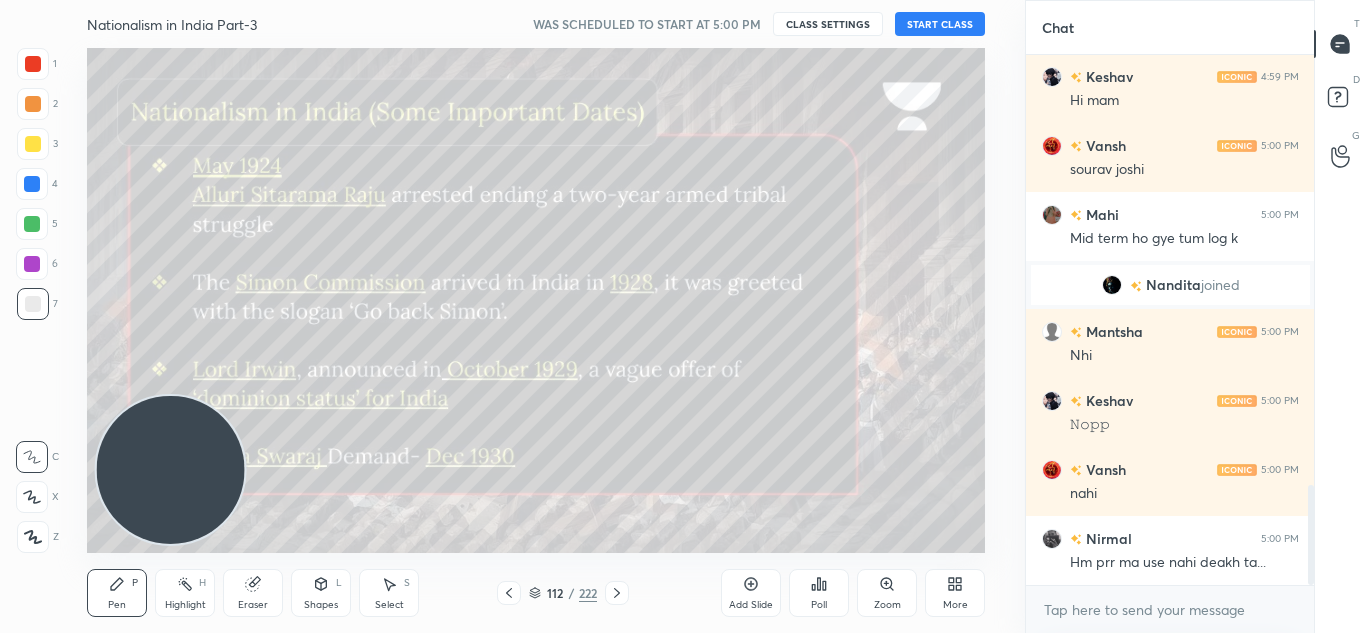 scroll, scrollTop: 2346, scrollLeft: 0, axis: vertical 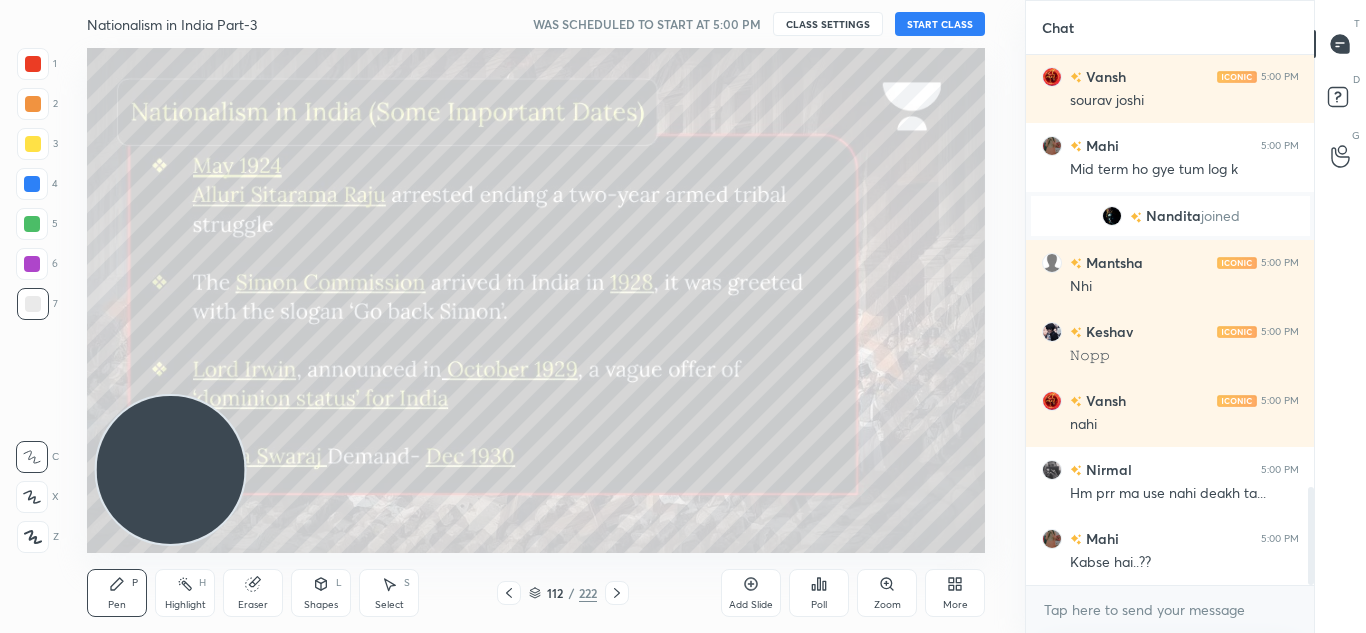 click on "START CLASS" at bounding box center (940, 24) 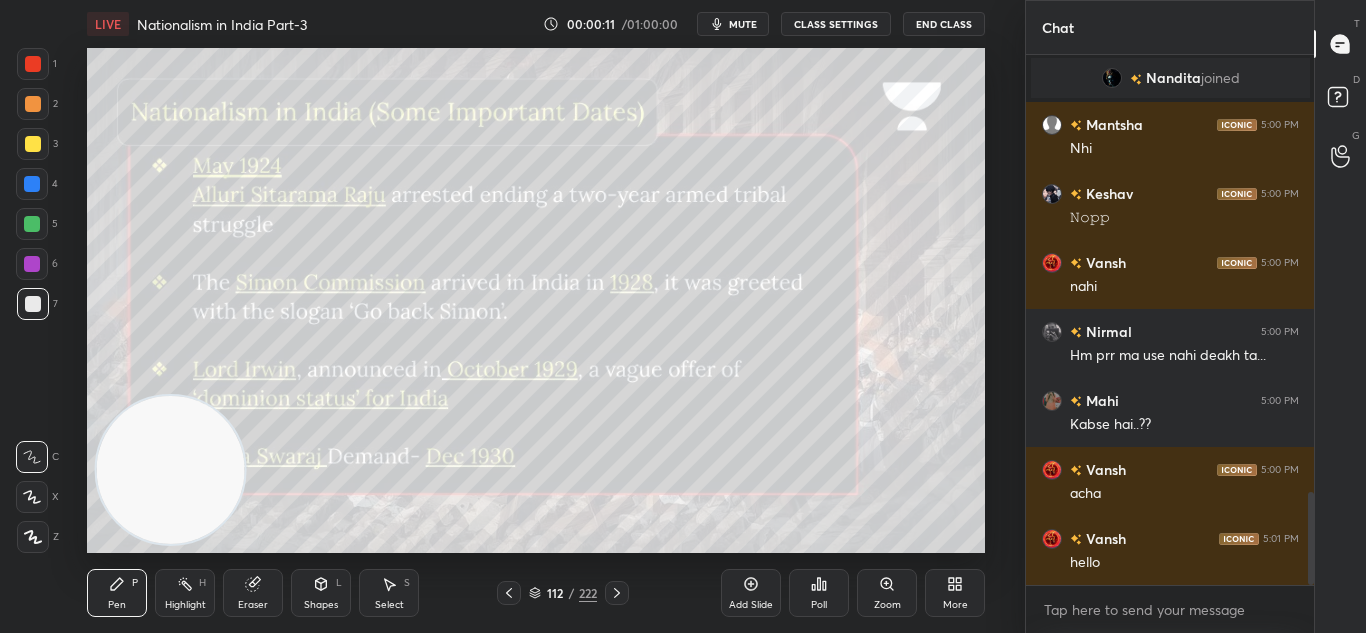 scroll, scrollTop: 2553, scrollLeft: 0, axis: vertical 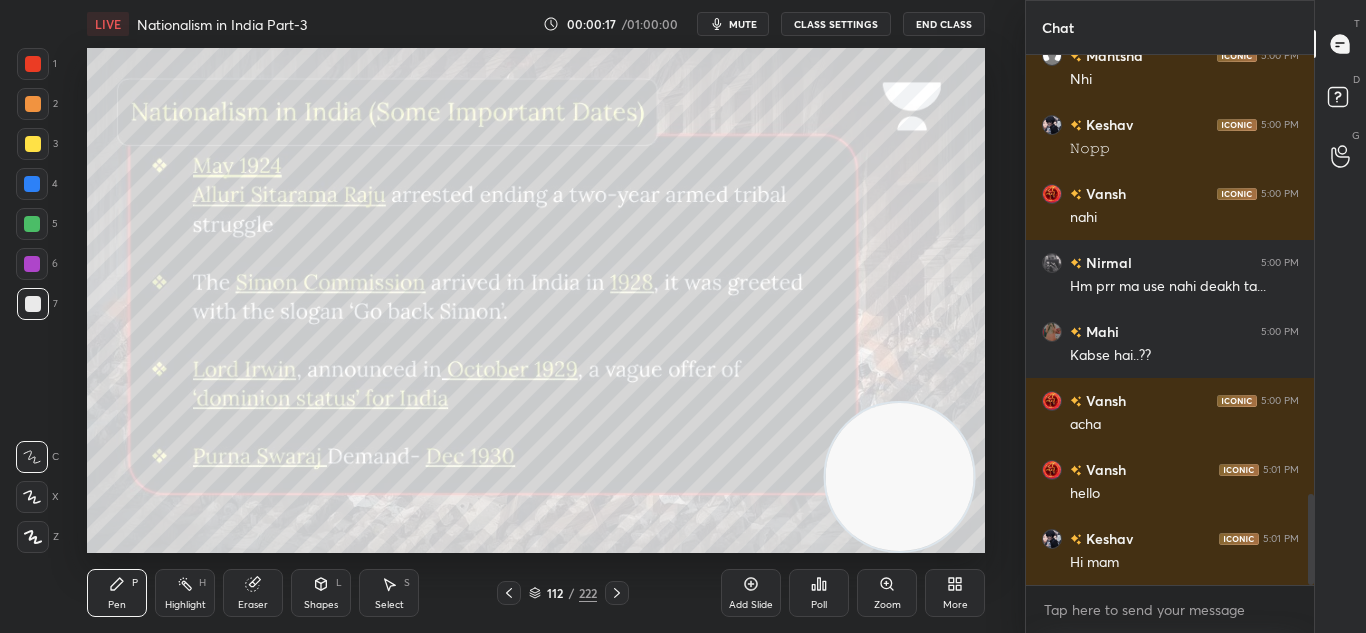 drag, startPoint x: 195, startPoint y: 466, endPoint x: 924, endPoint y: 516, distance: 730.71265 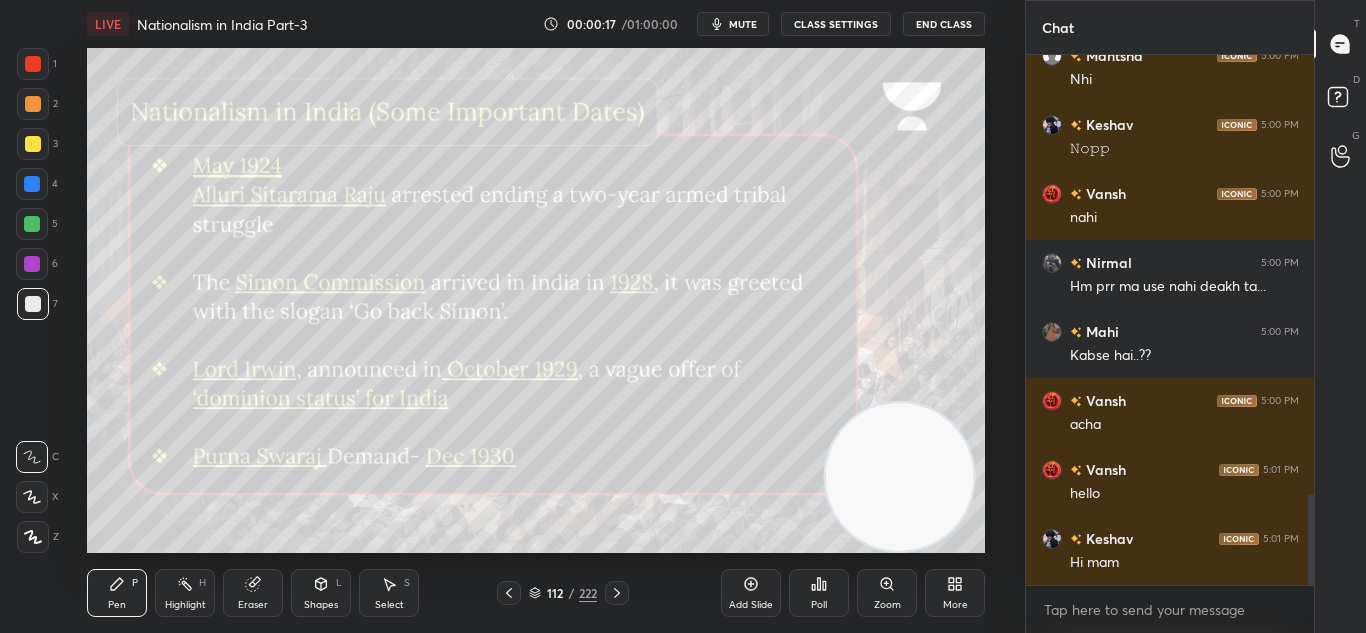 click at bounding box center (900, 477) 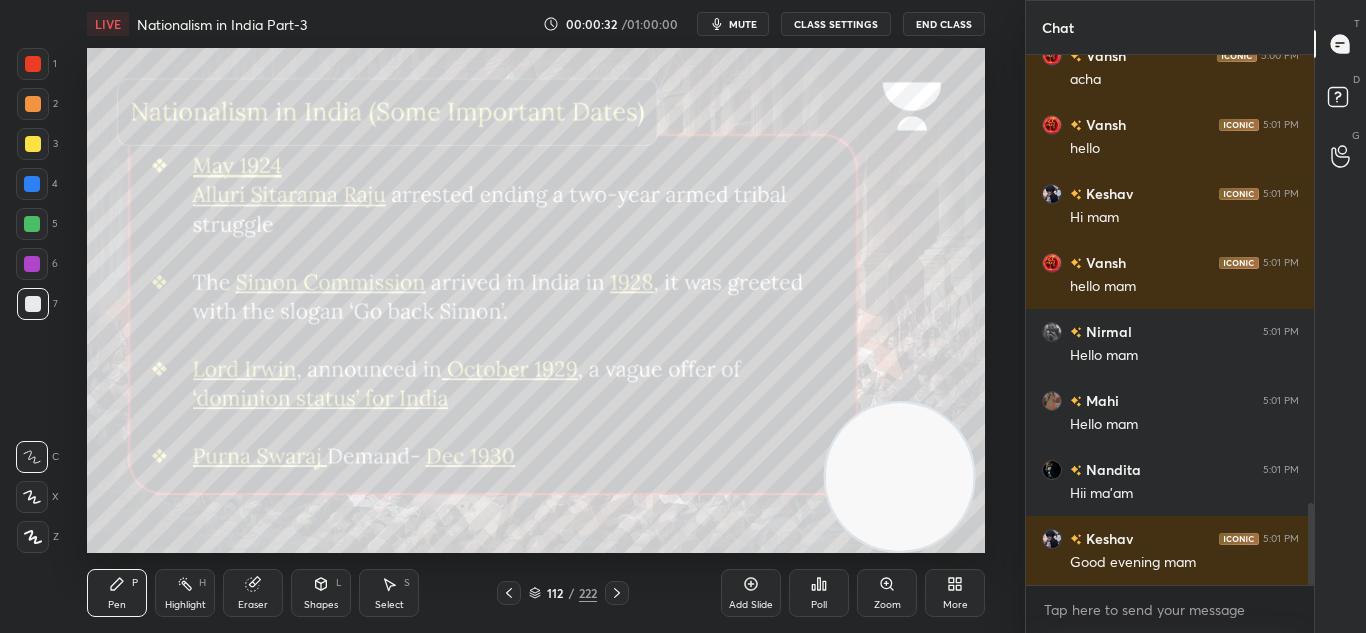 scroll, scrollTop: 2967, scrollLeft: 0, axis: vertical 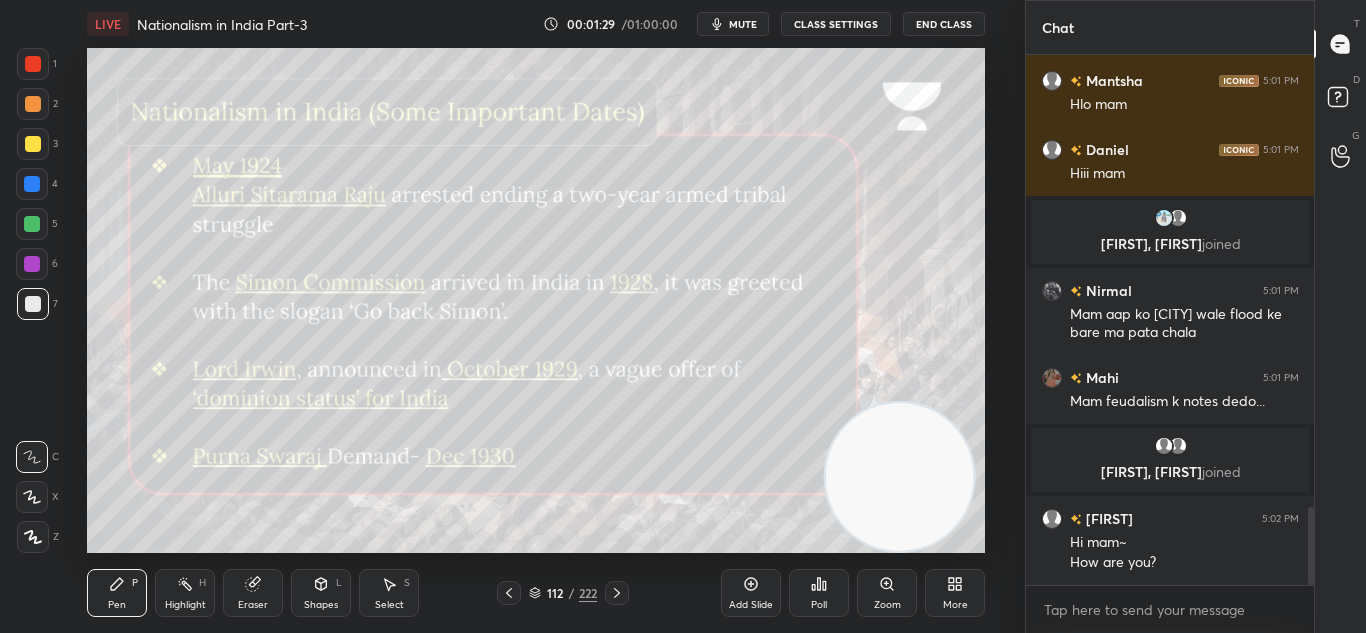 click 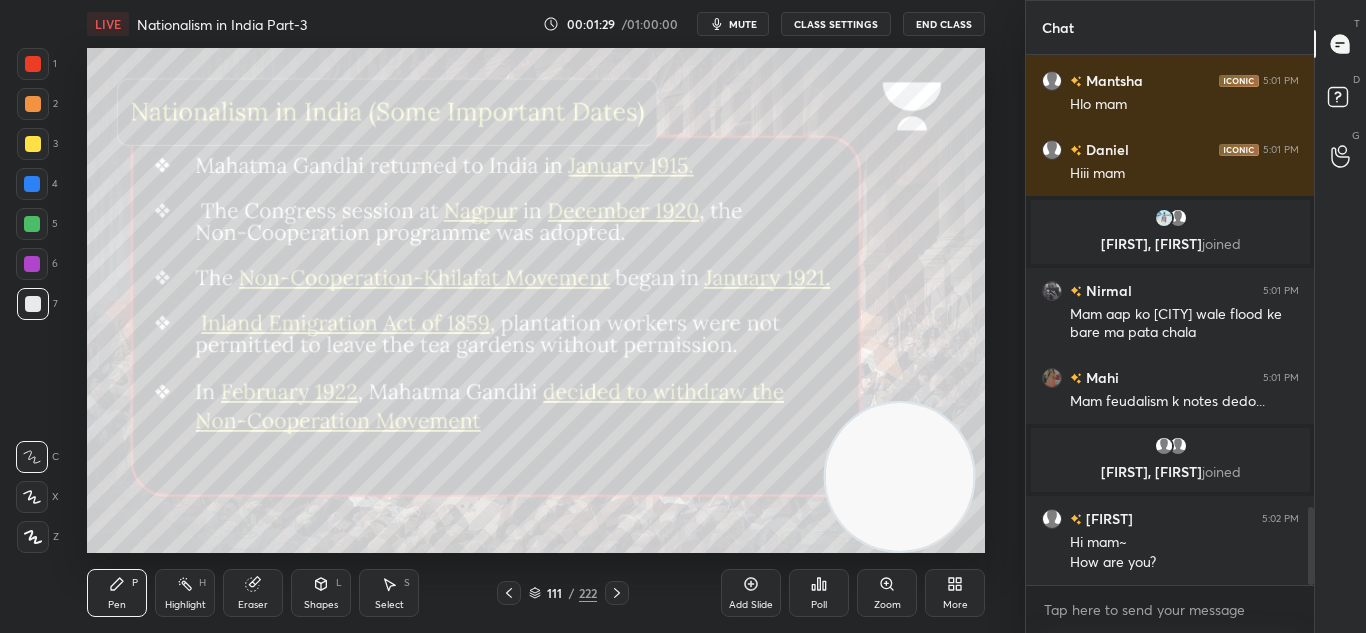 click 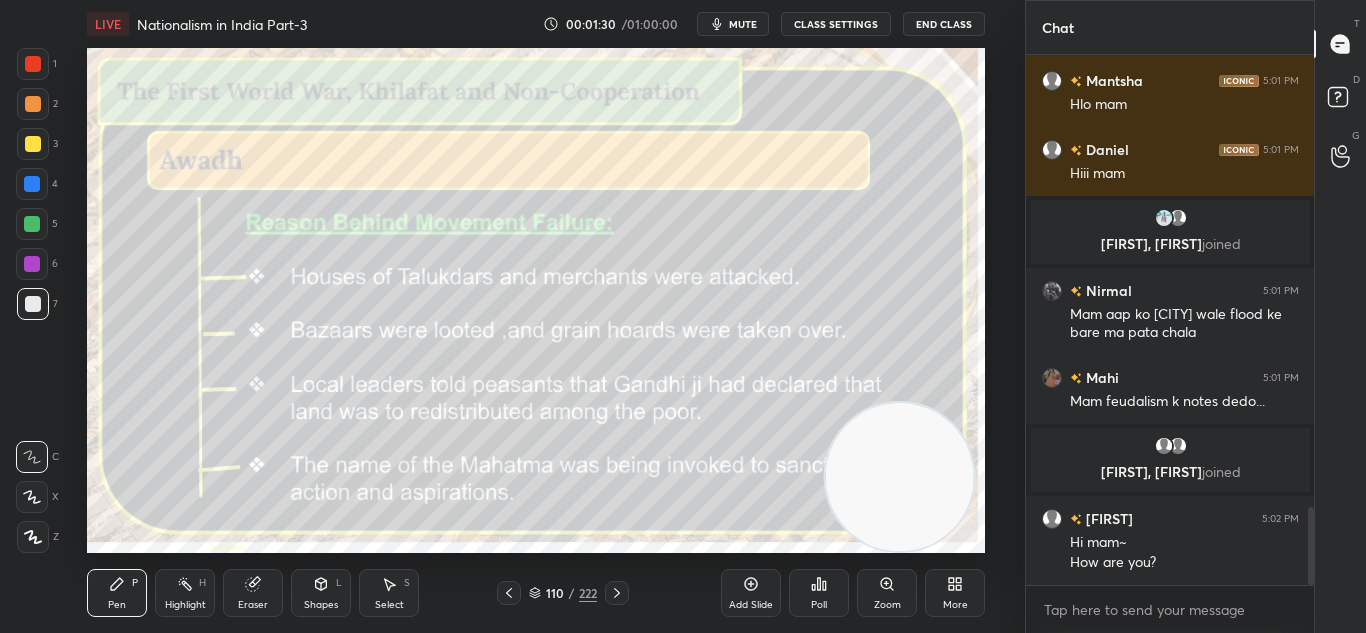 click 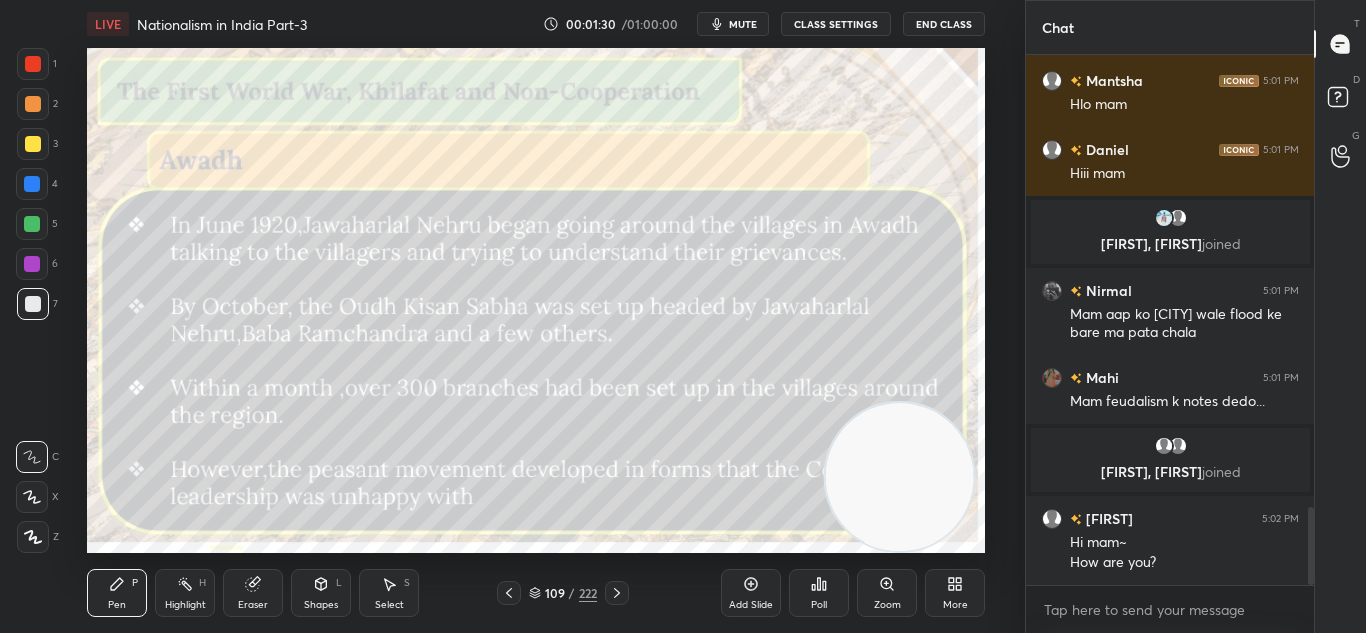 click 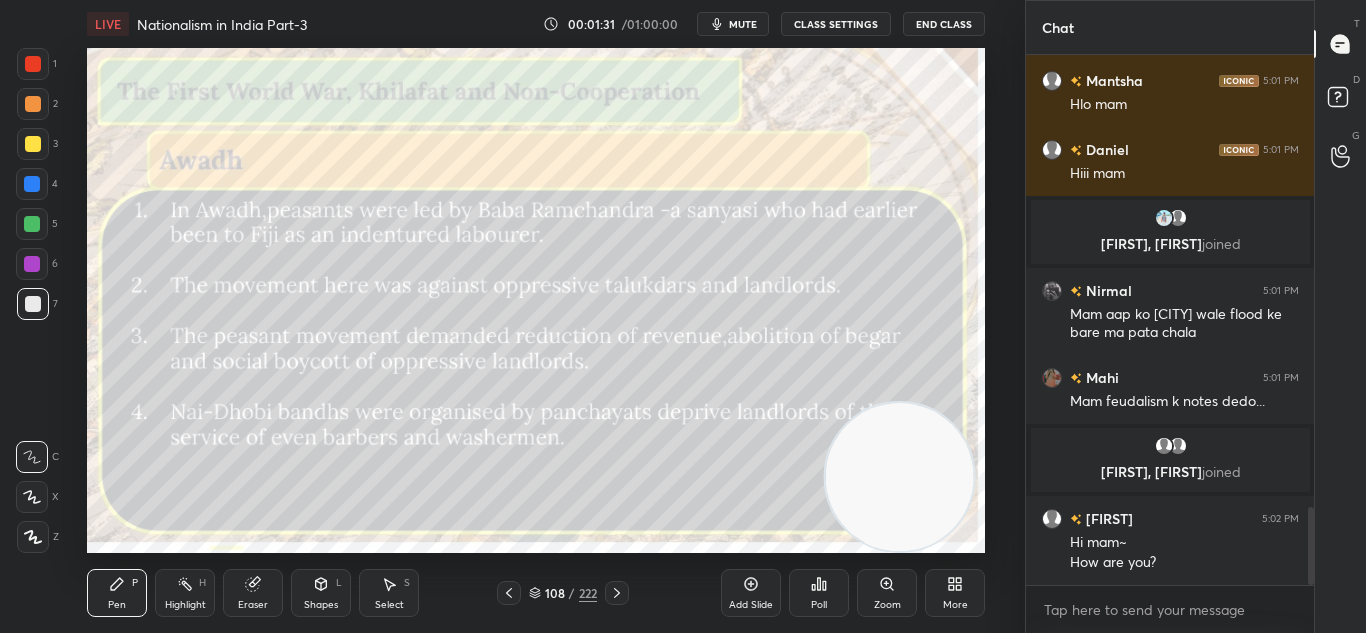 click 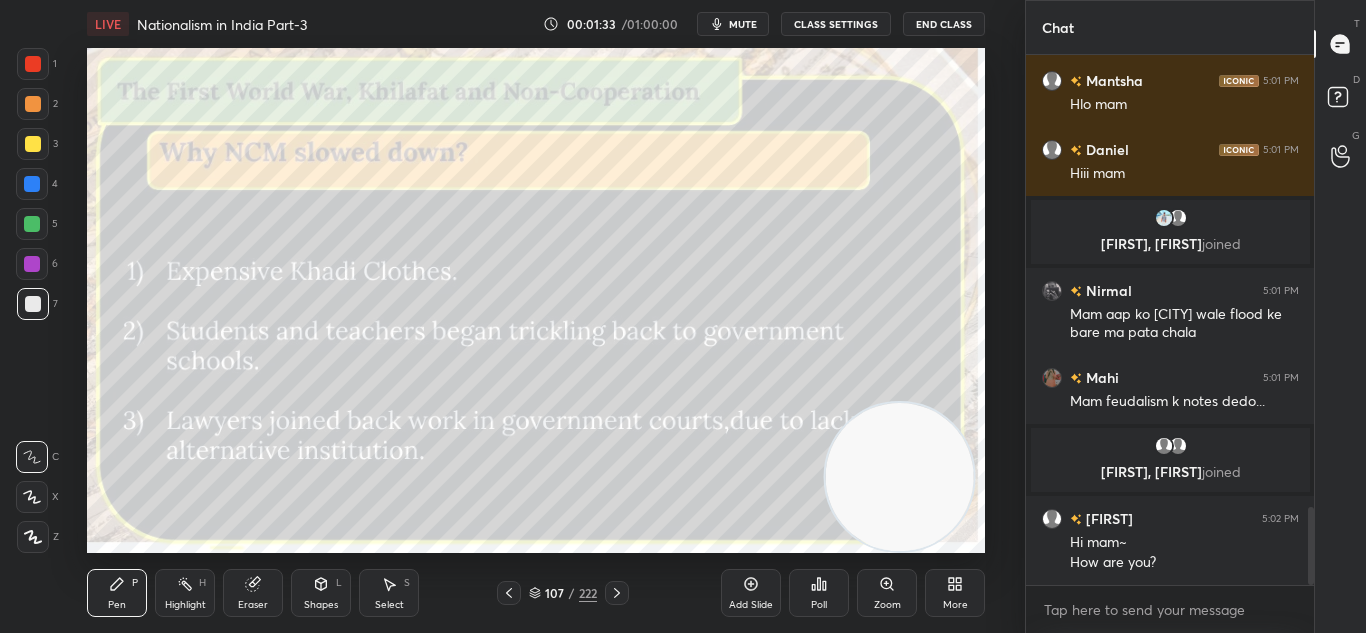 click at bounding box center [617, 593] 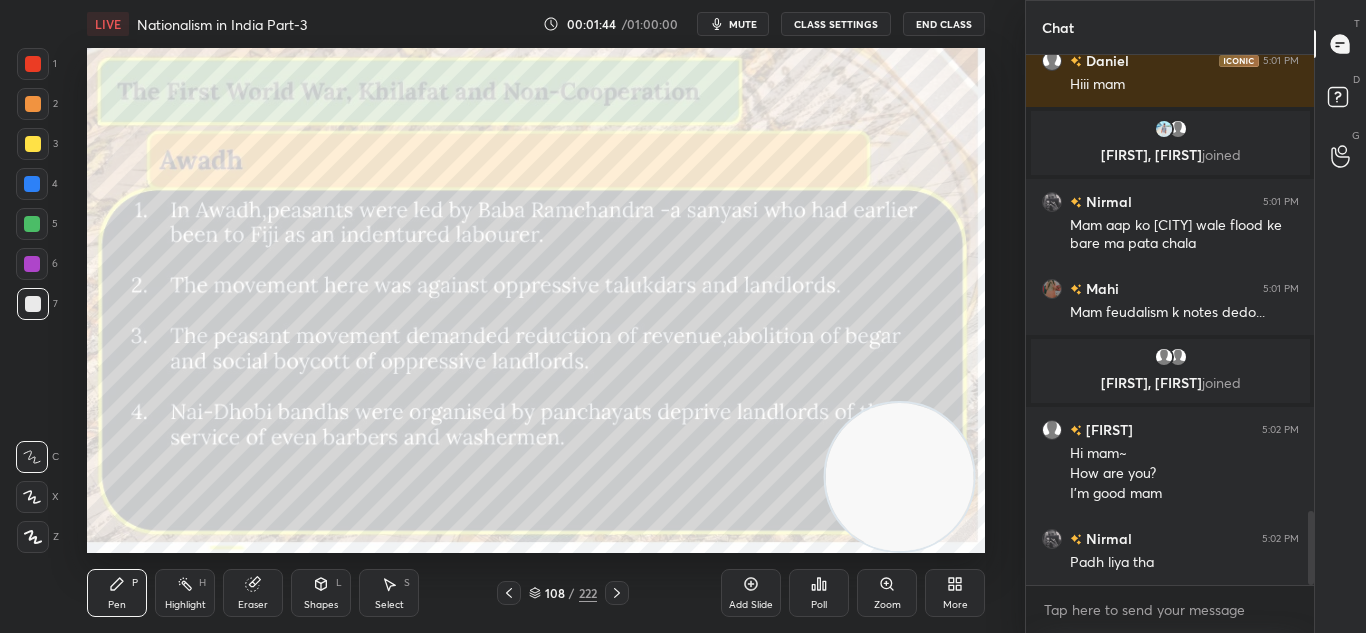 scroll, scrollTop: 3250, scrollLeft: 0, axis: vertical 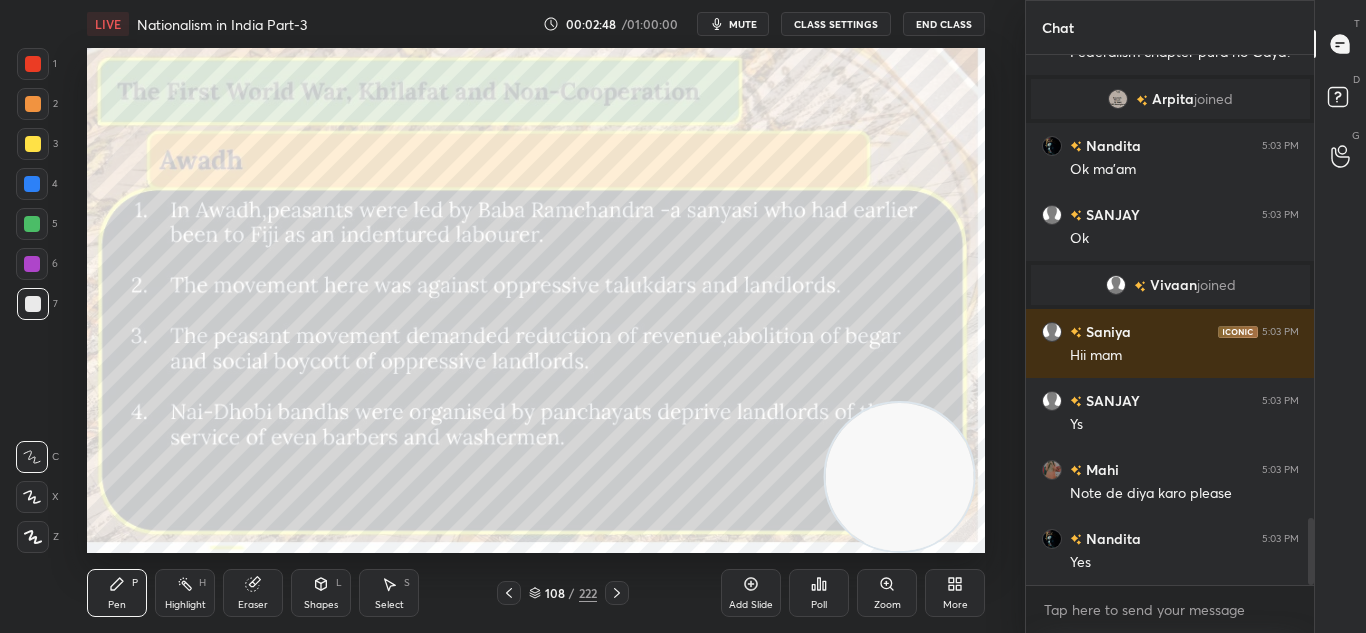 click 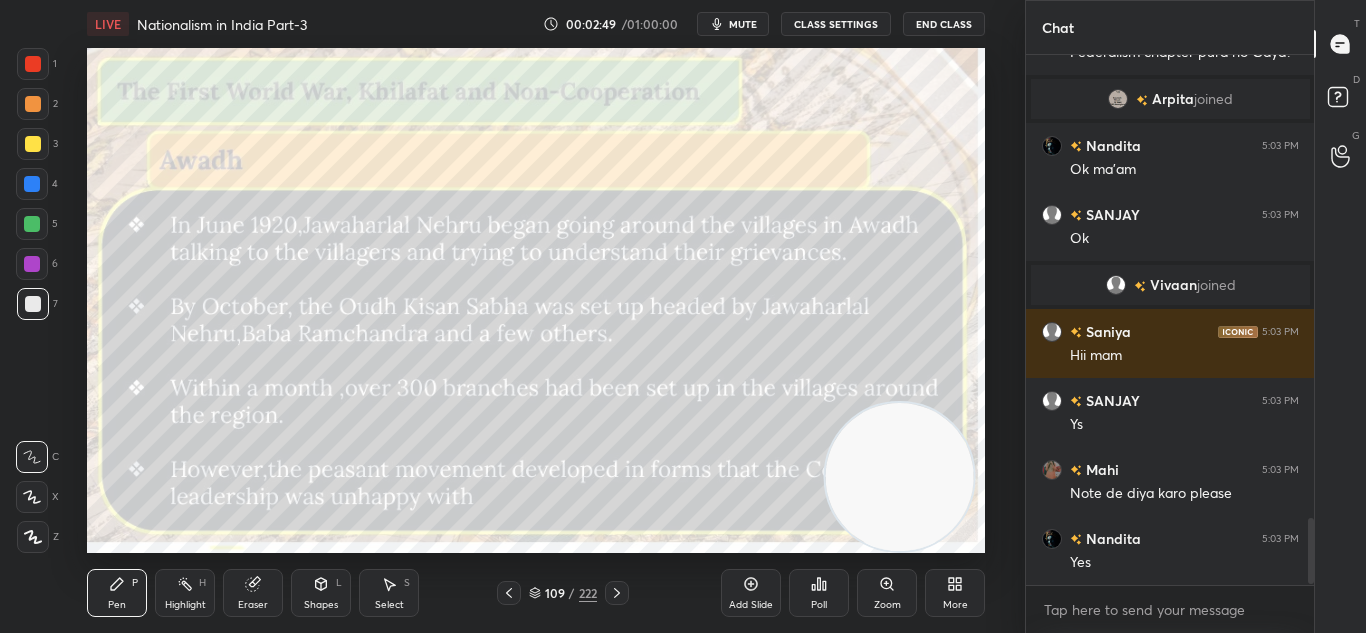 click 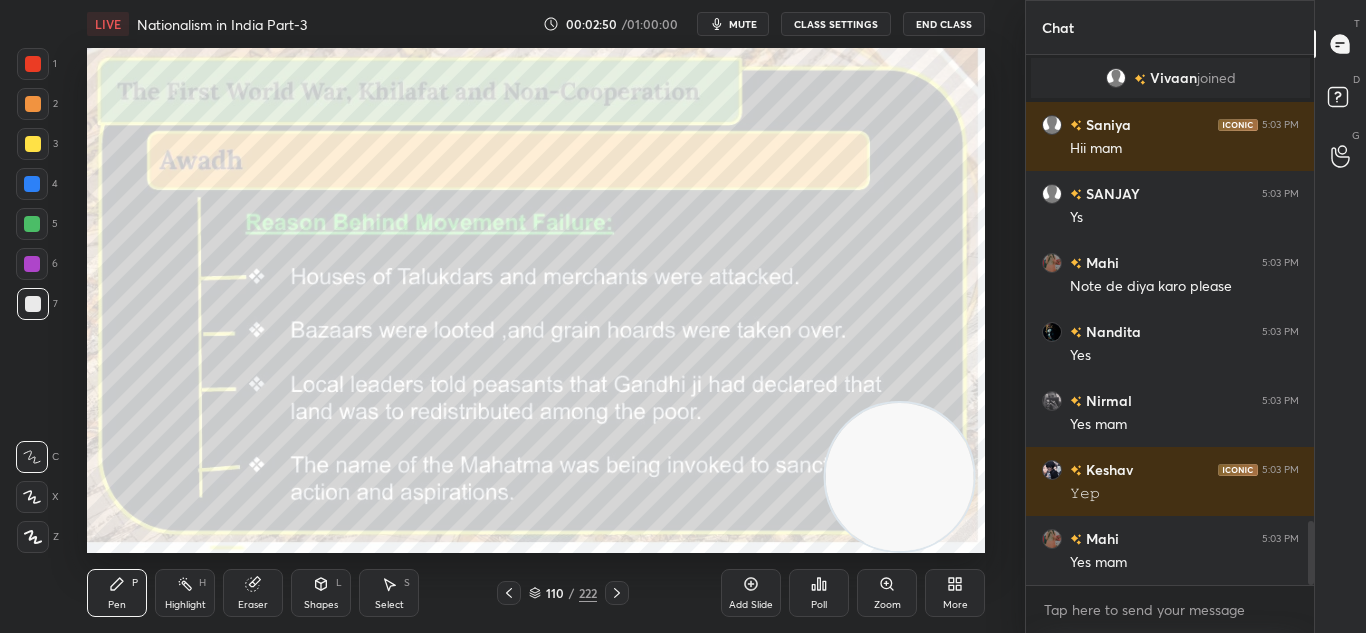 click 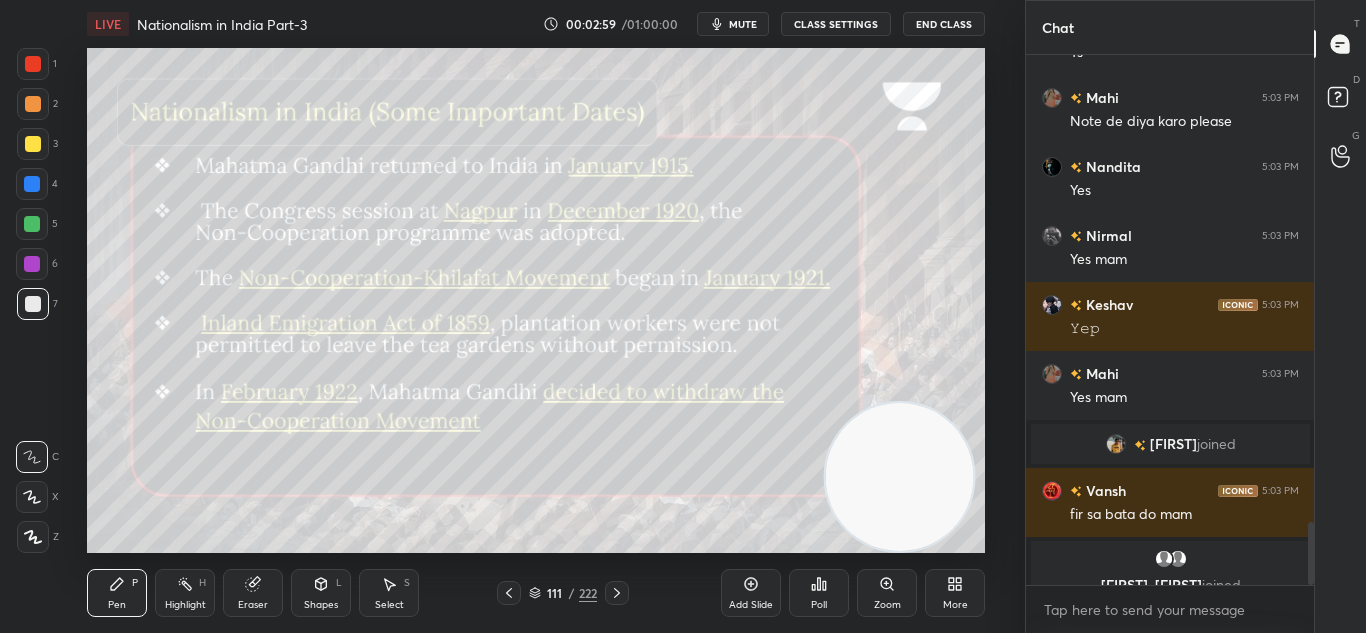 scroll, scrollTop: 3911, scrollLeft: 0, axis: vertical 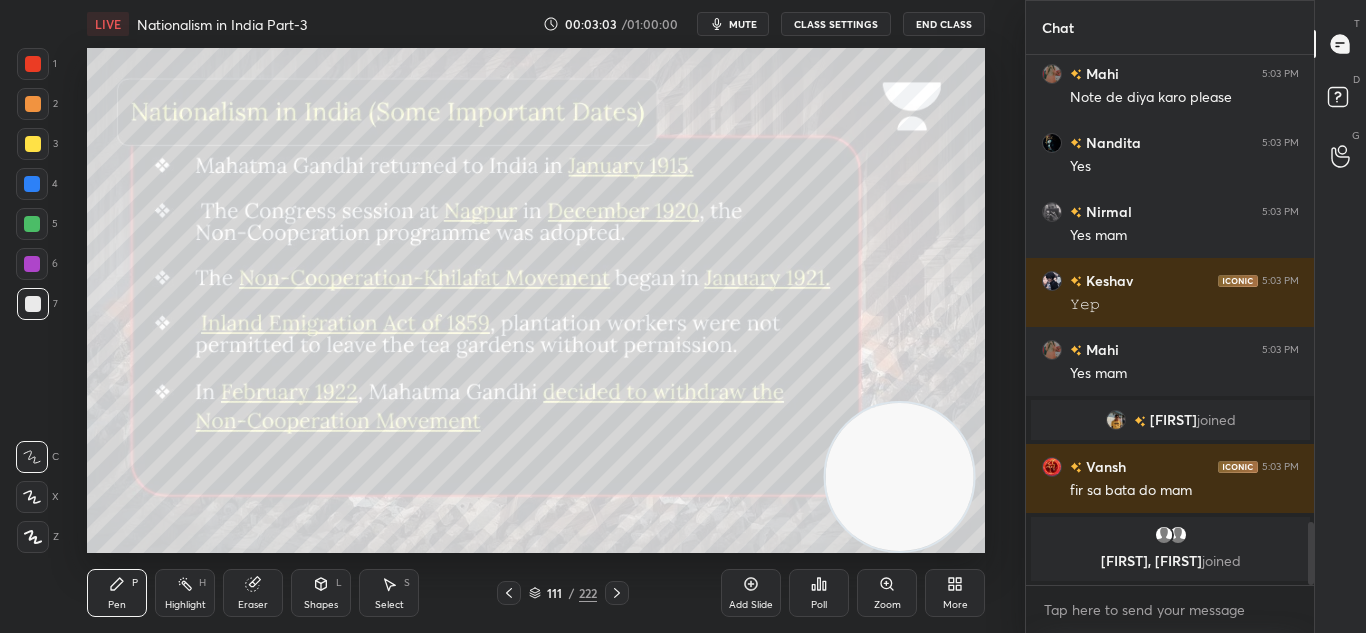 click 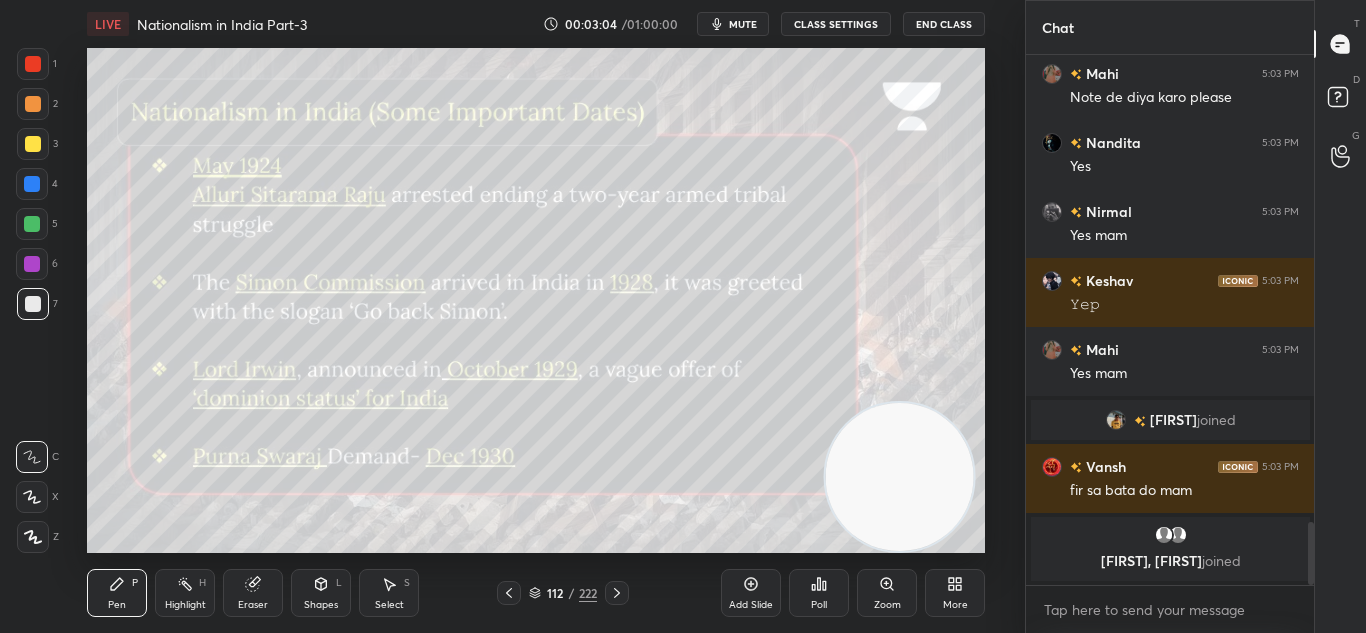 click 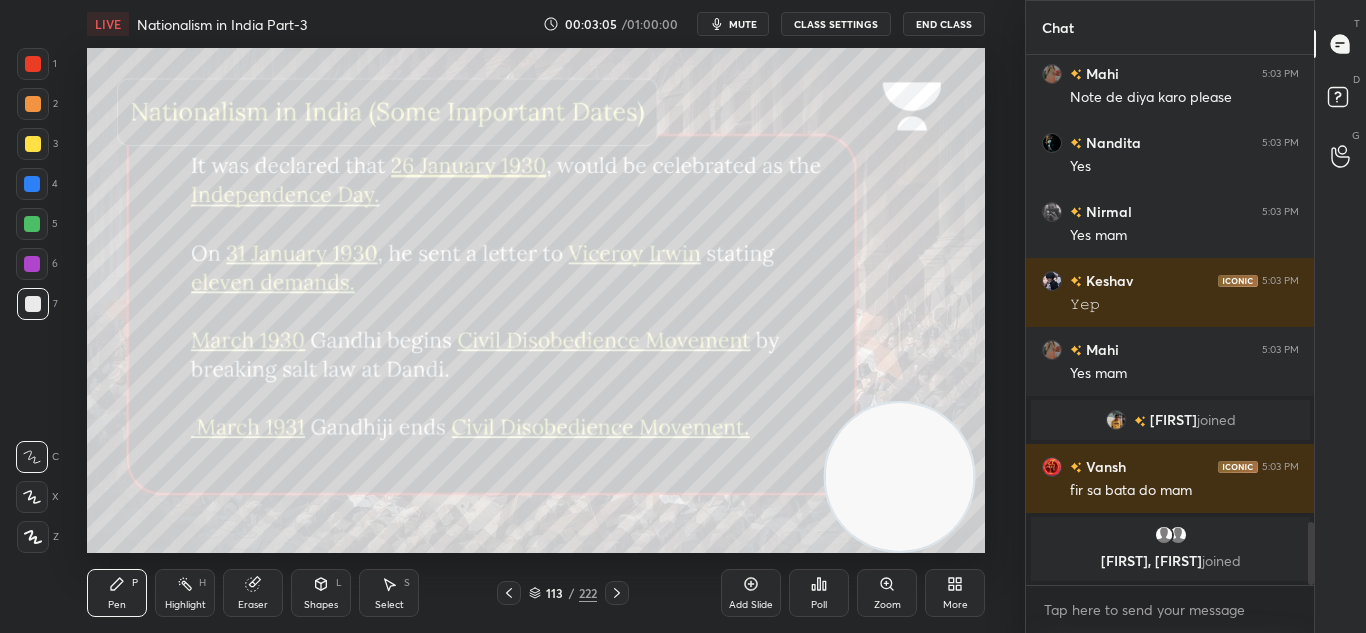 click 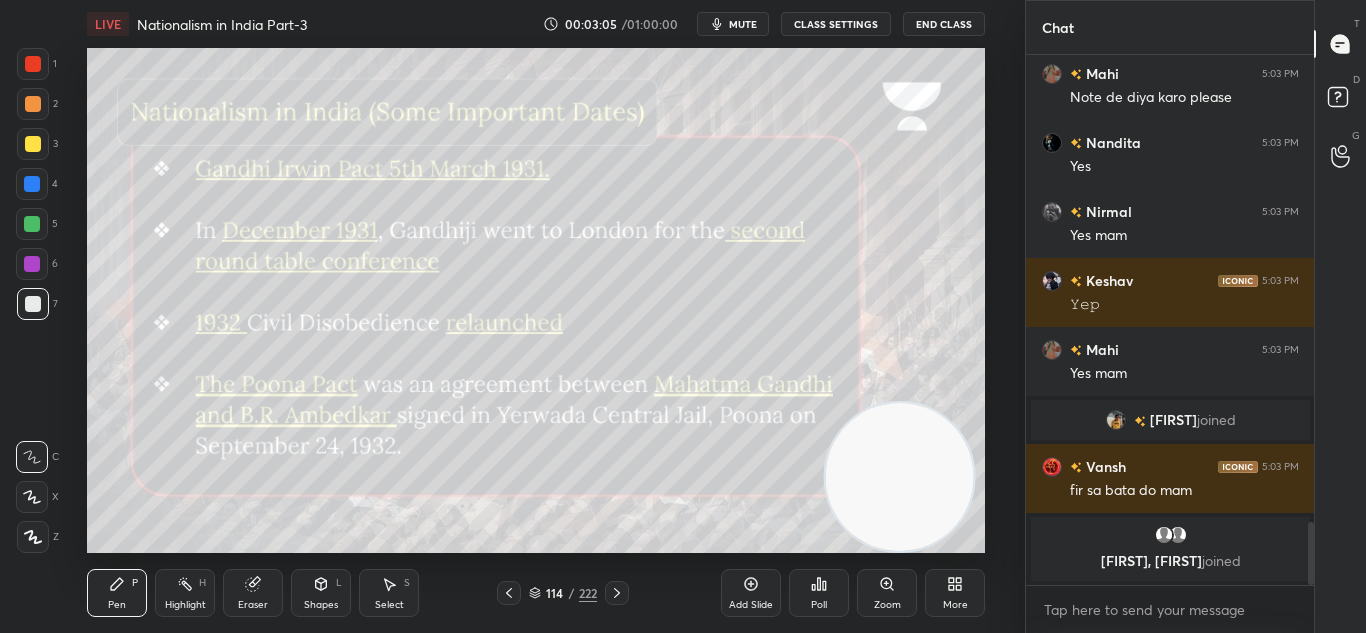 click 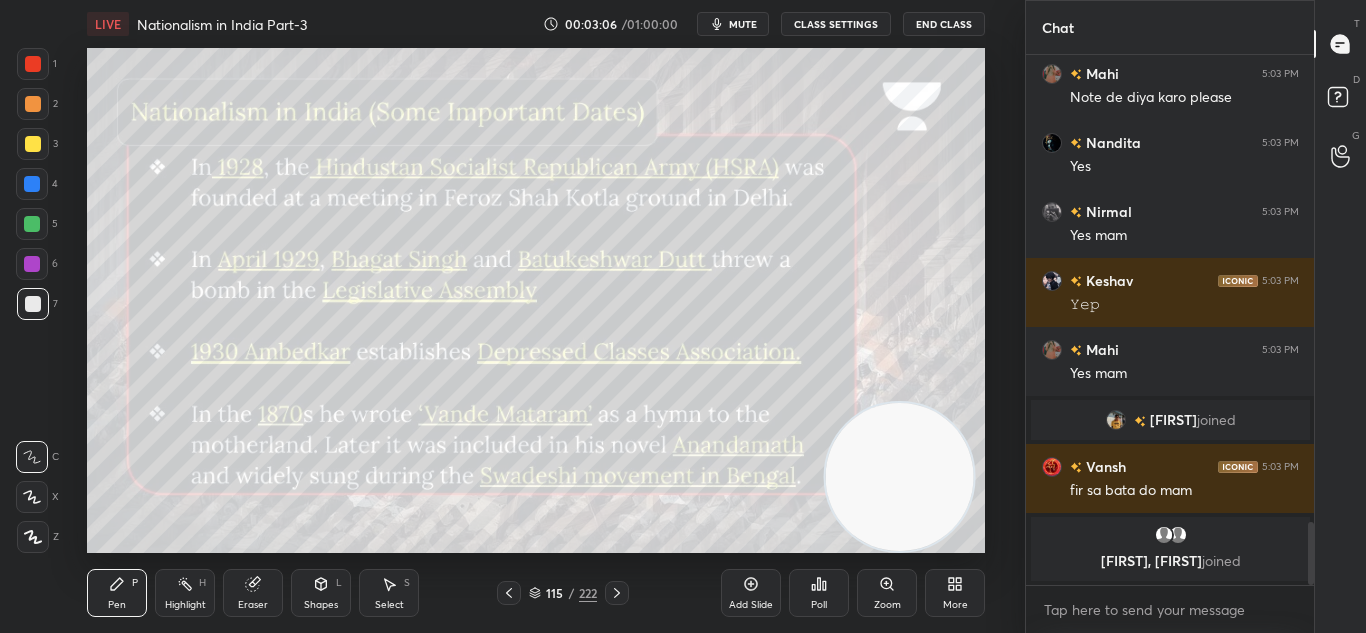 click 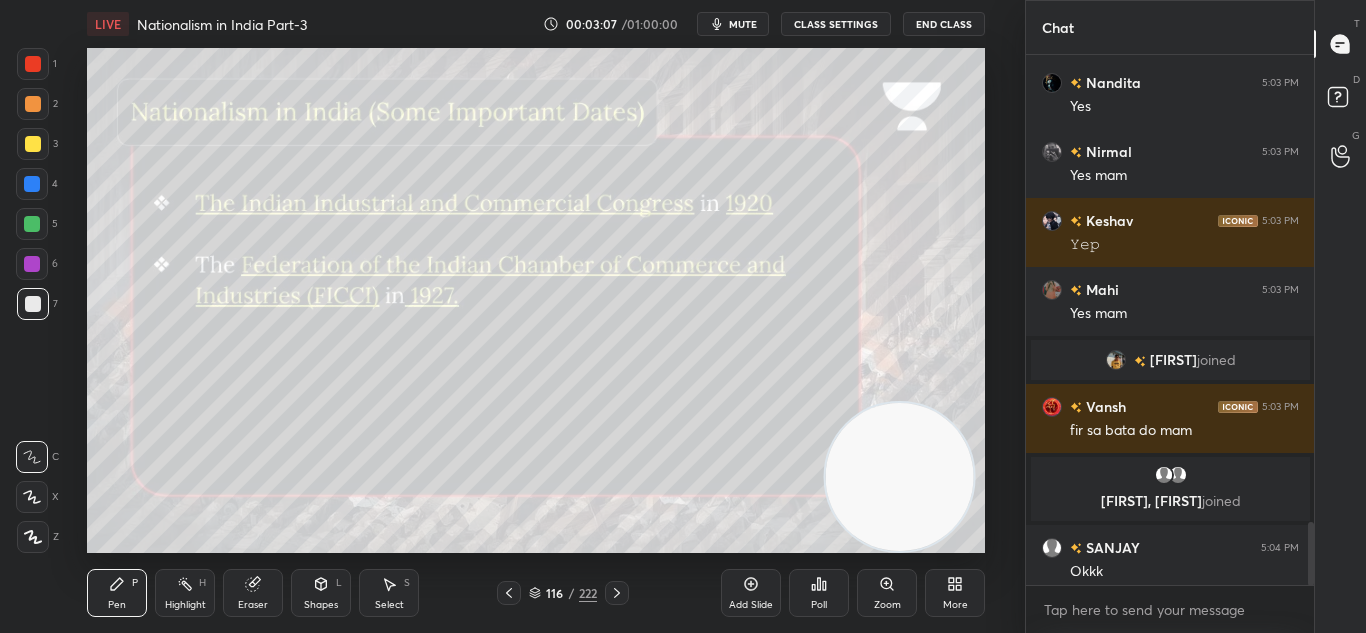 scroll, scrollTop: 3920, scrollLeft: 0, axis: vertical 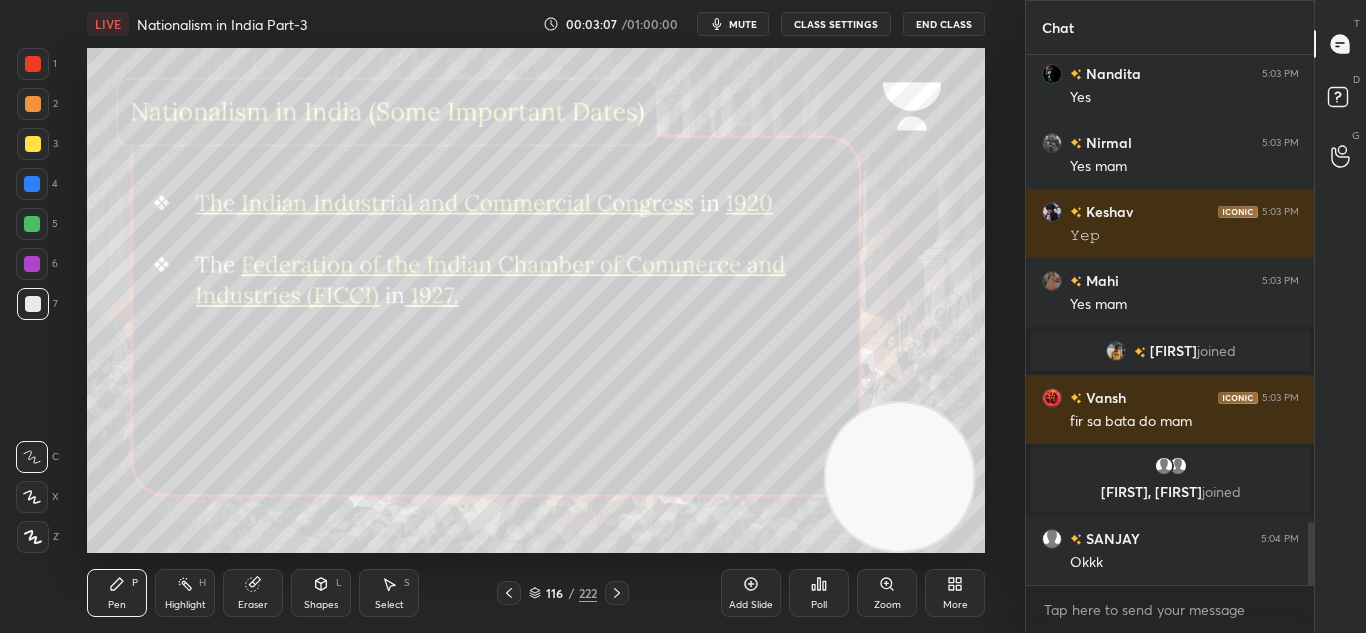 click 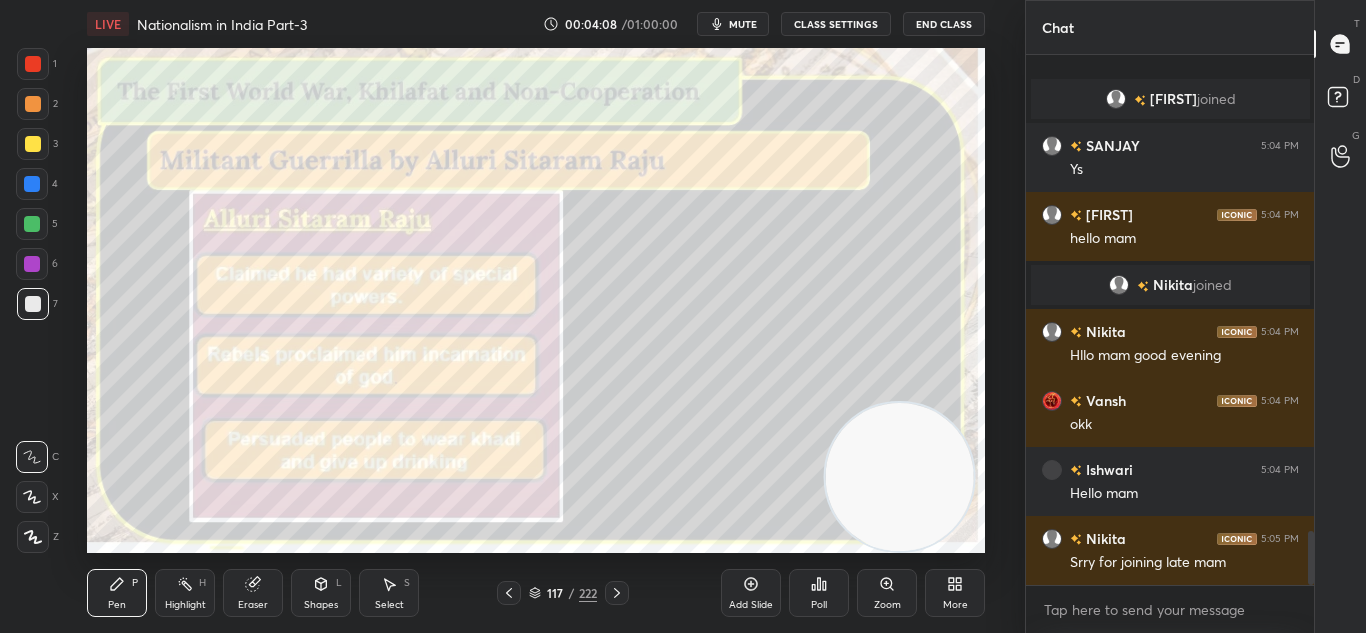 scroll, scrollTop: 4688, scrollLeft: 0, axis: vertical 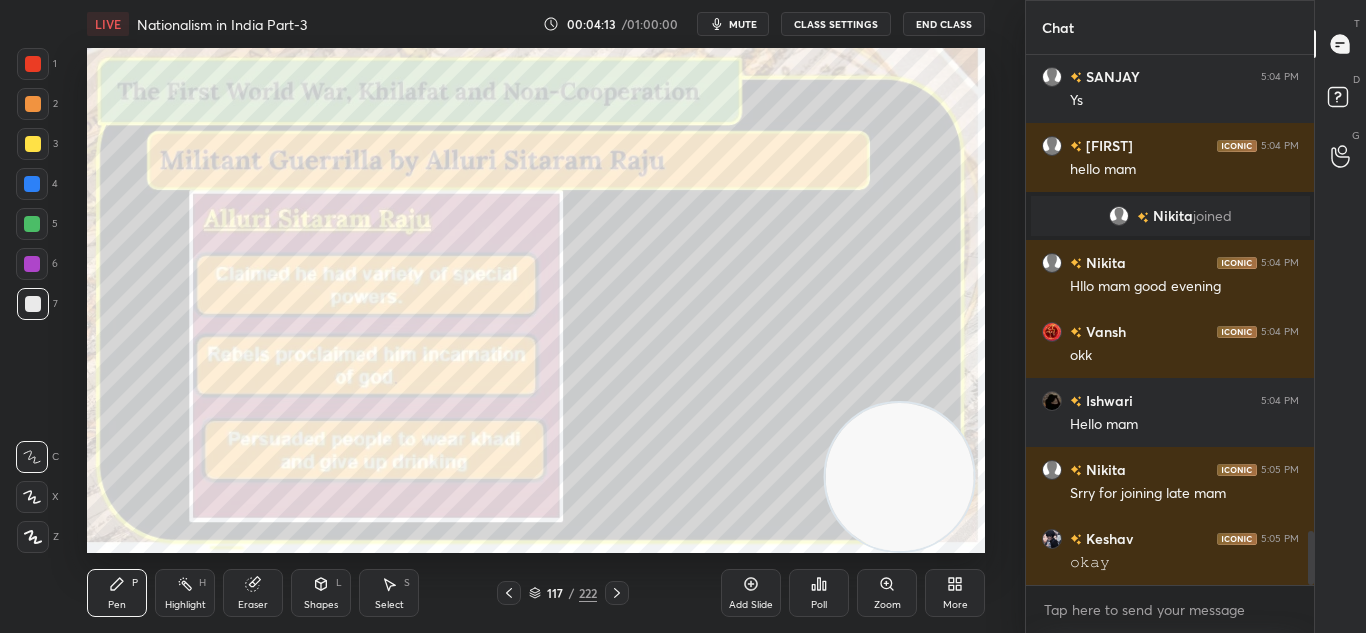 click at bounding box center [33, 64] 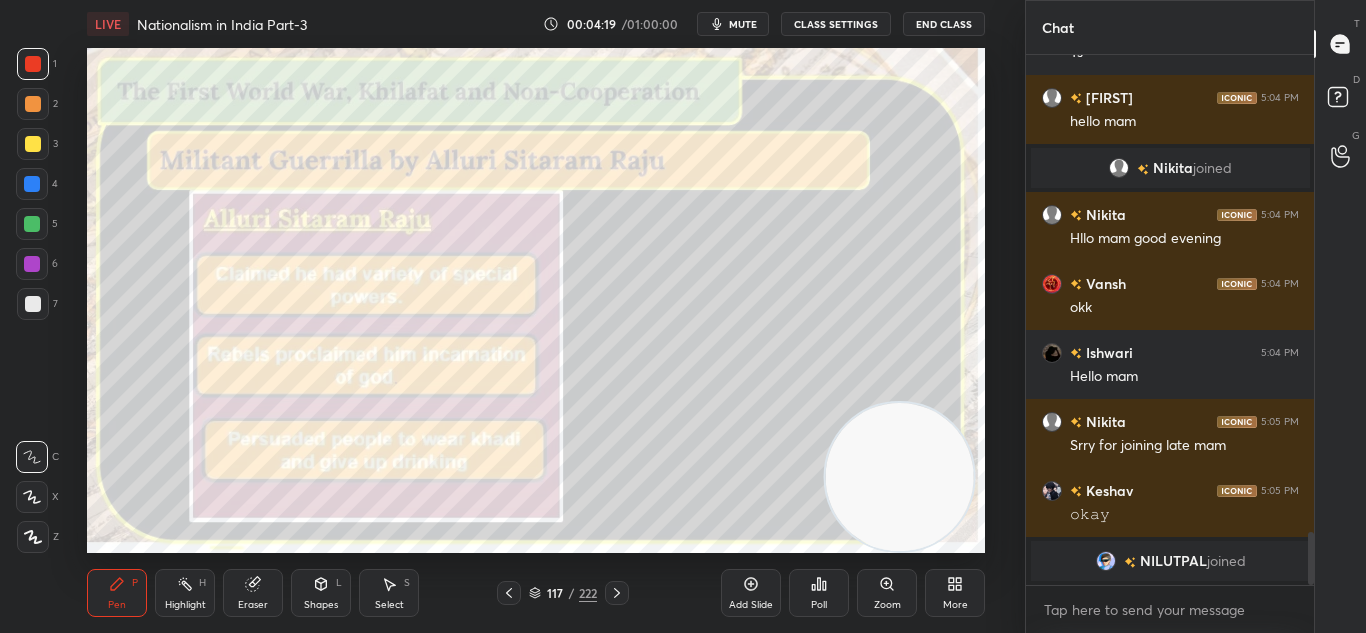 scroll, scrollTop: 4760, scrollLeft: 0, axis: vertical 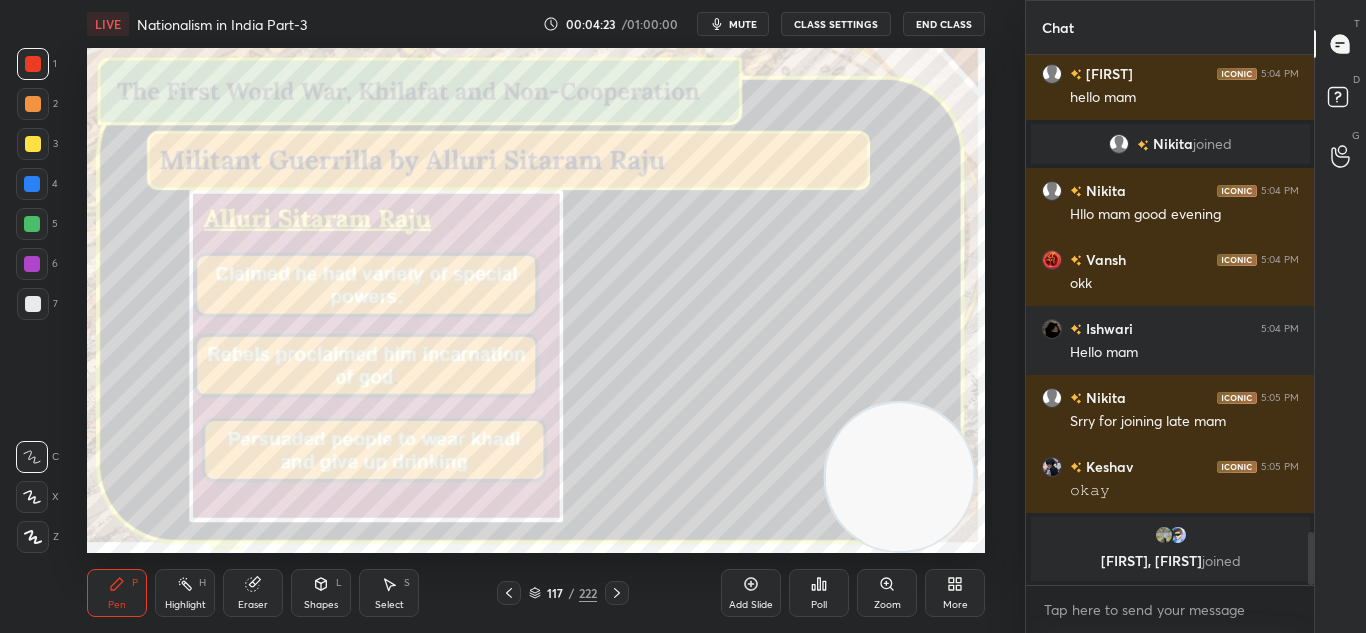 click at bounding box center [33, 304] 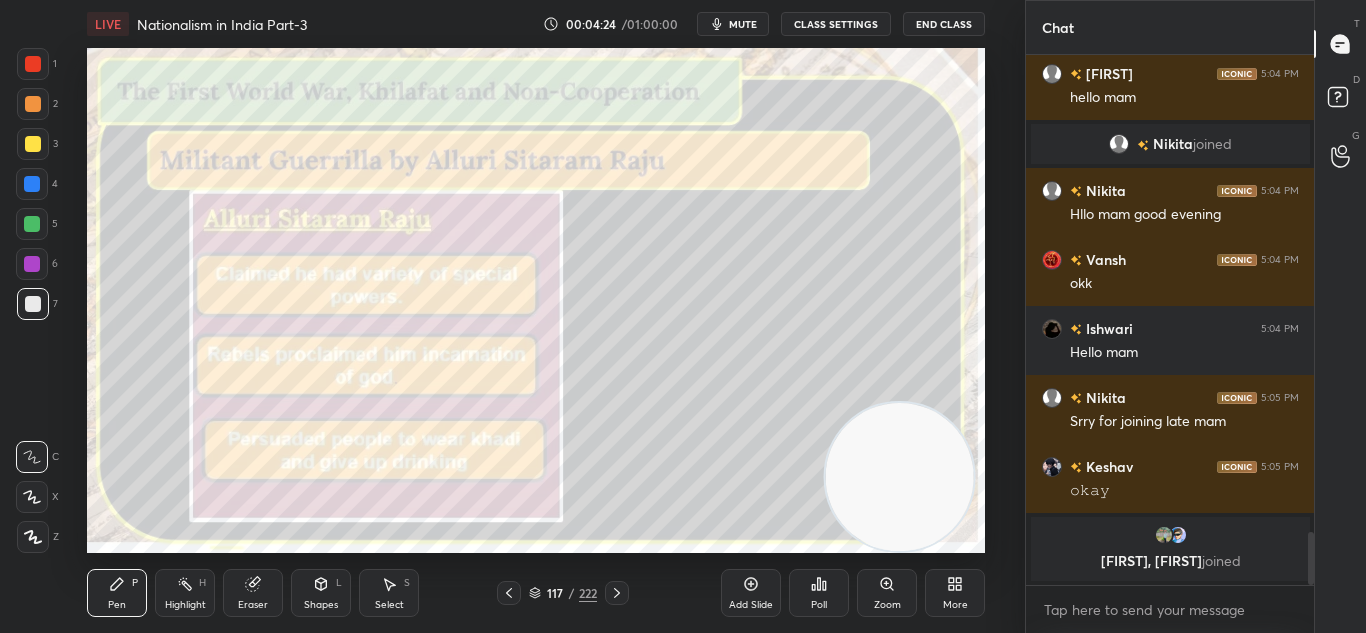 click 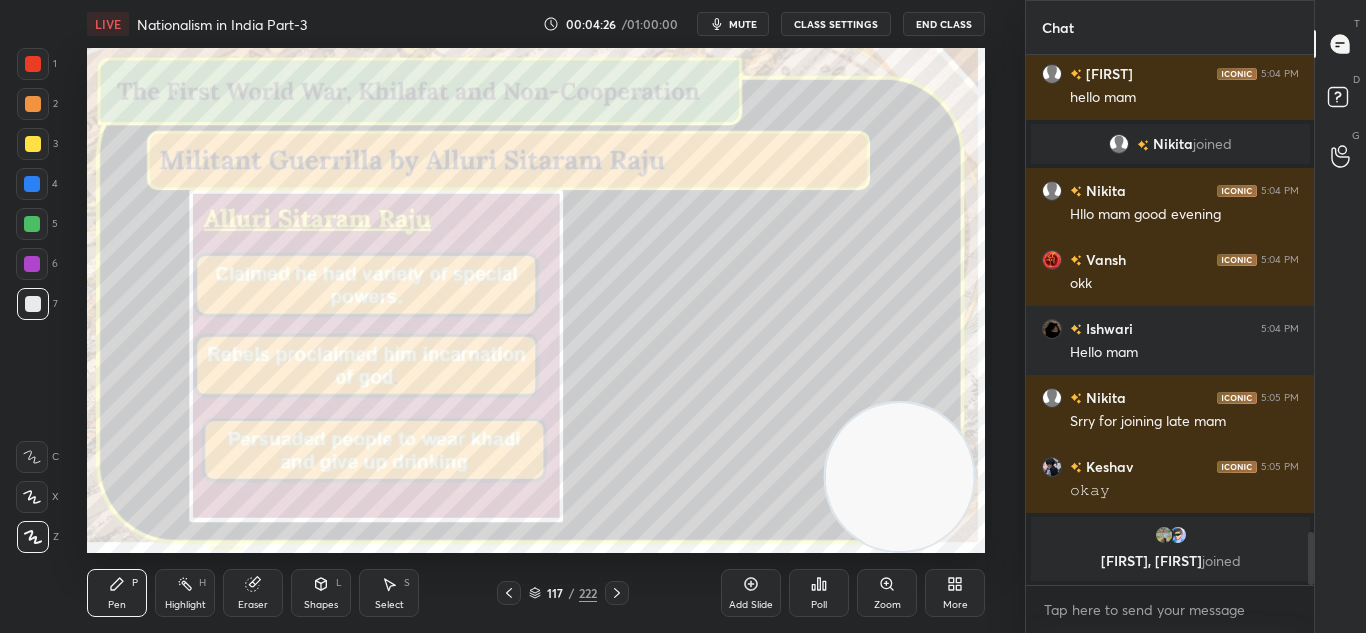 scroll, scrollTop: 4753, scrollLeft: 0, axis: vertical 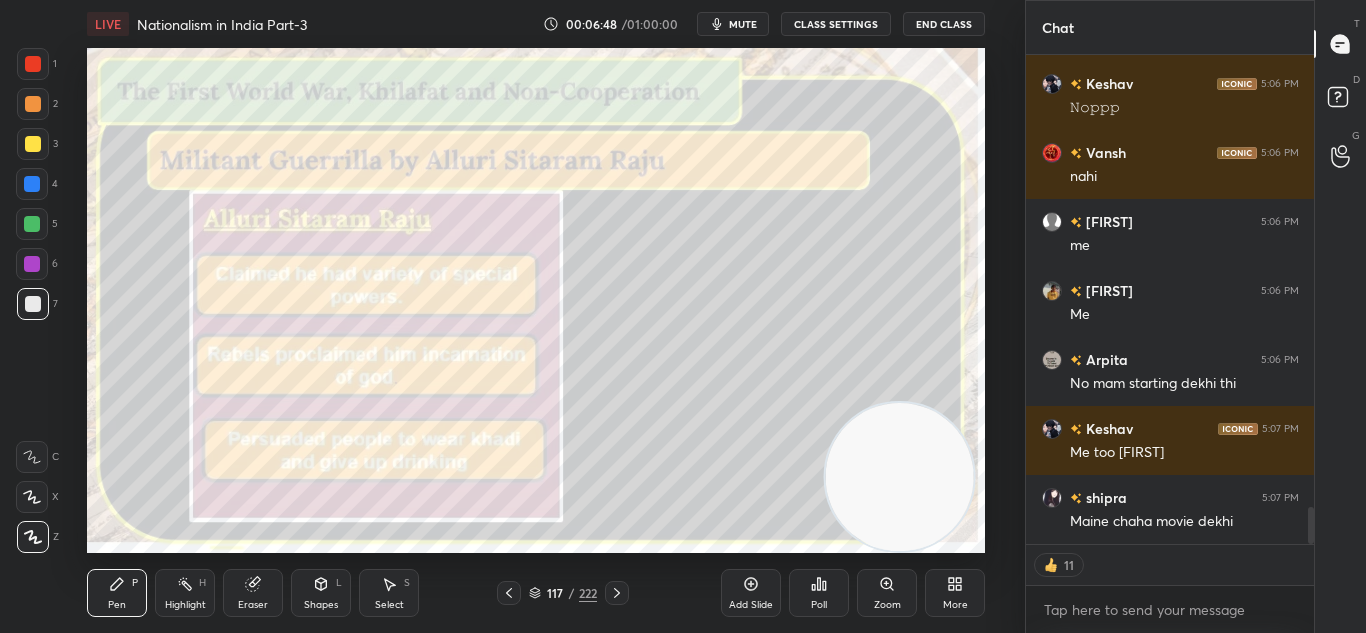type on "x" 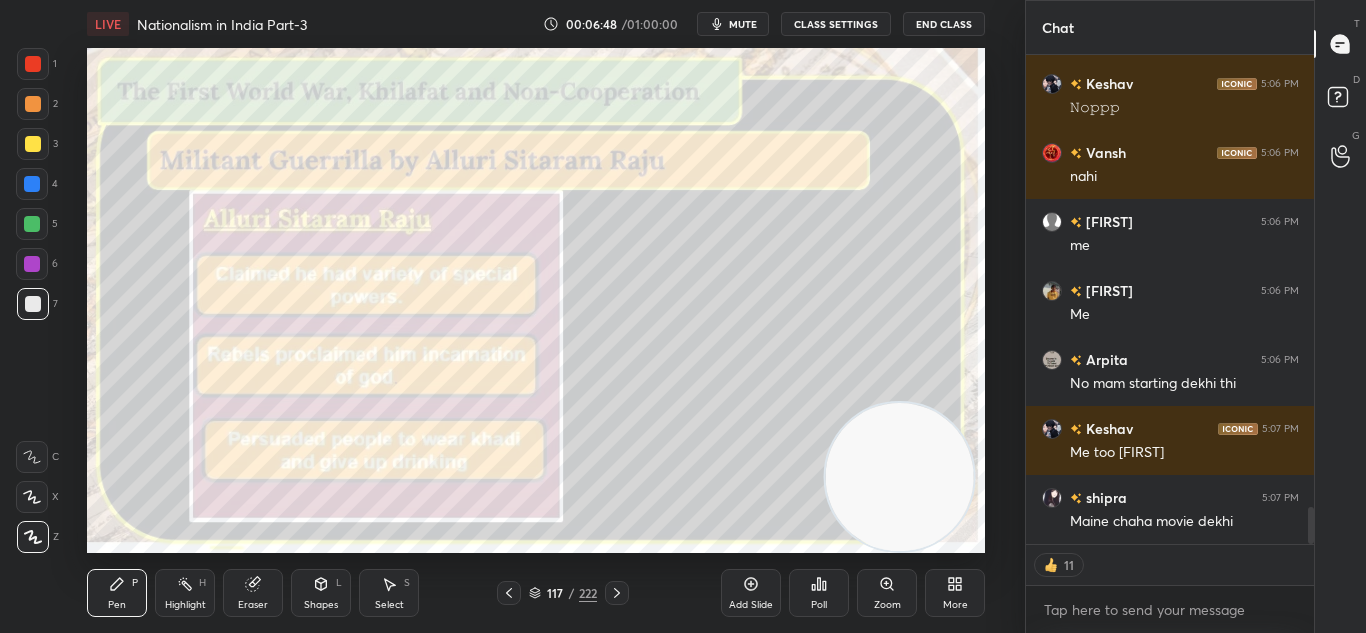 scroll, scrollTop: 7, scrollLeft: 7, axis: both 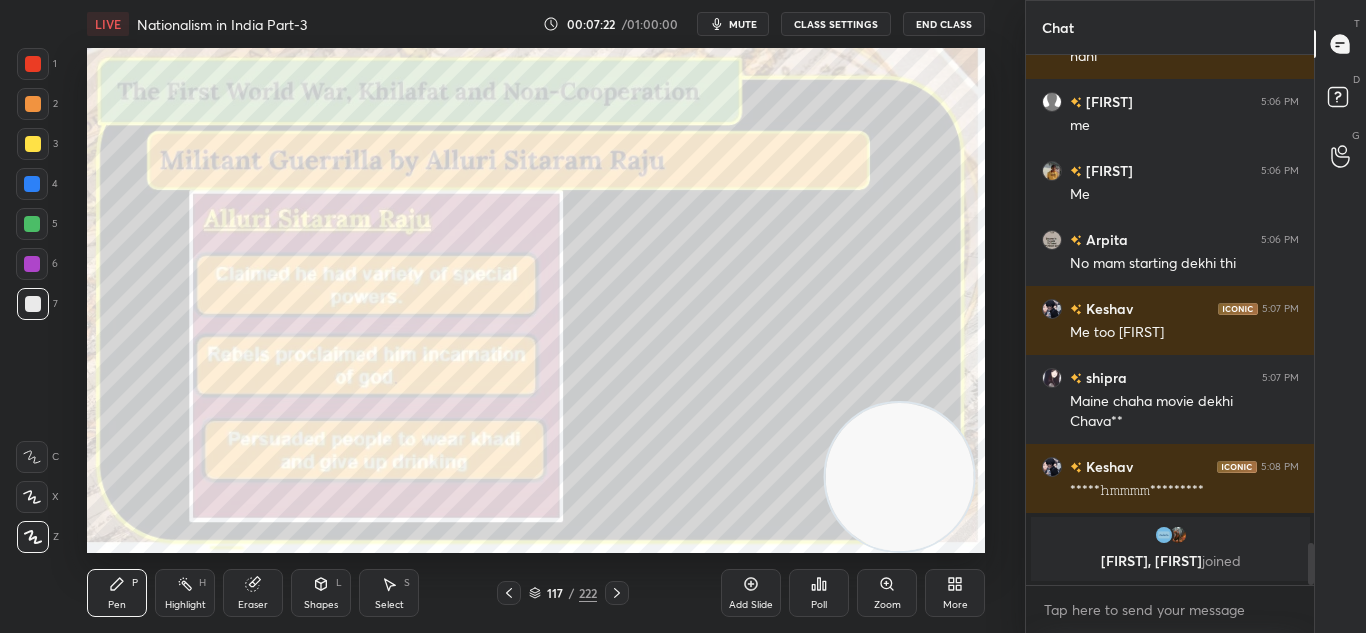 click on "Add Slide" at bounding box center [751, 593] 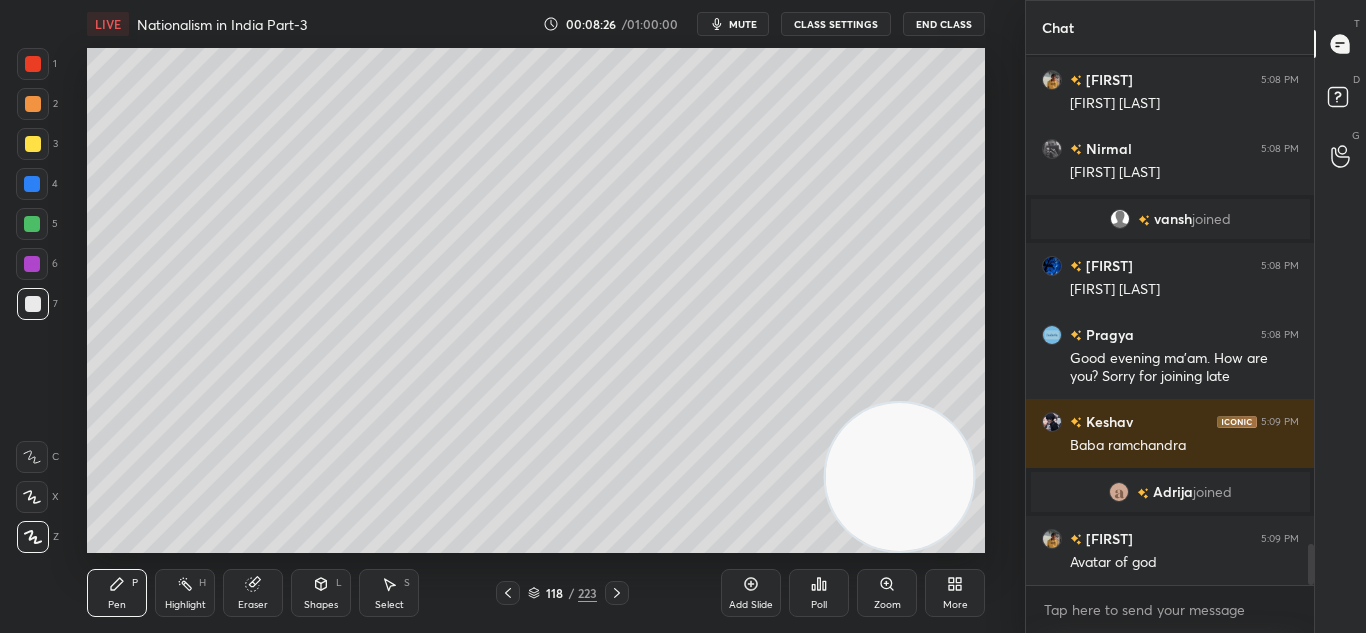 scroll, scrollTop: 6266, scrollLeft: 0, axis: vertical 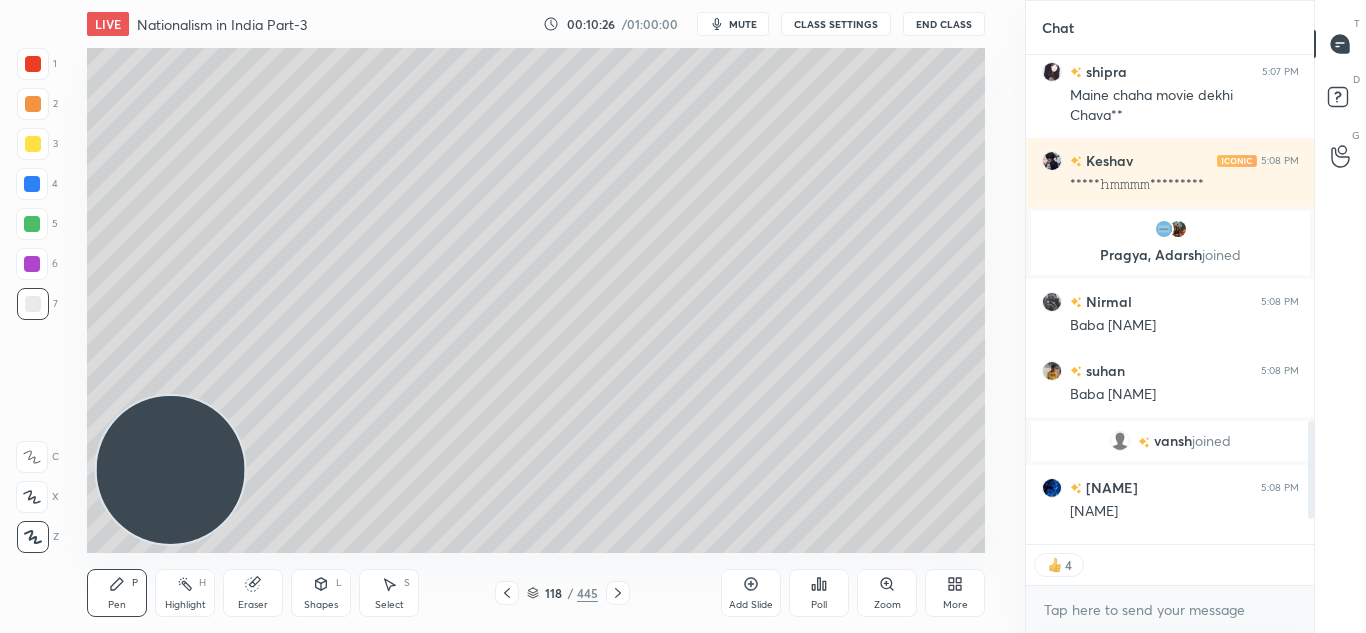 click 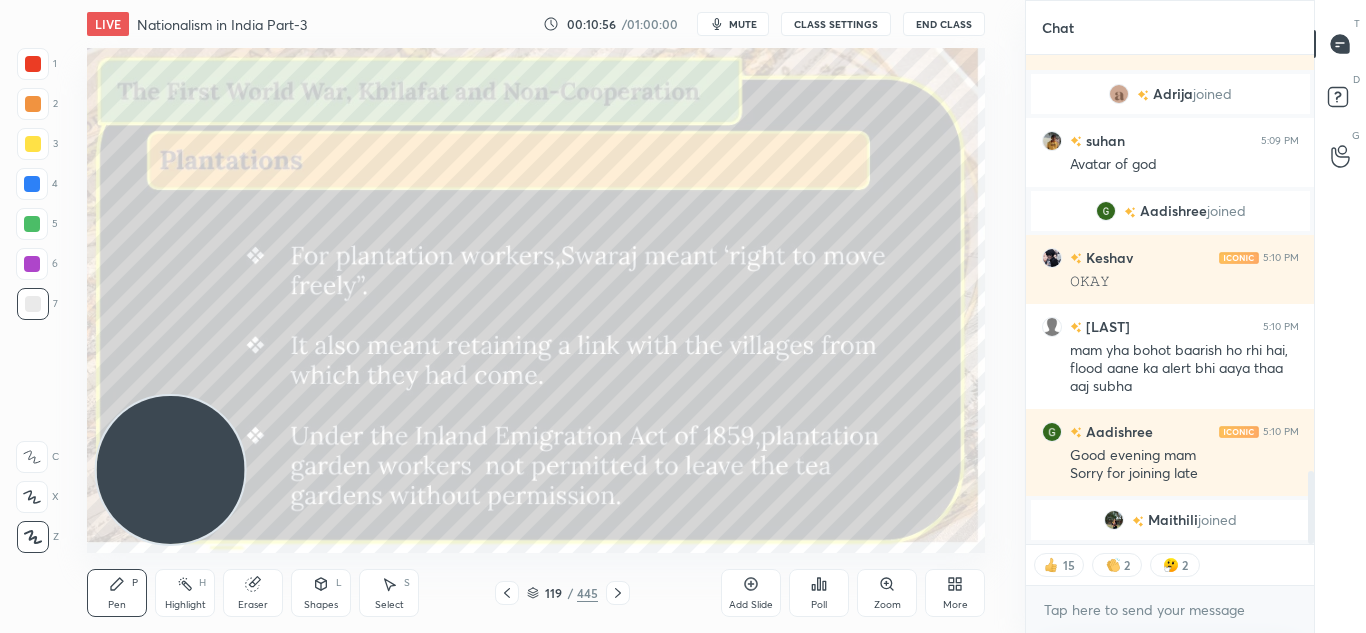 scroll, scrollTop: 2402, scrollLeft: 0, axis: vertical 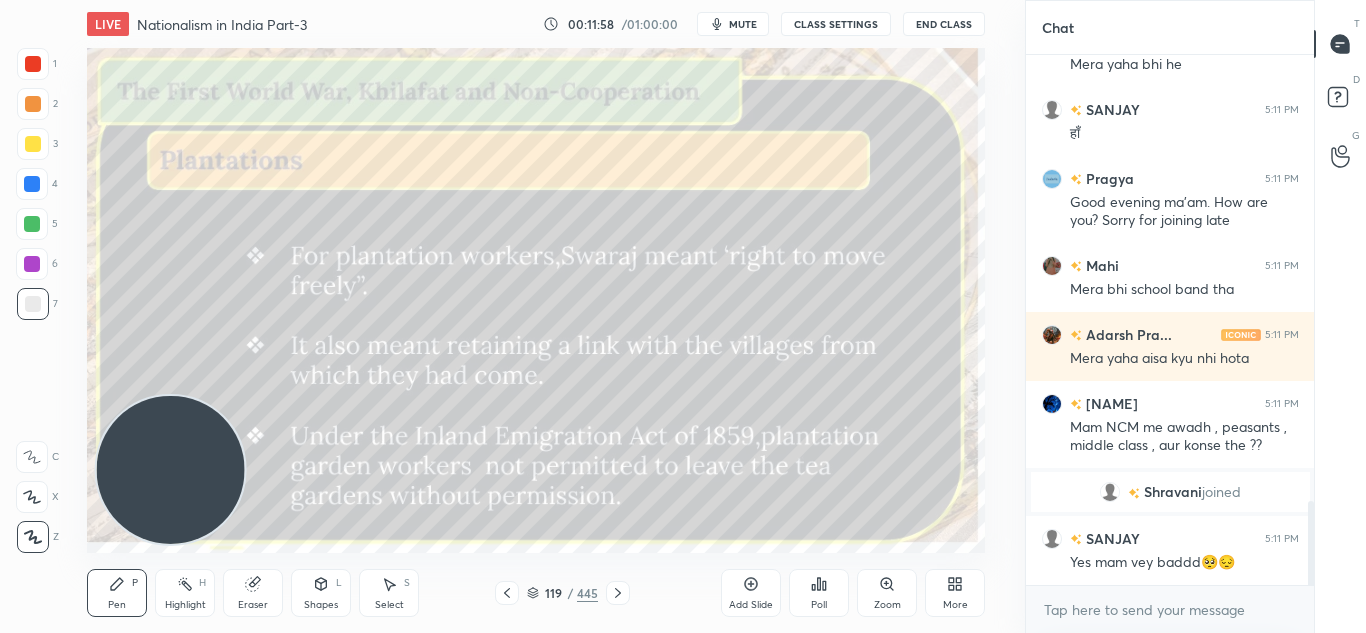 click on "Add Slide" at bounding box center [751, 593] 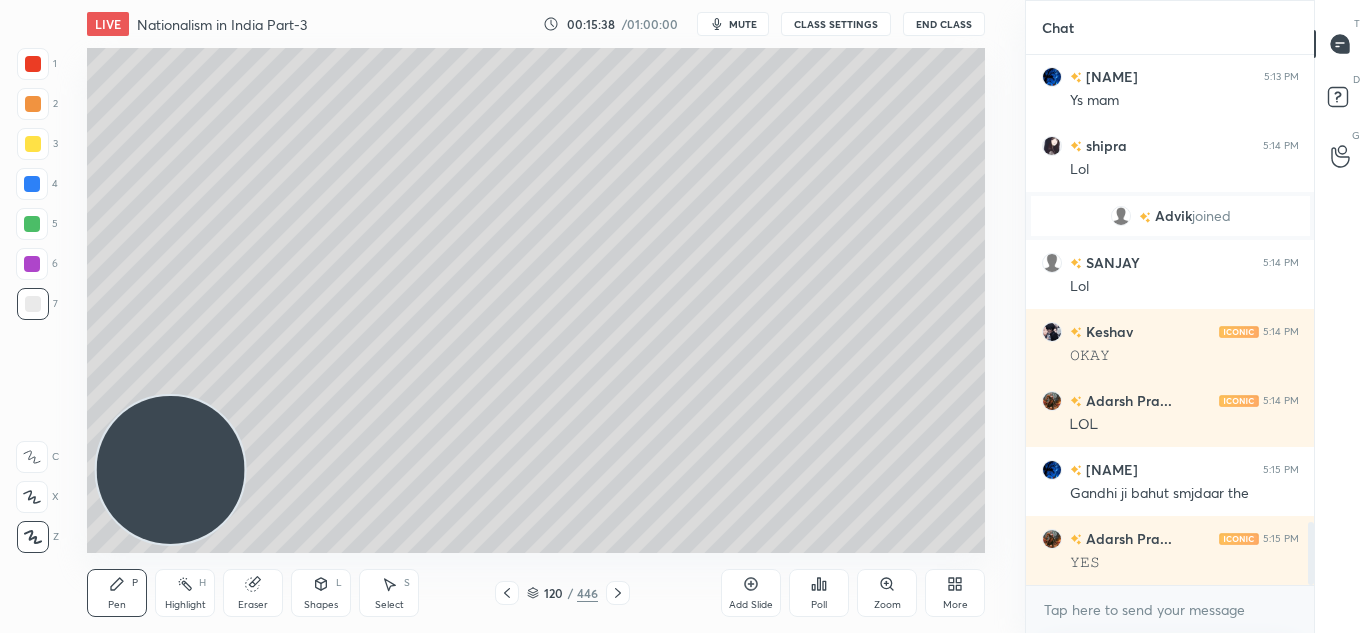 scroll, scrollTop: 4031, scrollLeft: 0, axis: vertical 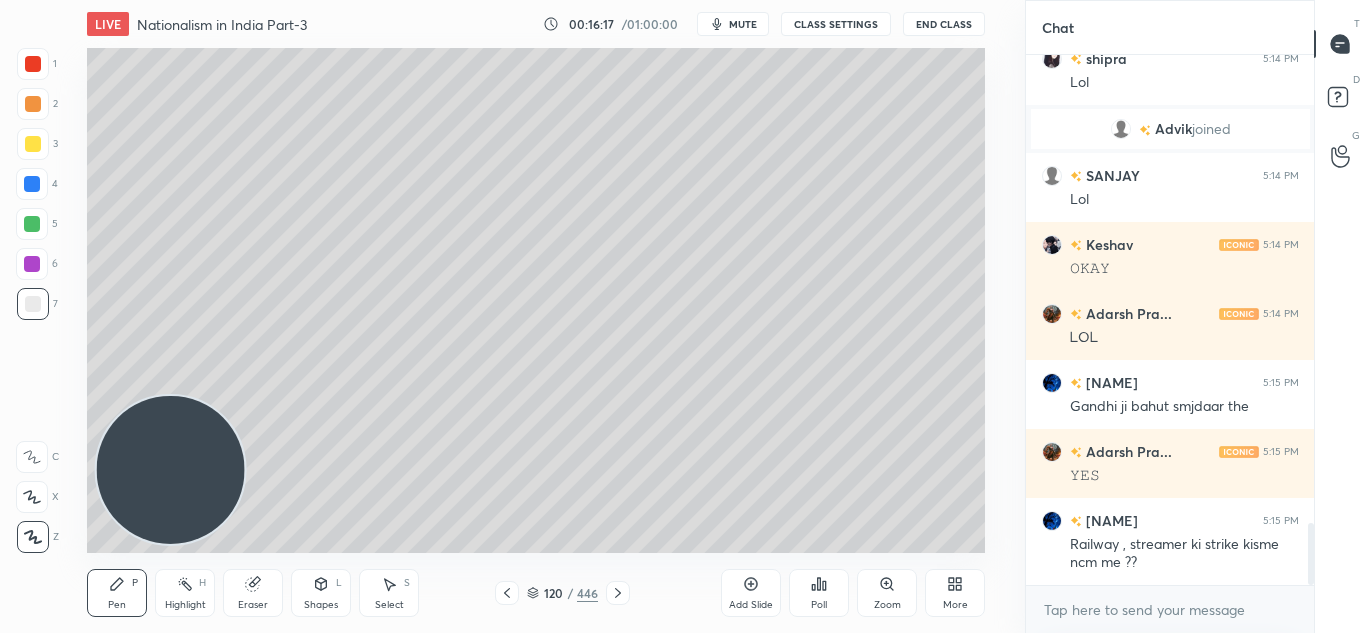 click 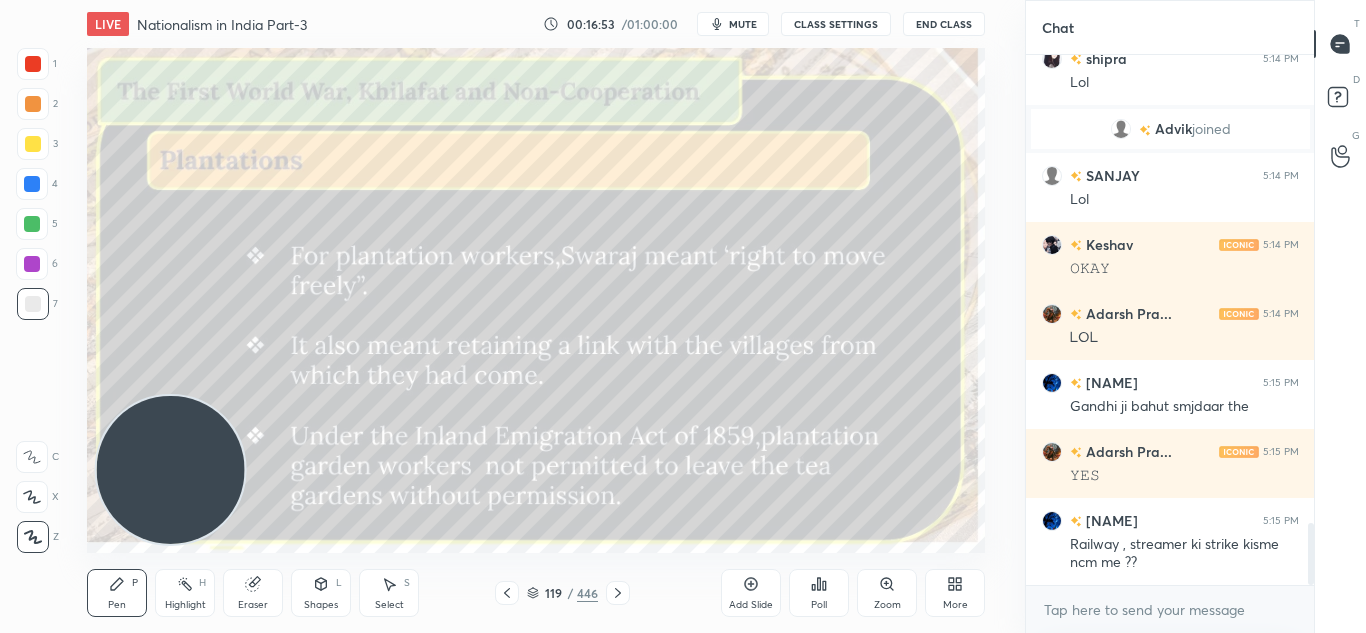 click 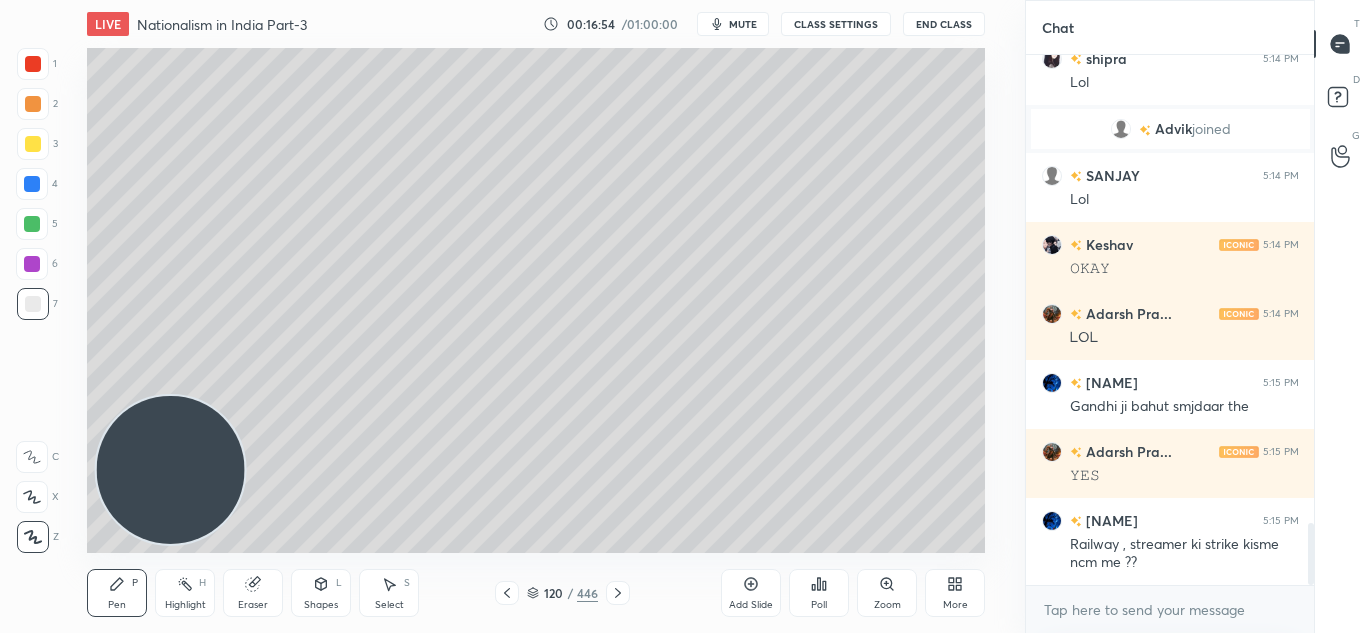 click 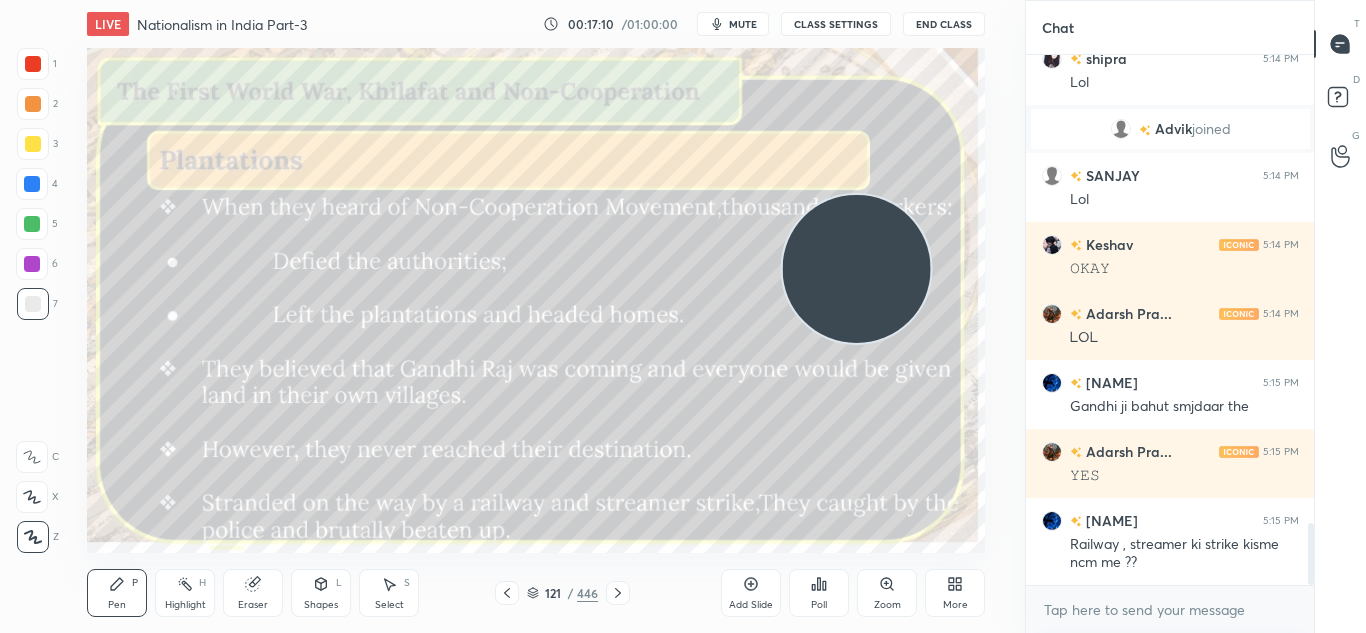 drag, startPoint x: 139, startPoint y: 474, endPoint x: 825, endPoint y: 269, distance: 715.9756 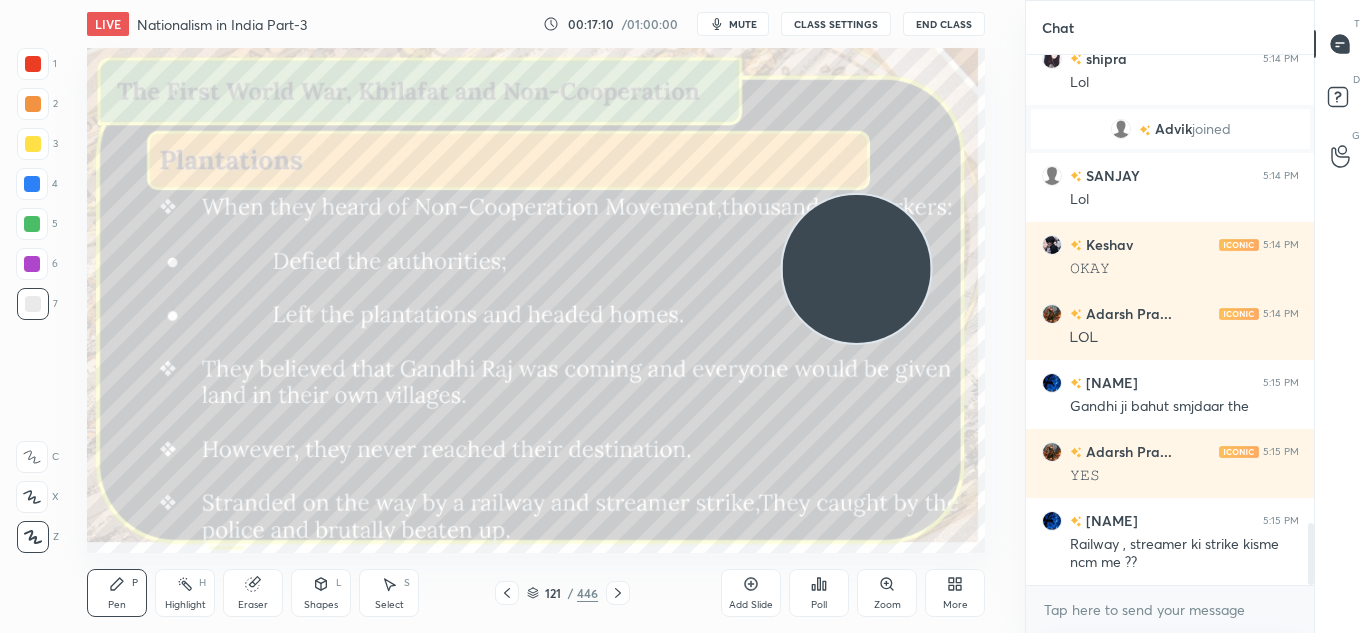 click at bounding box center (857, 268) 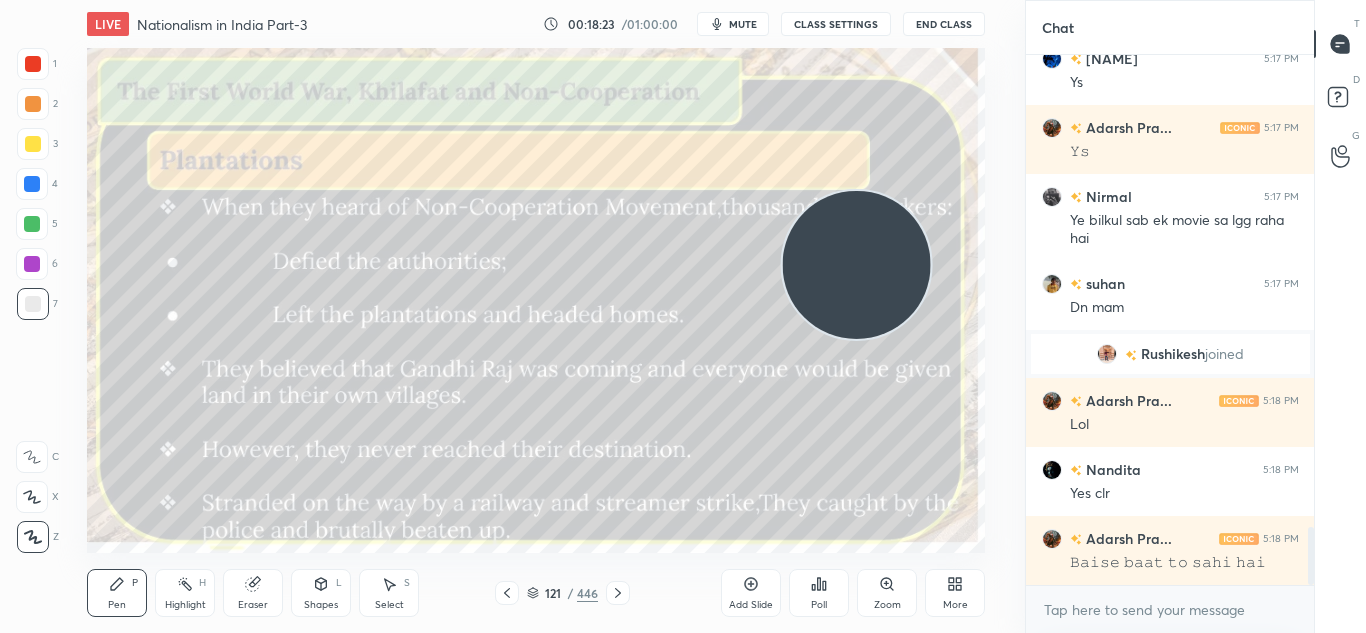 scroll, scrollTop: 4351, scrollLeft: 0, axis: vertical 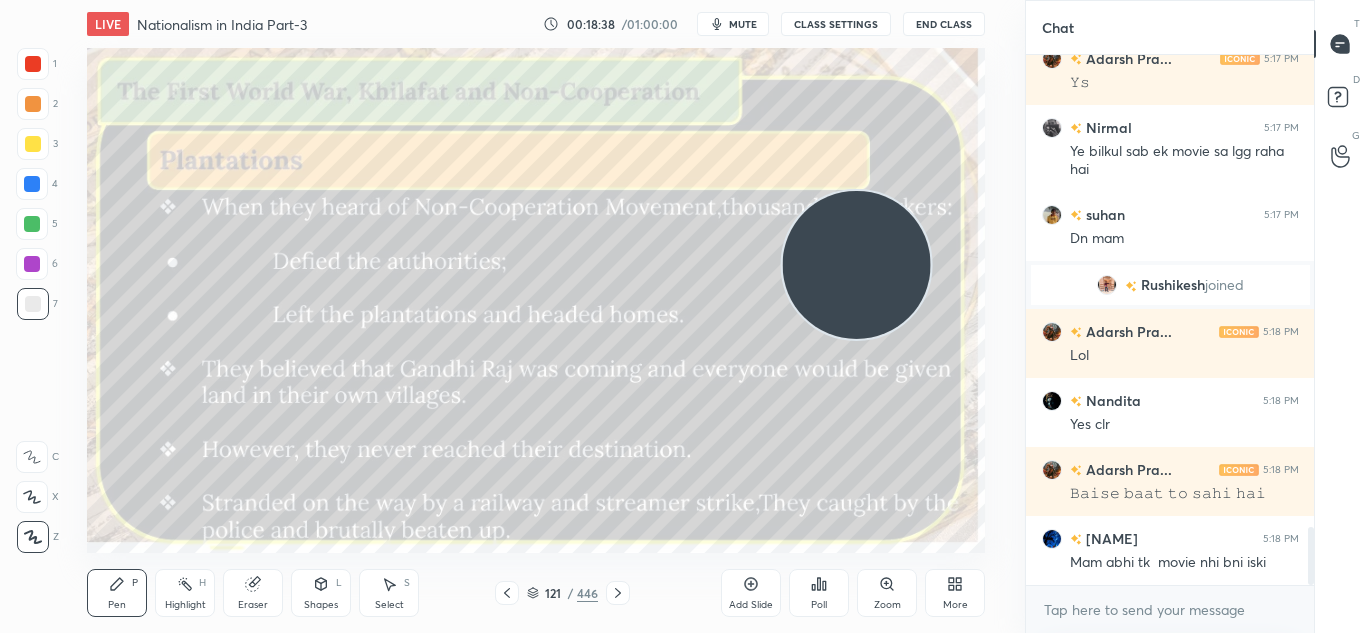 click at bounding box center (507, 593) 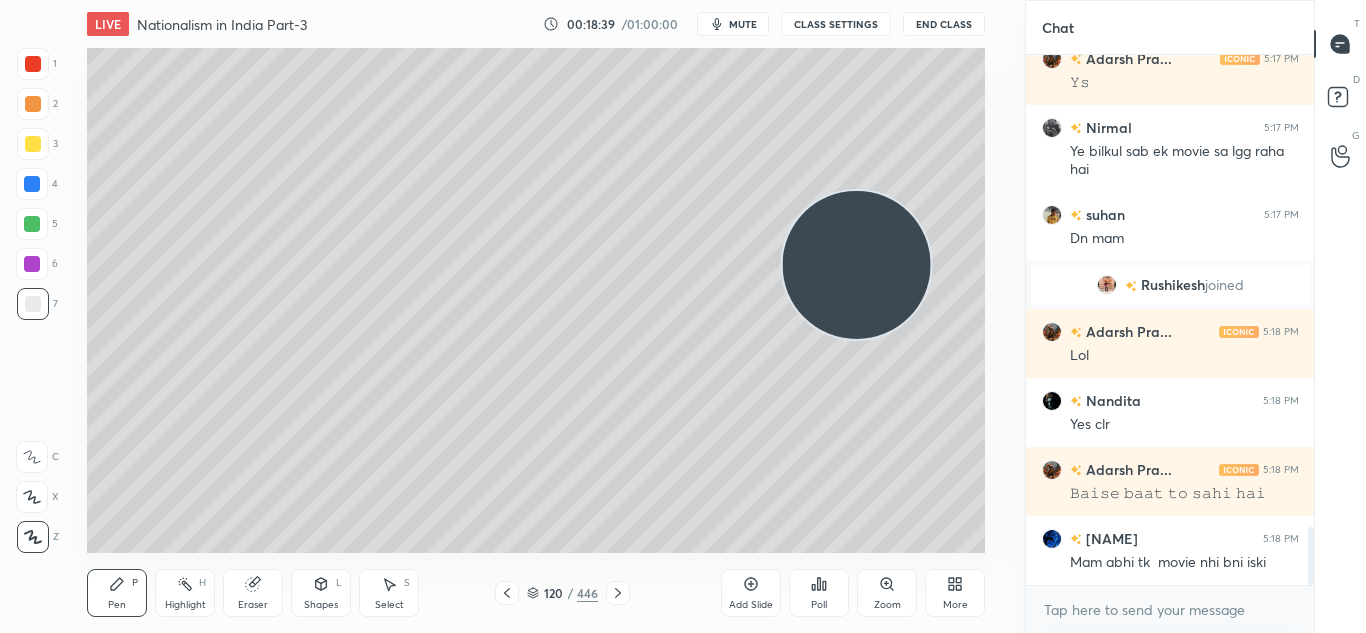 click at bounding box center [507, 593] 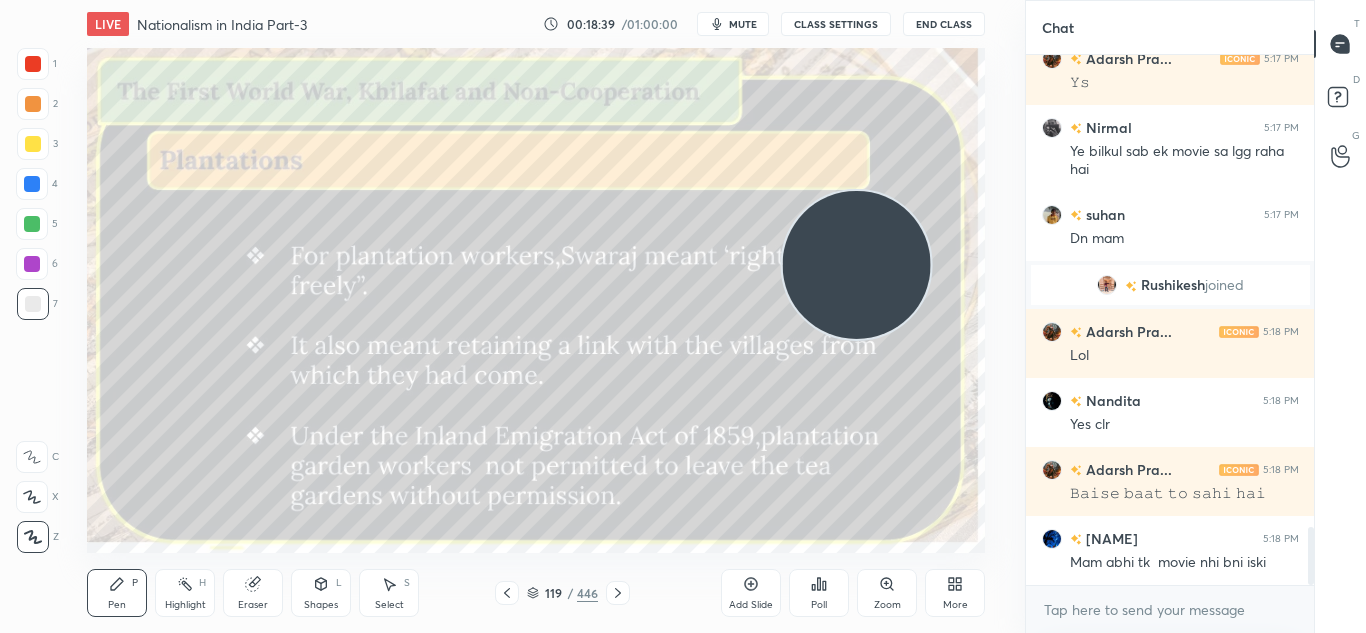 click at bounding box center (507, 593) 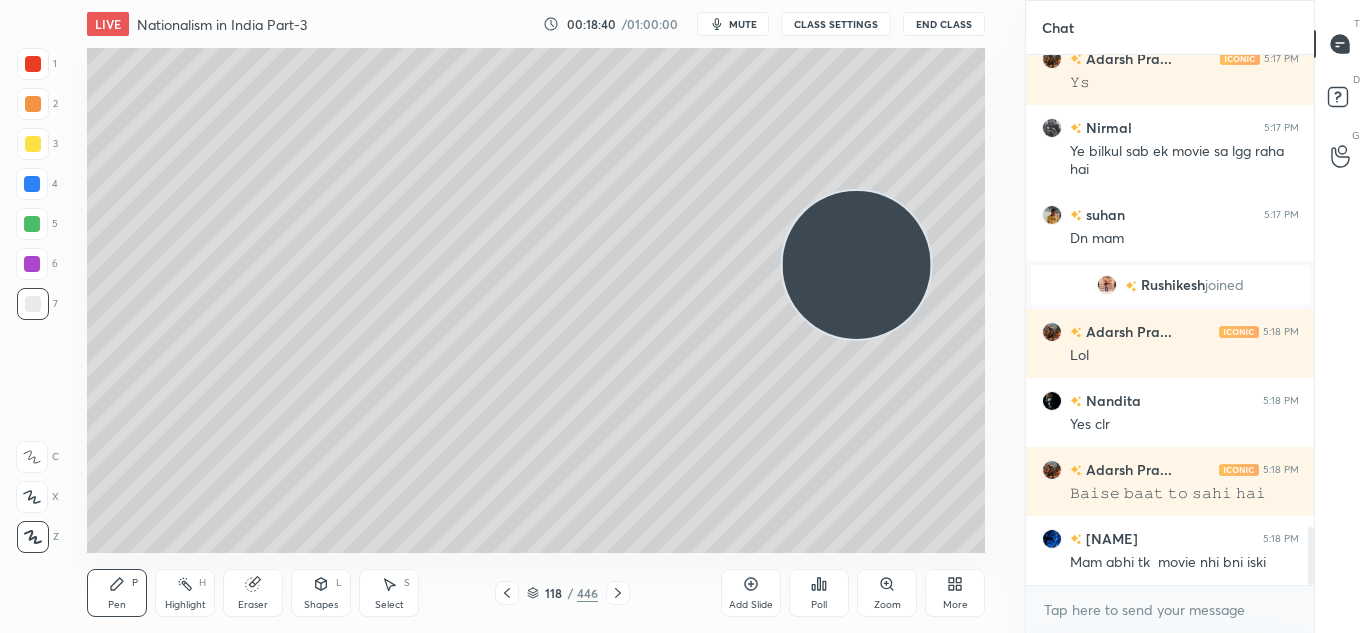 click at bounding box center [507, 593] 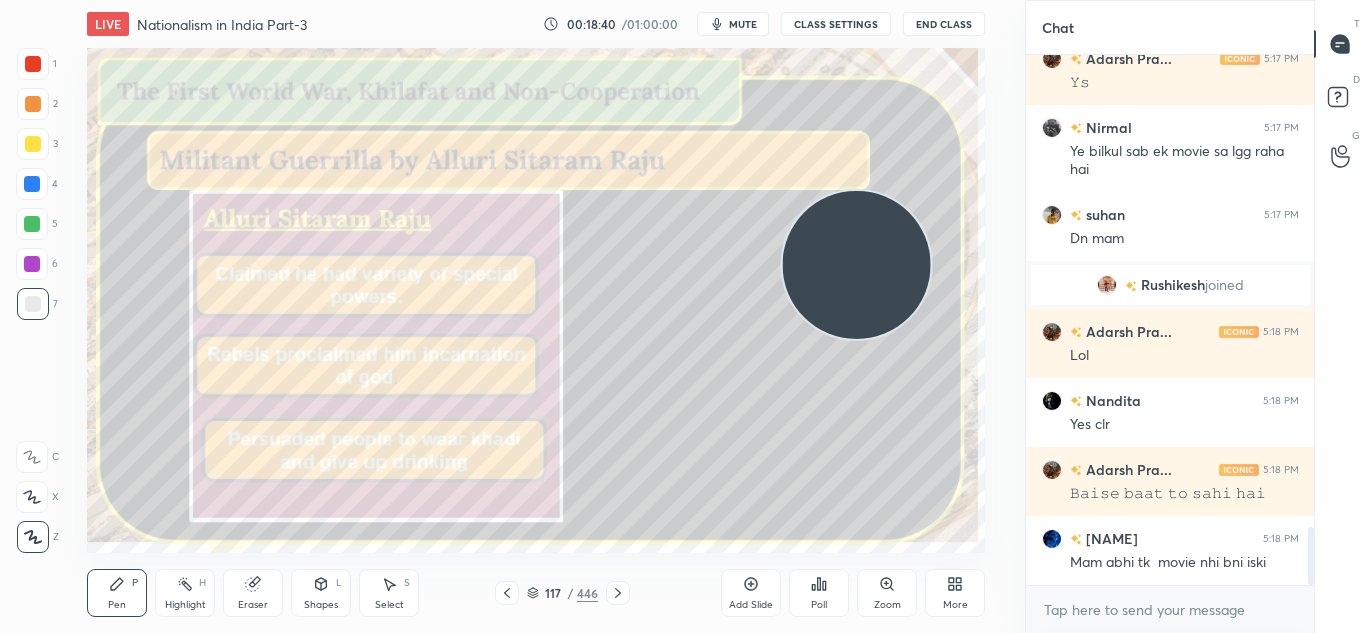 click at bounding box center (507, 593) 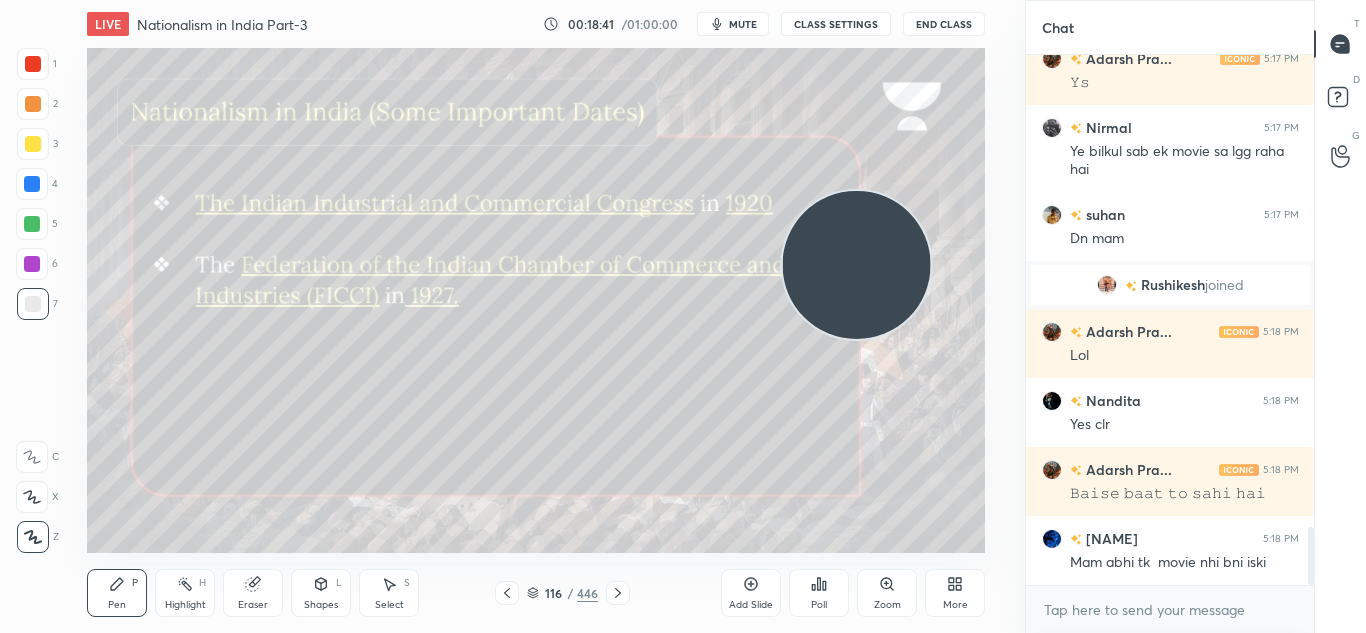 click at bounding box center [507, 593] 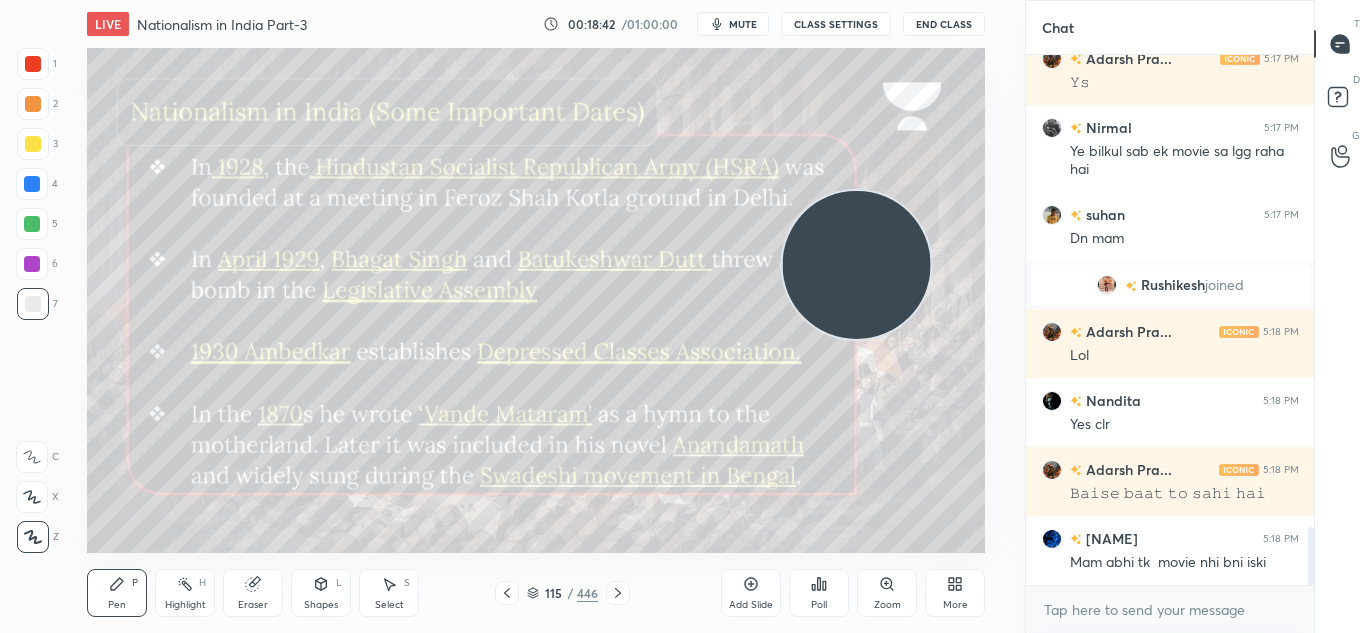 click at bounding box center [507, 593] 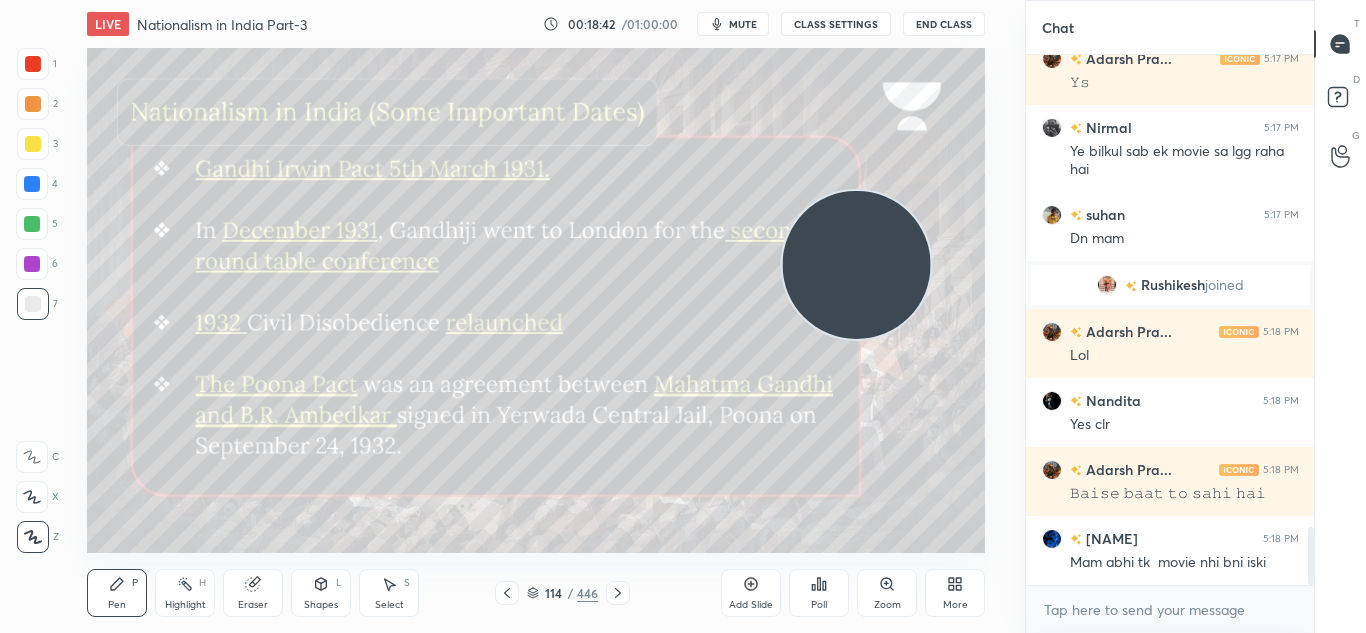 click at bounding box center [507, 593] 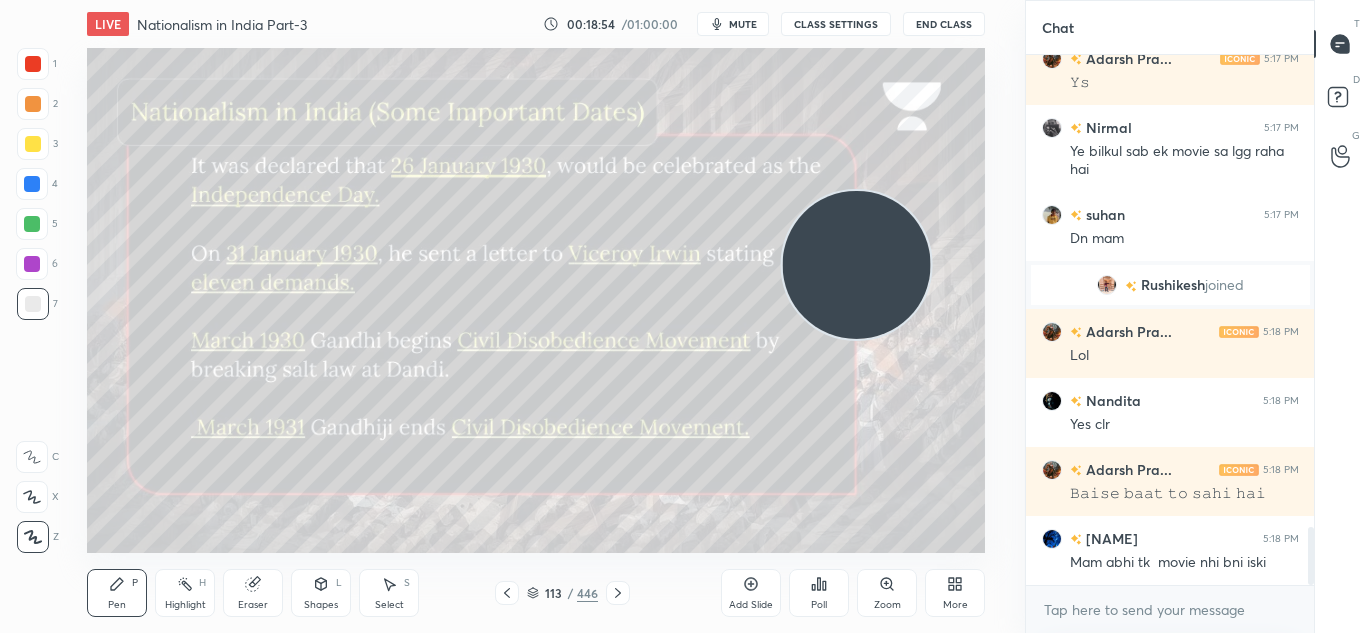 click 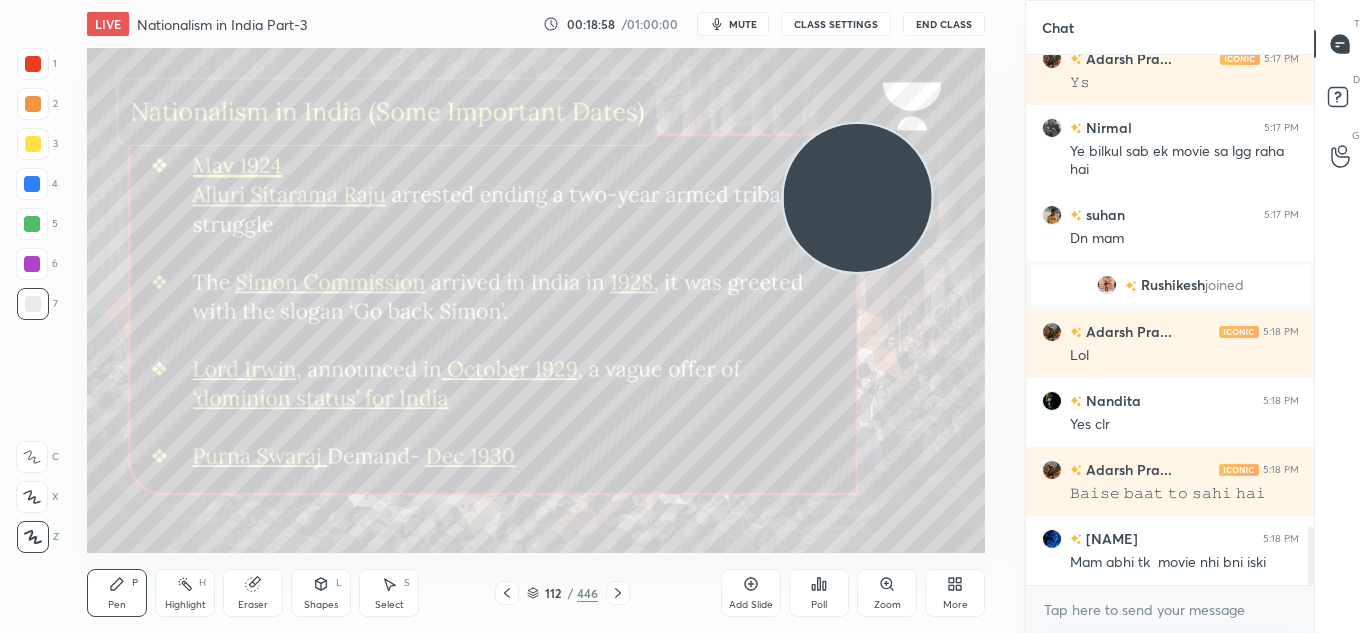 drag, startPoint x: 812, startPoint y: 324, endPoint x: 813, endPoint y: 257, distance: 67.00746 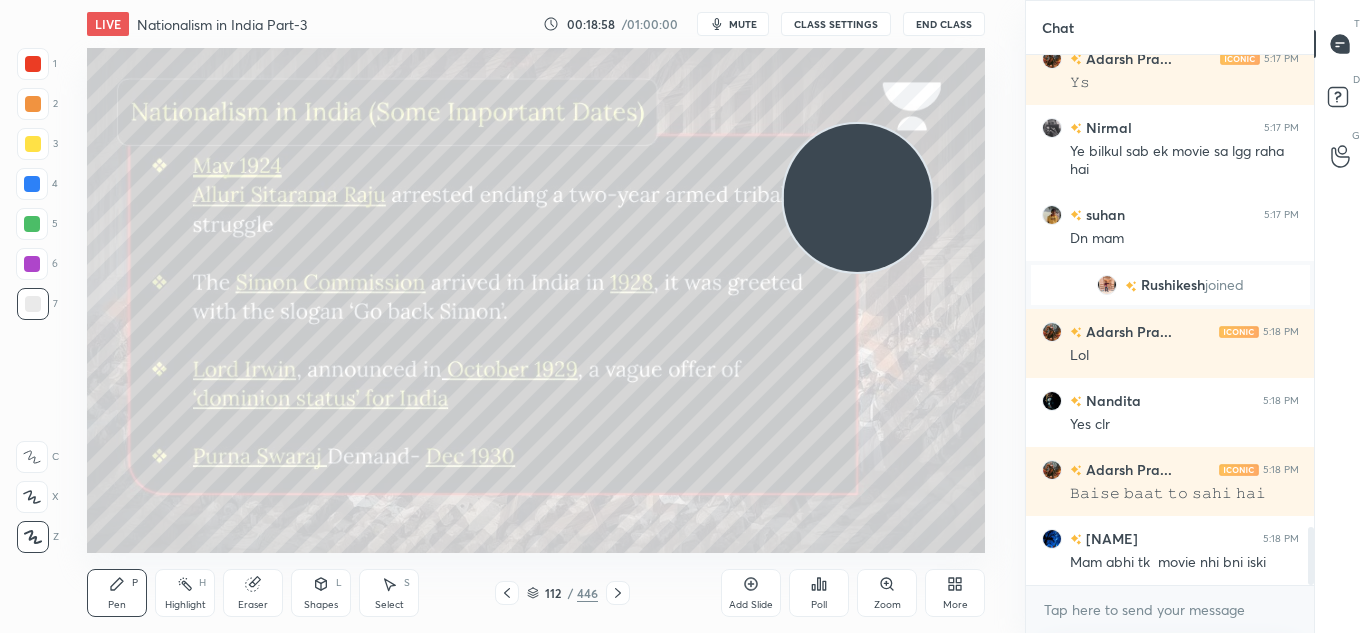 click at bounding box center (858, 197) 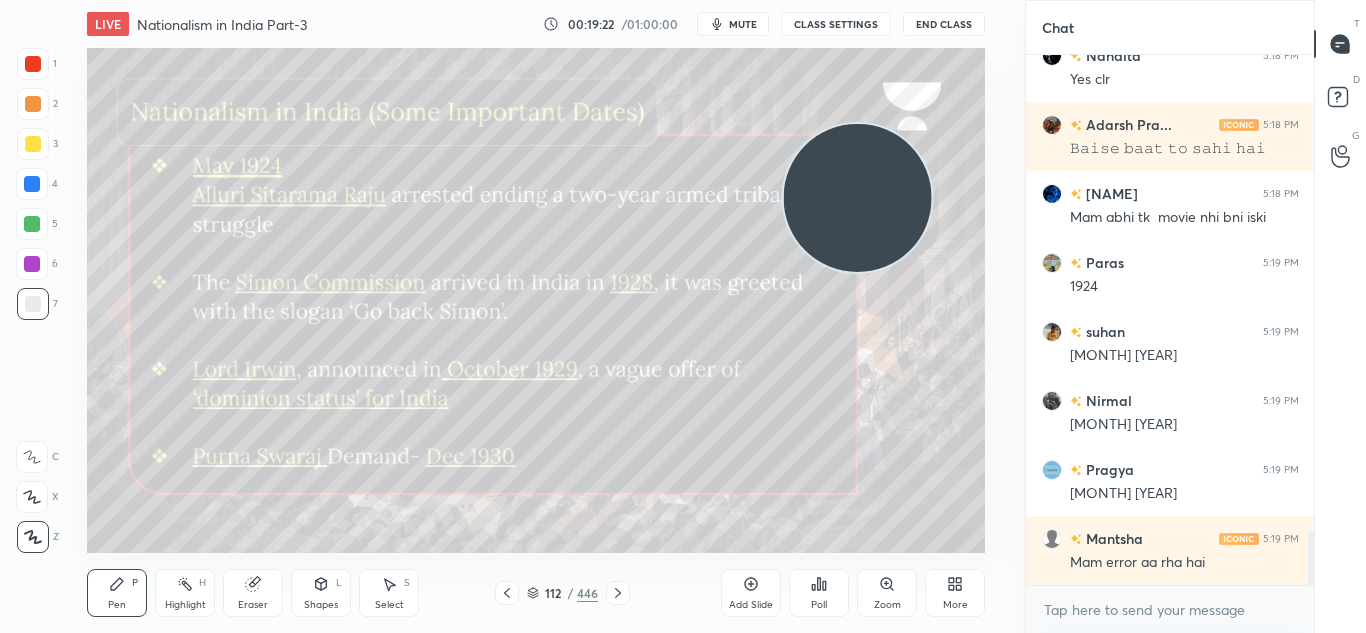 scroll, scrollTop: 4765, scrollLeft: 0, axis: vertical 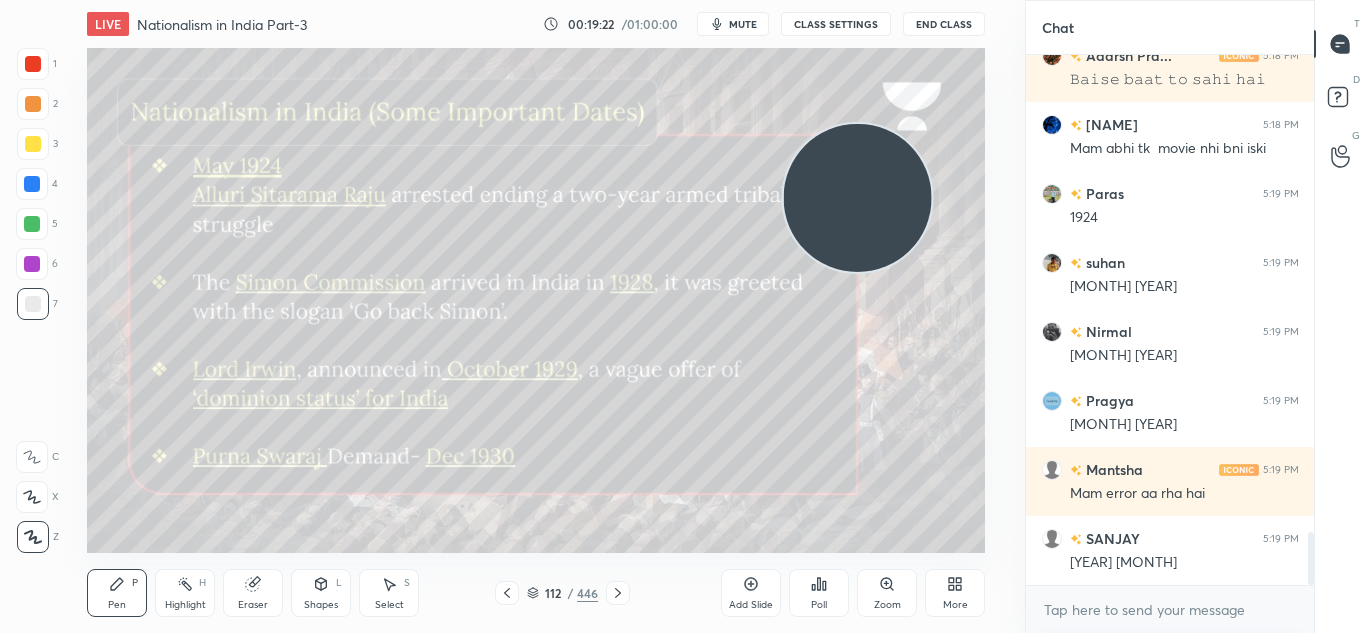click 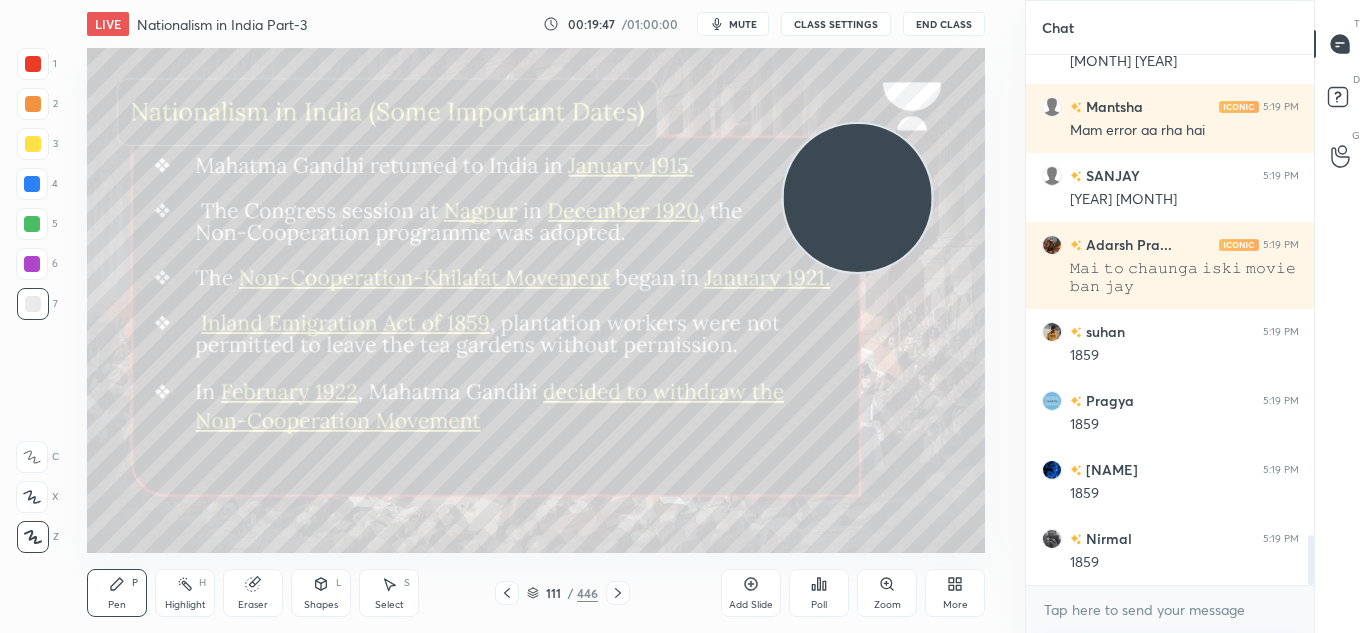 scroll, scrollTop: 5215, scrollLeft: 0, axis: vertical 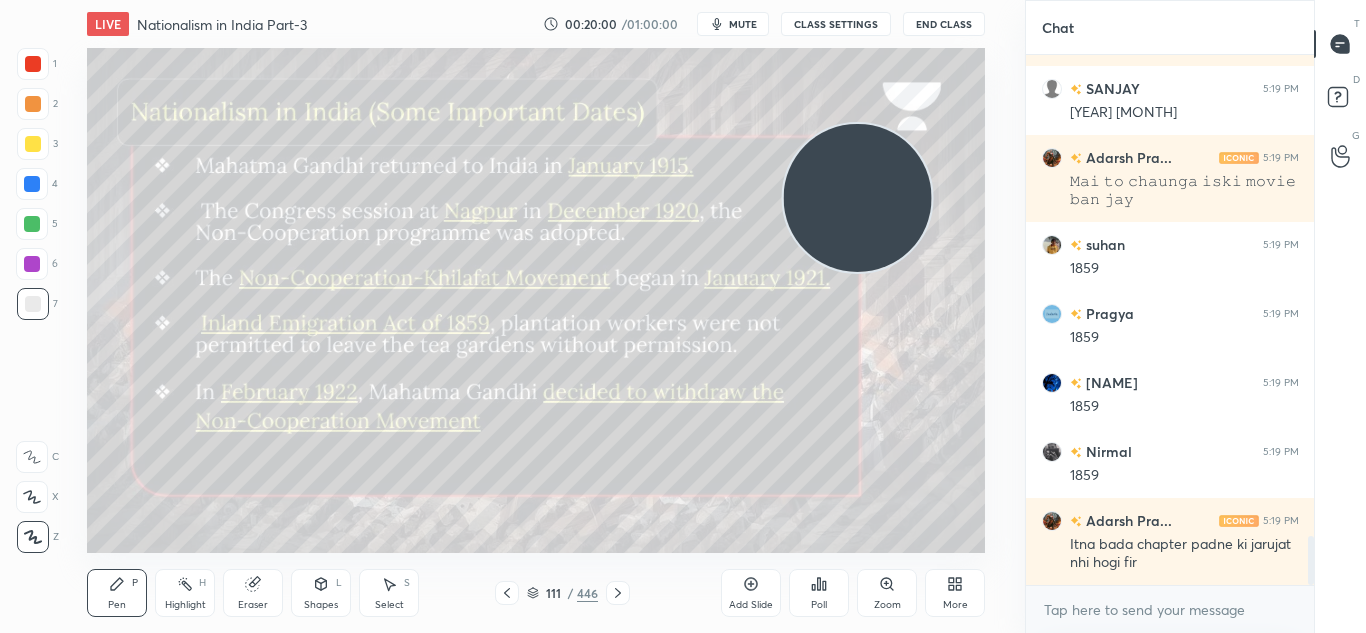 click 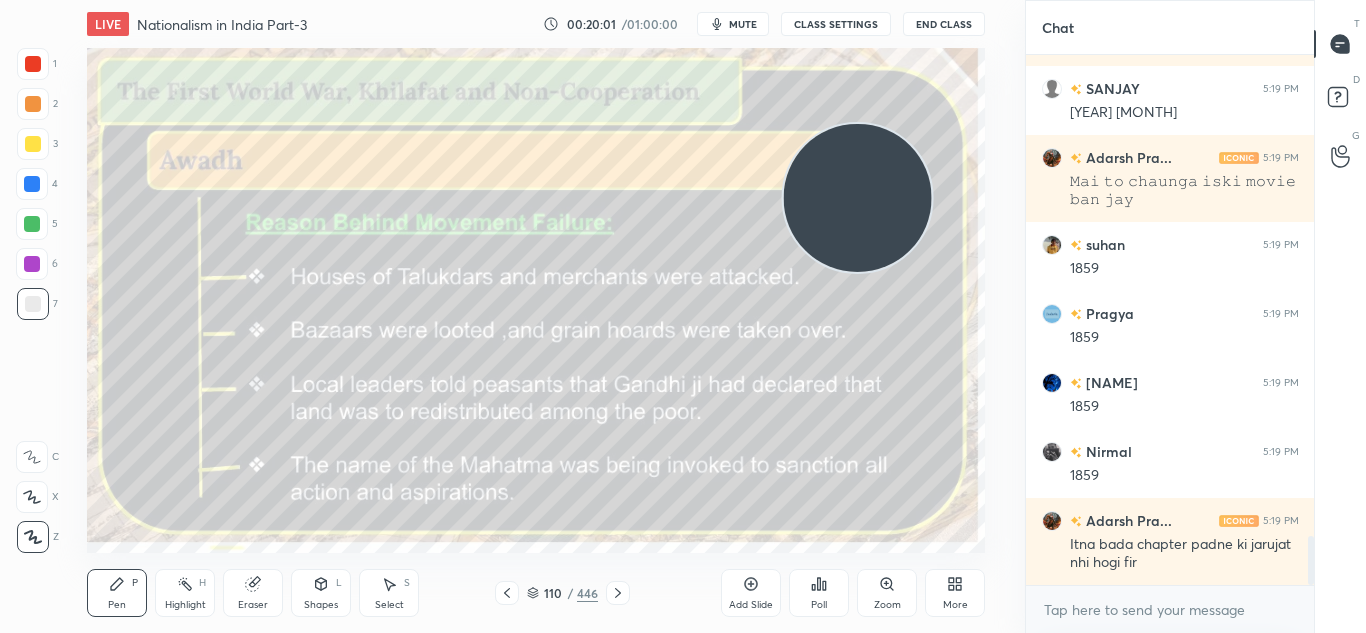 scroll, scrollTop: 5302, scrollLeft: 0, axis: vertical 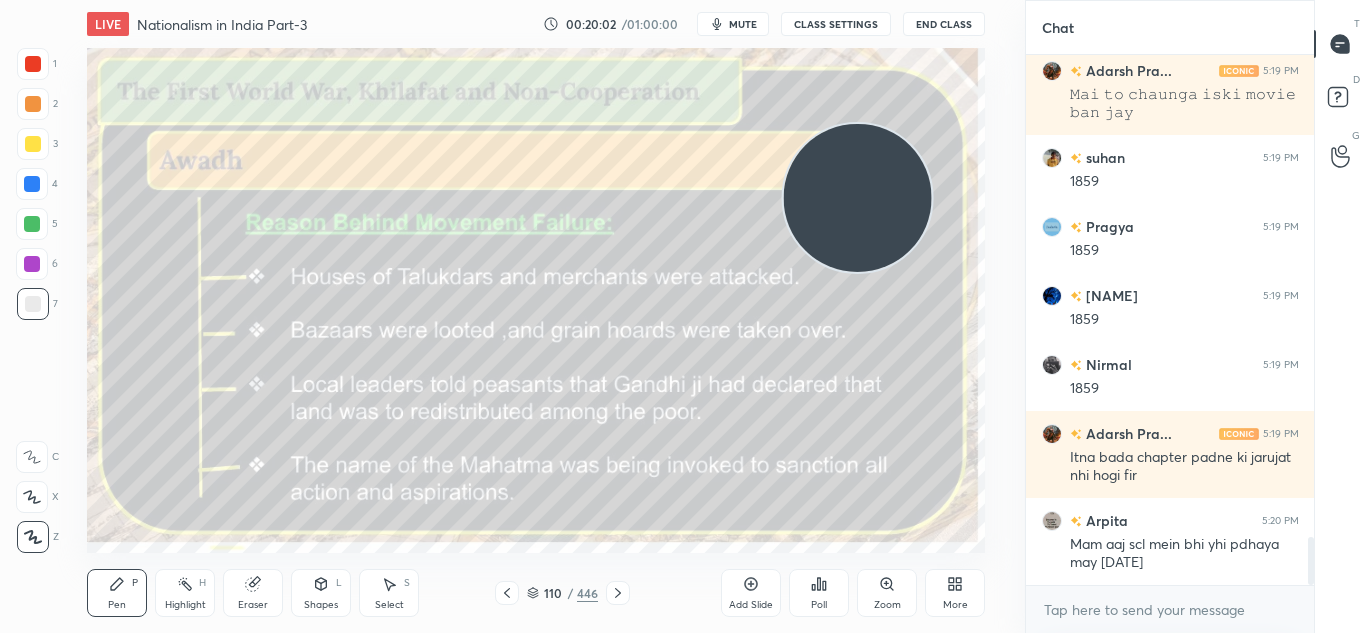 click 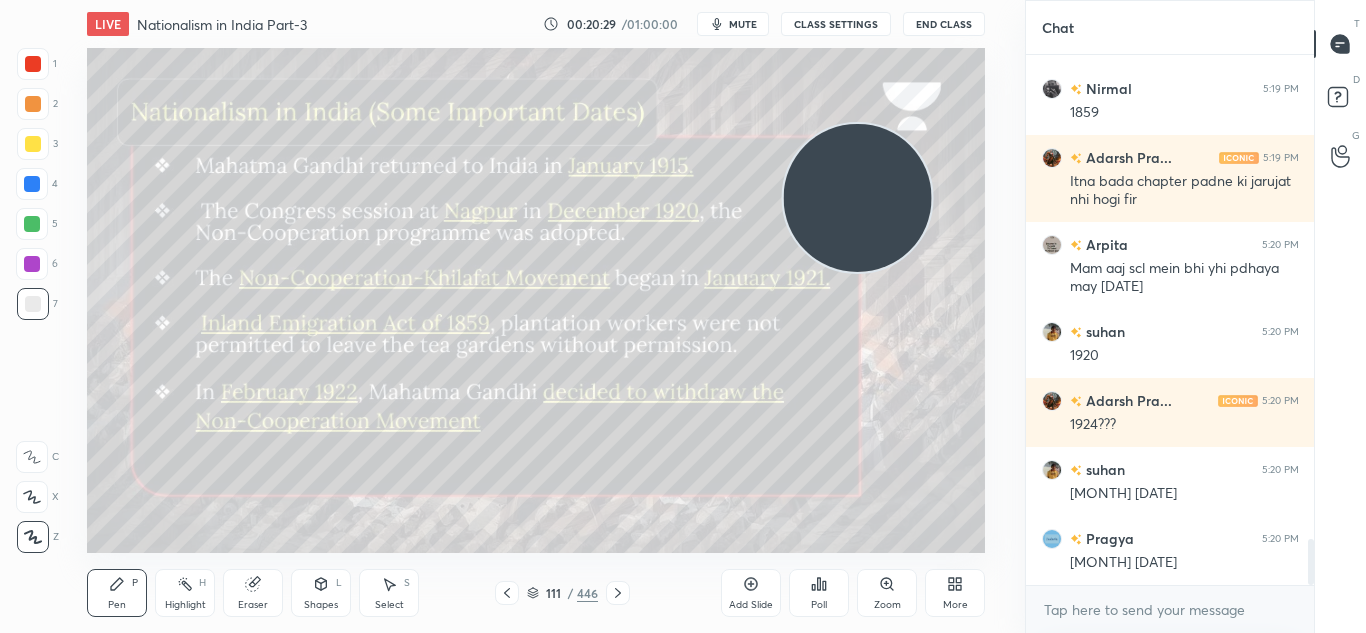scroll, scrollTop: 5647, scrollLeft: 0, axis: vertical 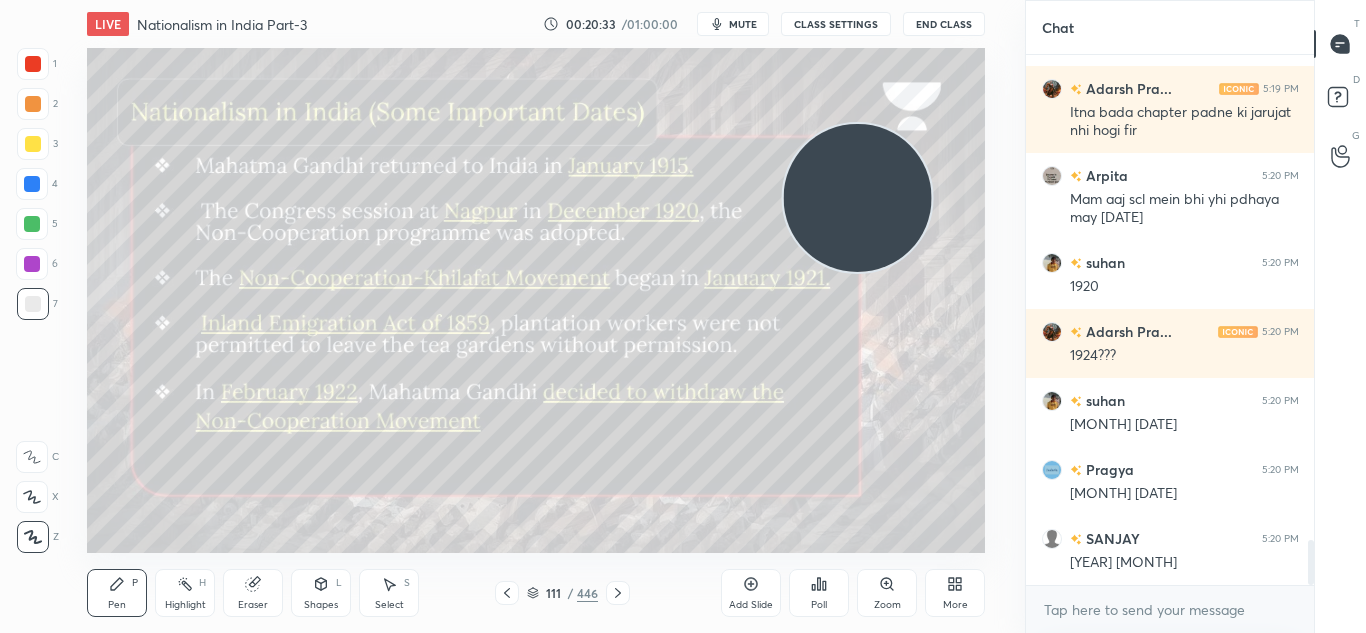 click at bounding box center [507, 593] 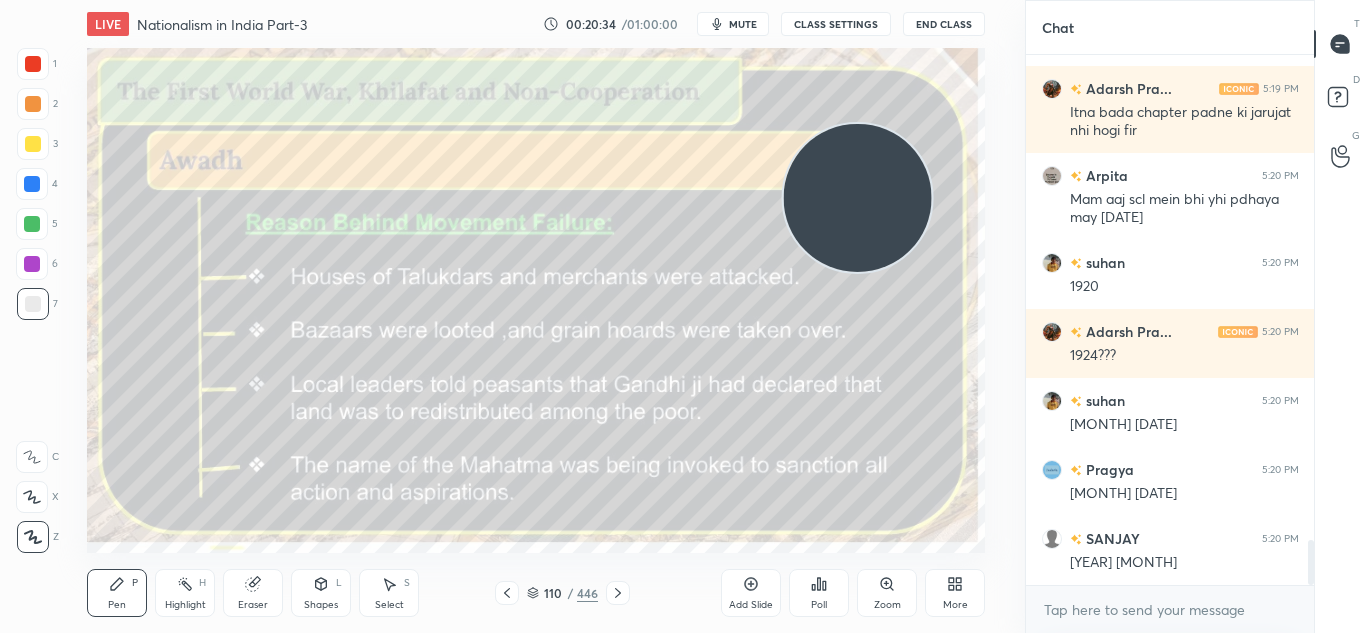 click on "Pen P Highlight H Eraser Shapes L Select S 110 / 446 Add Slide Poll Zoom More" at bounding box center [536, 593] 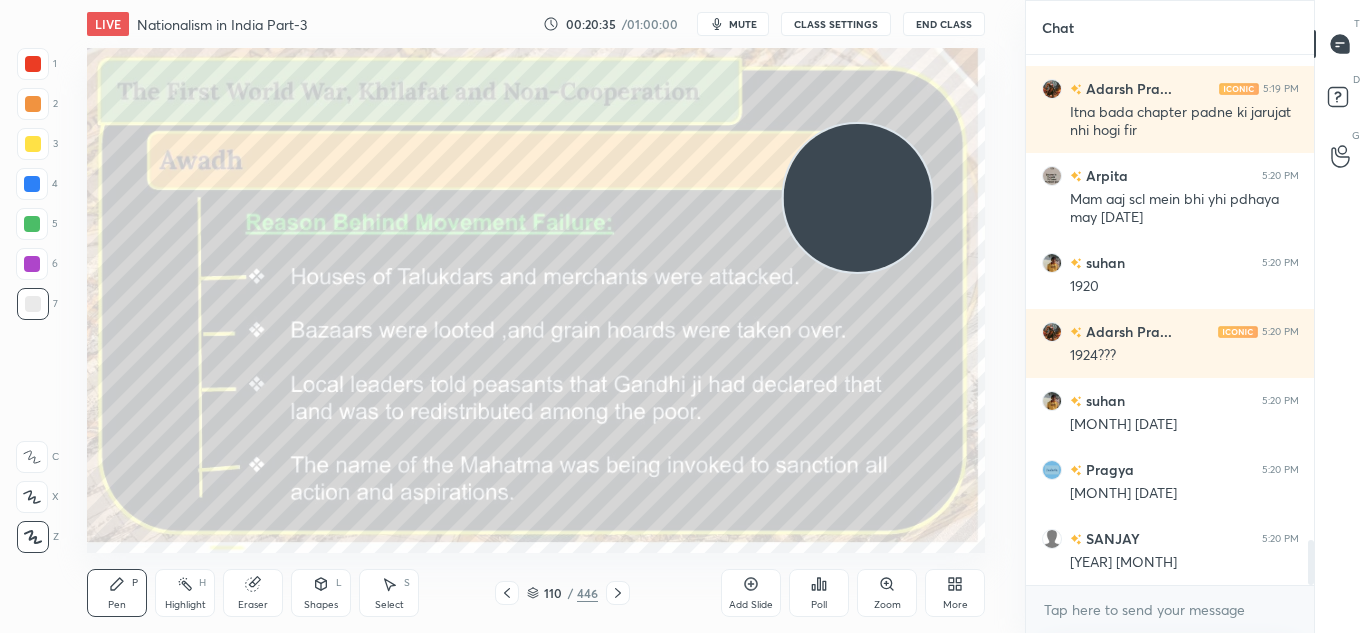 click 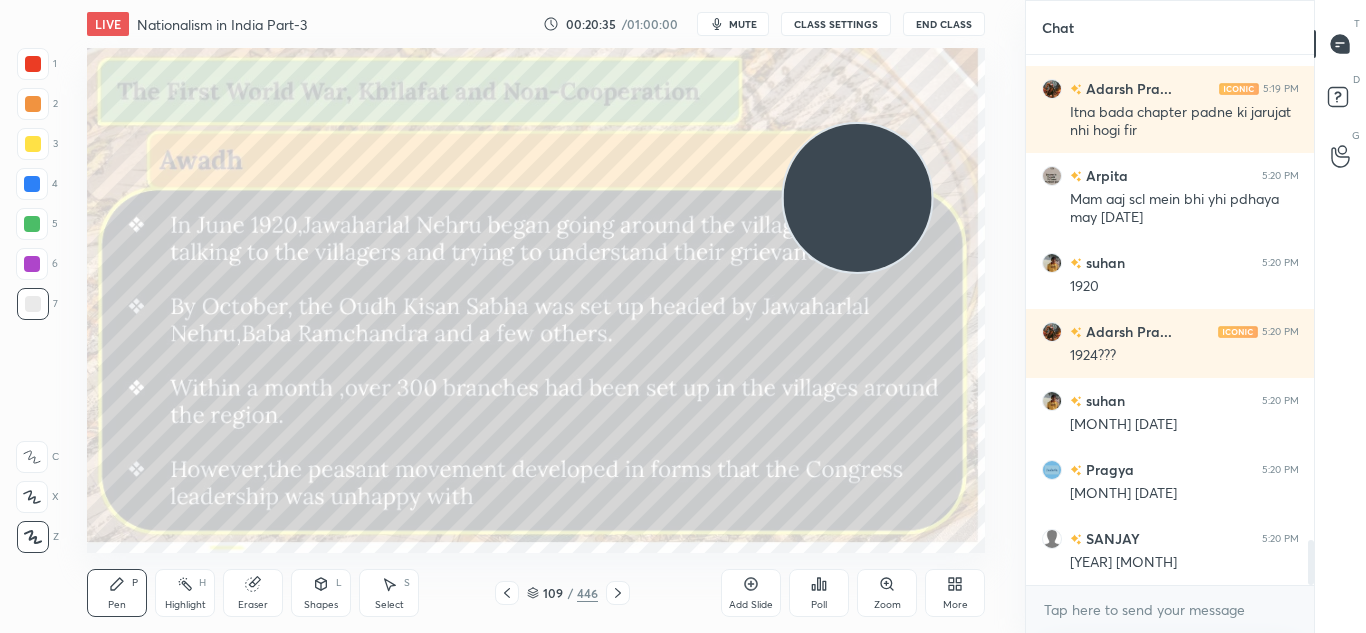 click 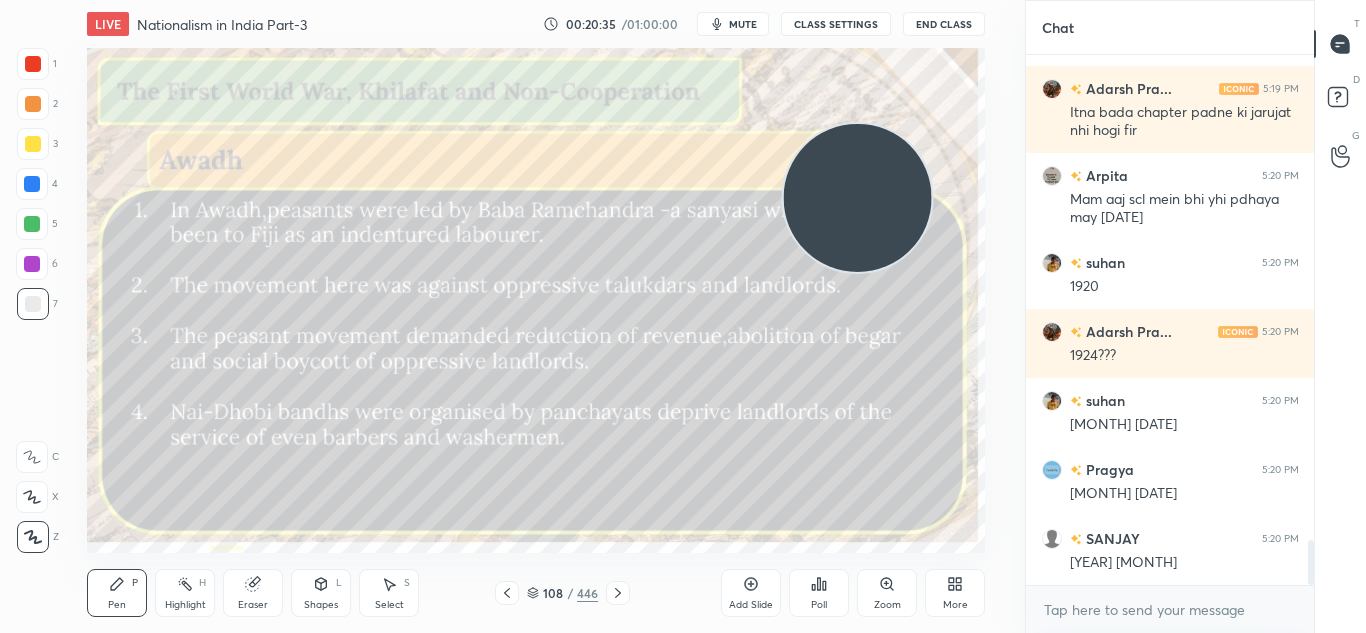 click 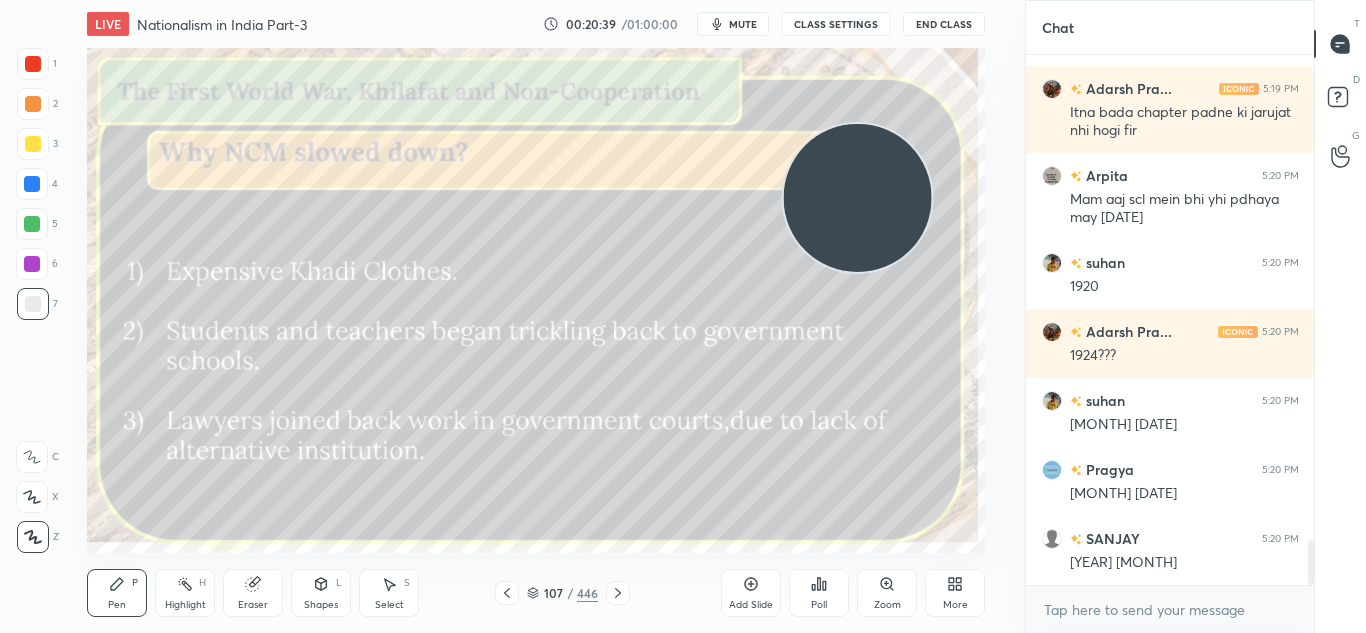 click on "Add Slide" at bounding box center [751, 593] 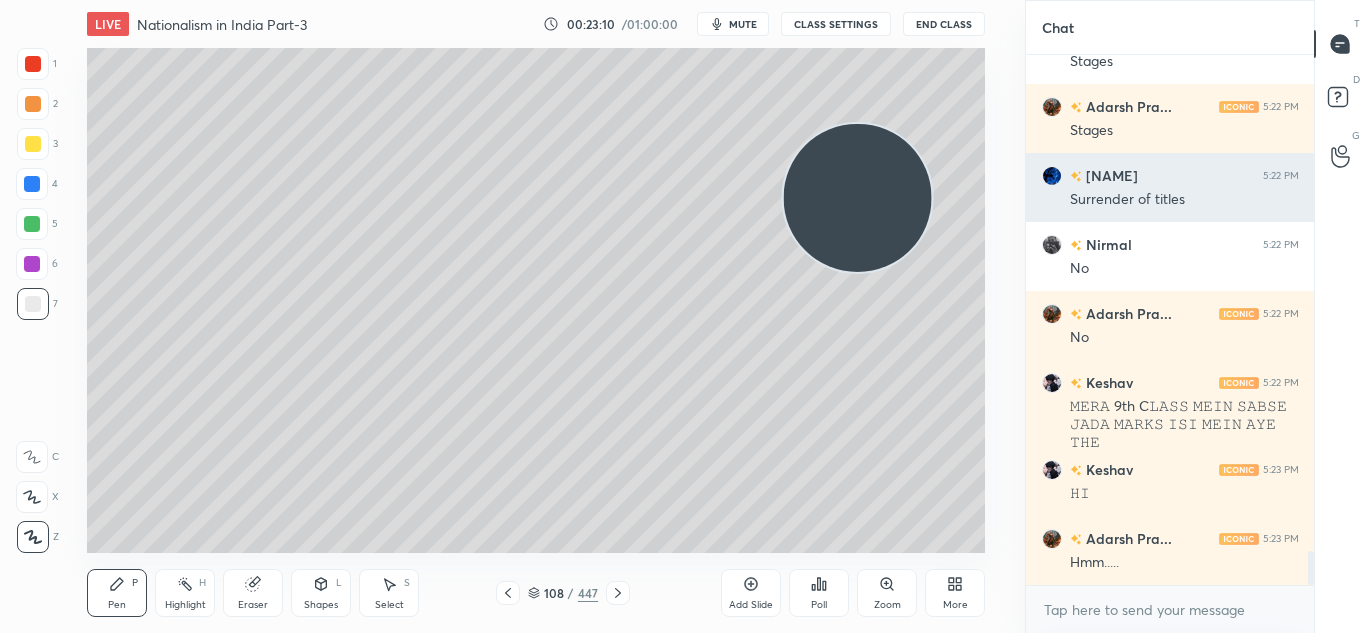 scroll, scrollTop: 7669, scrollLeft: 0, axis: vertical 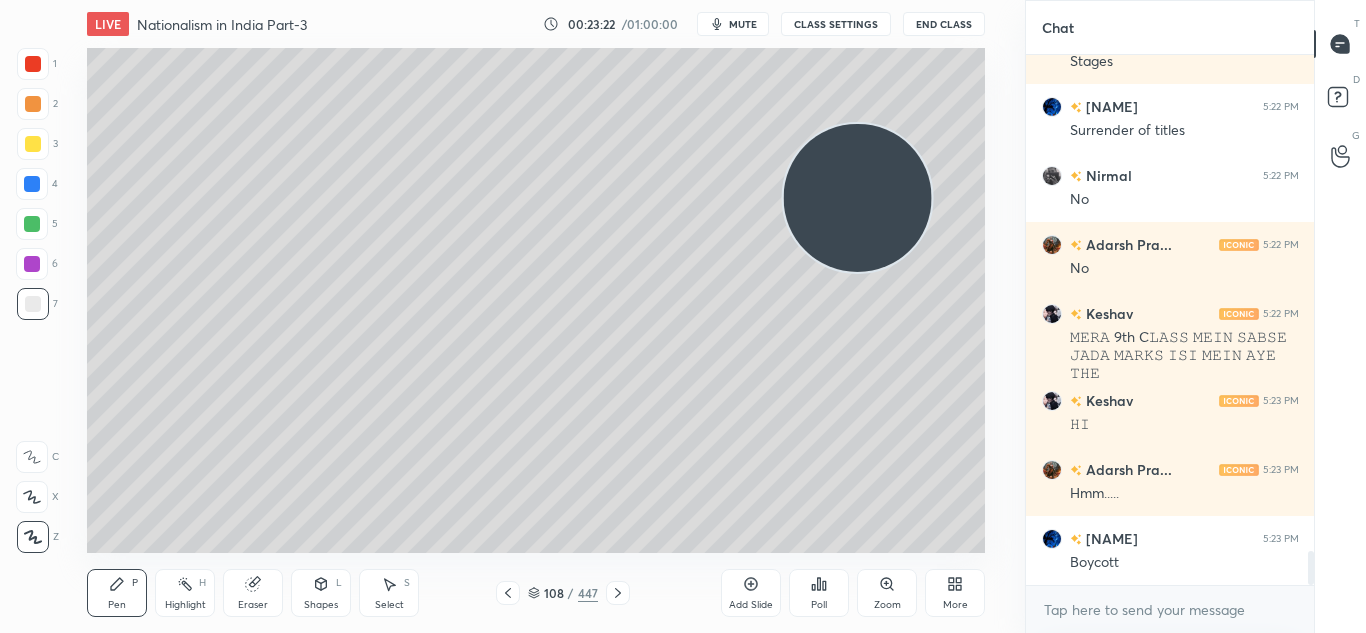 click 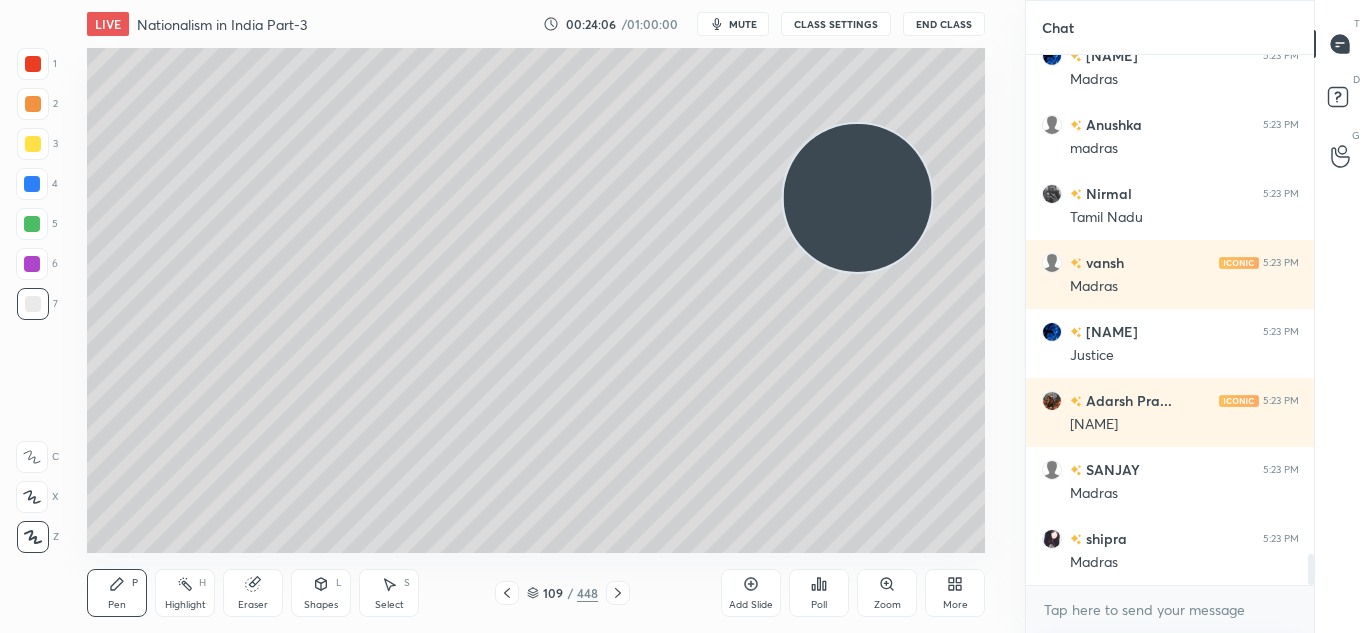 scroll, scrollTop: 8515, scrollLeft: 0, axis: vertical 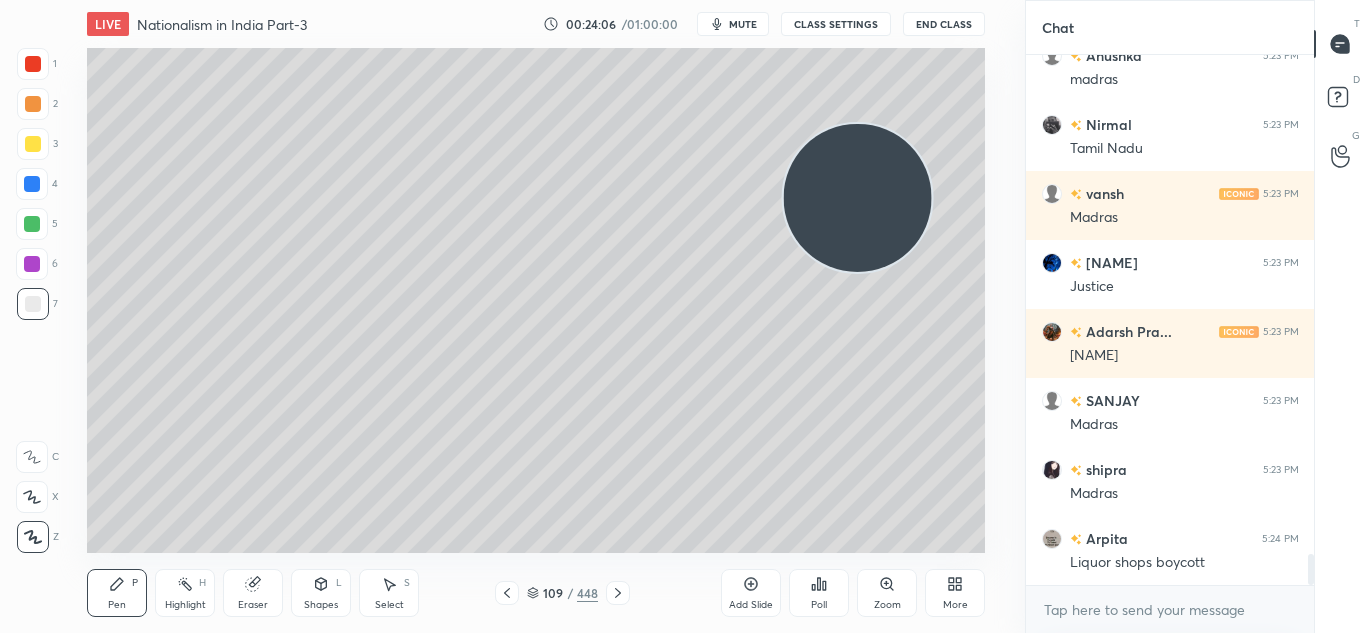 click 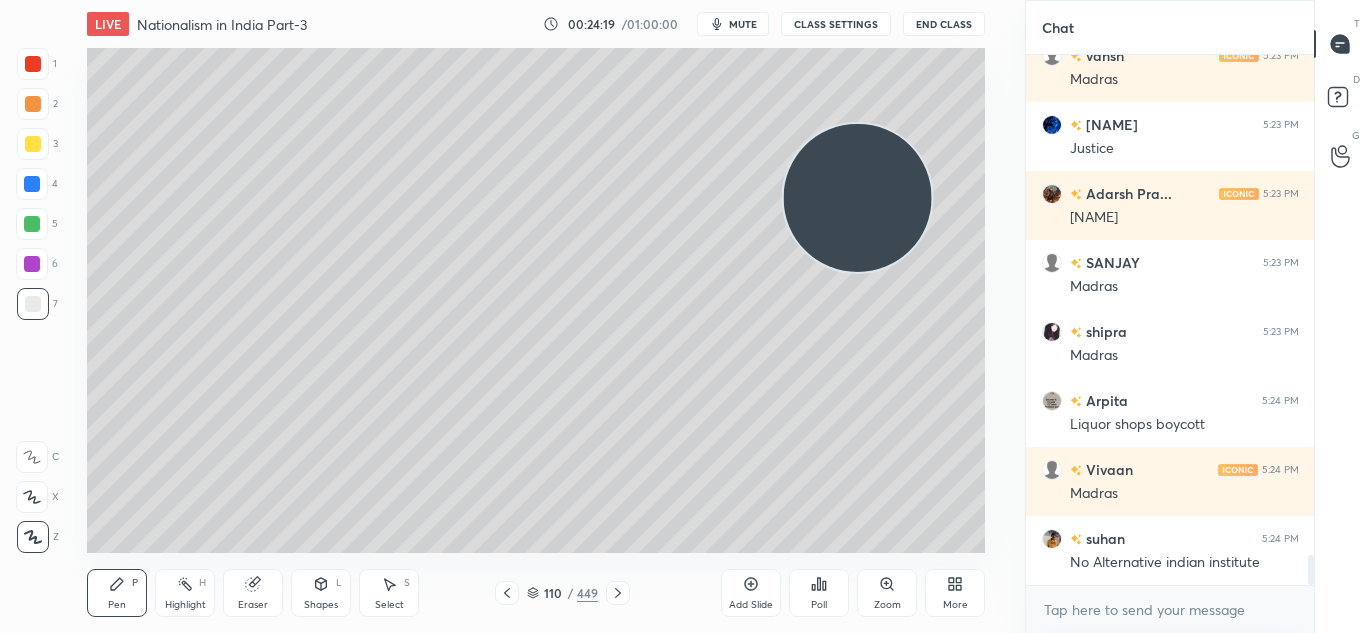 scroll, scrollTop: 8722, scrollLeft: 0, axis: vertical 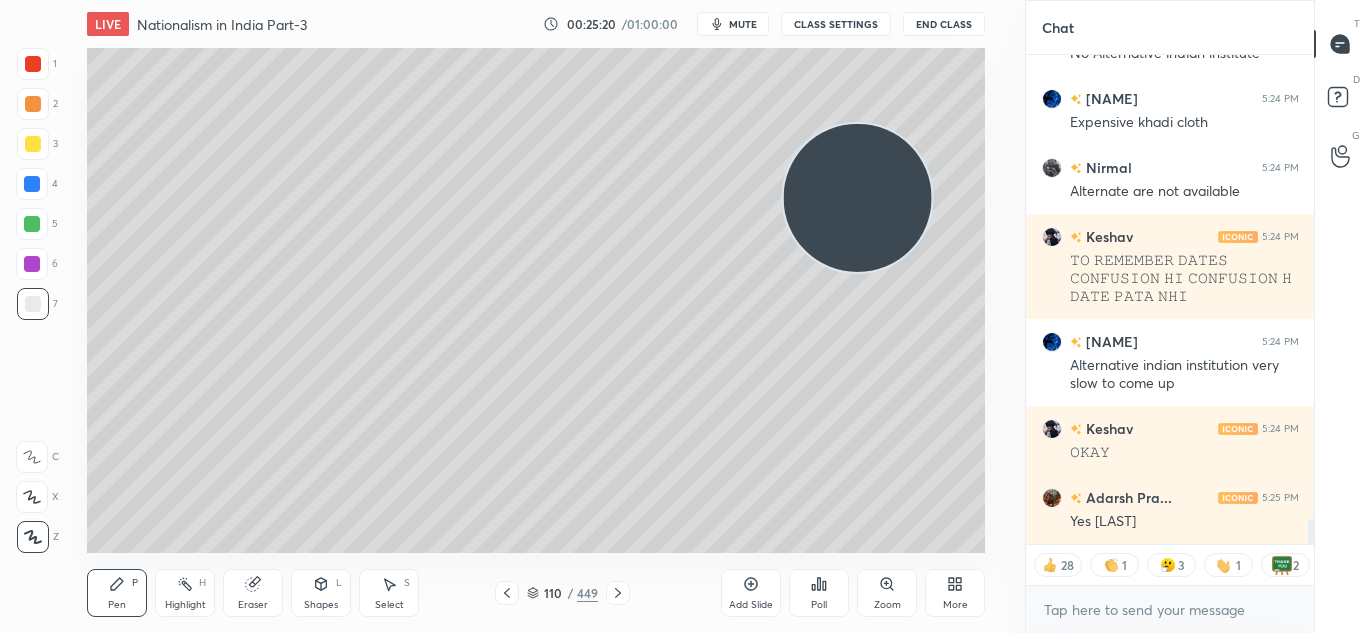 click on "Add Slide" at bounding box center [751, 593] 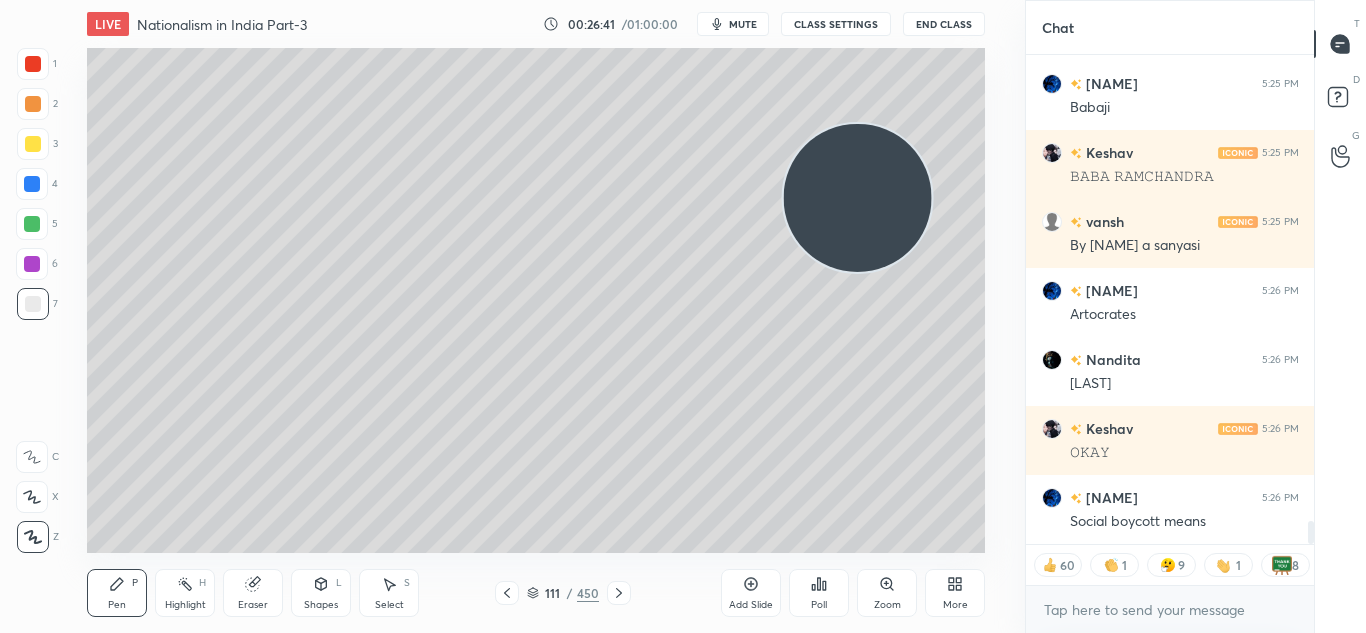 scroll, scrollTop: 9852, scrollLeft: 0, axis: vertical 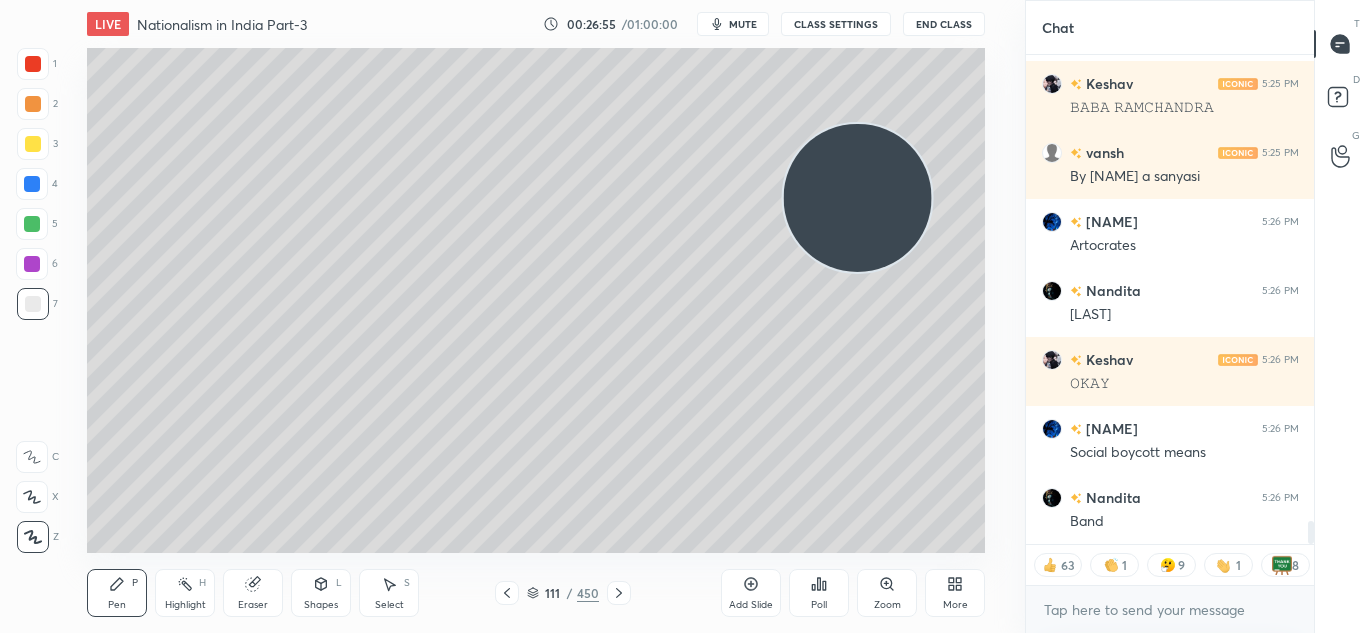 click at bounding box center [619, 593] 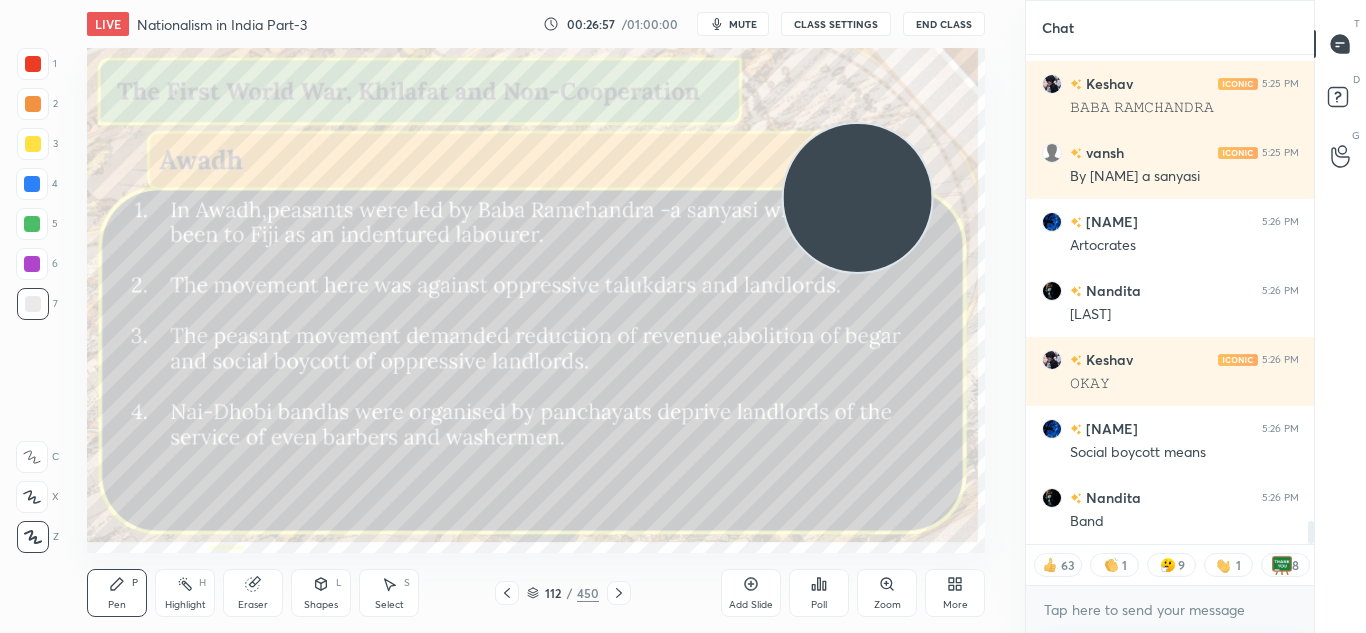 click at bounding box center [507, 593] 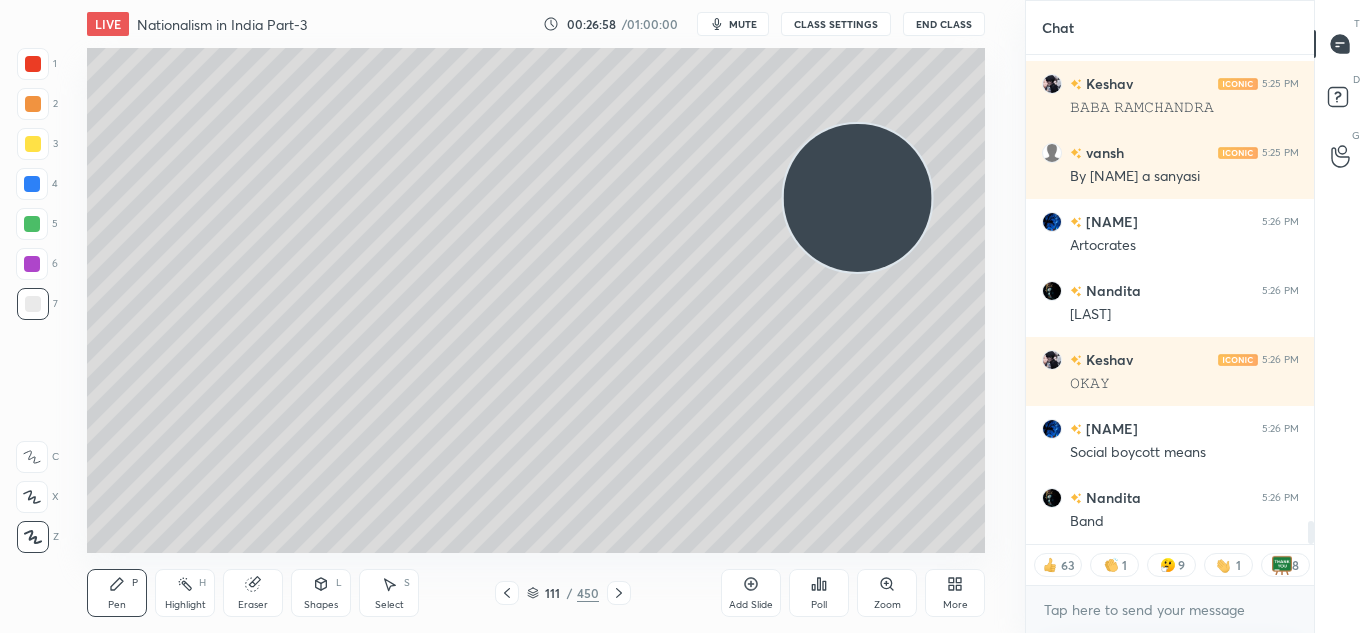 click 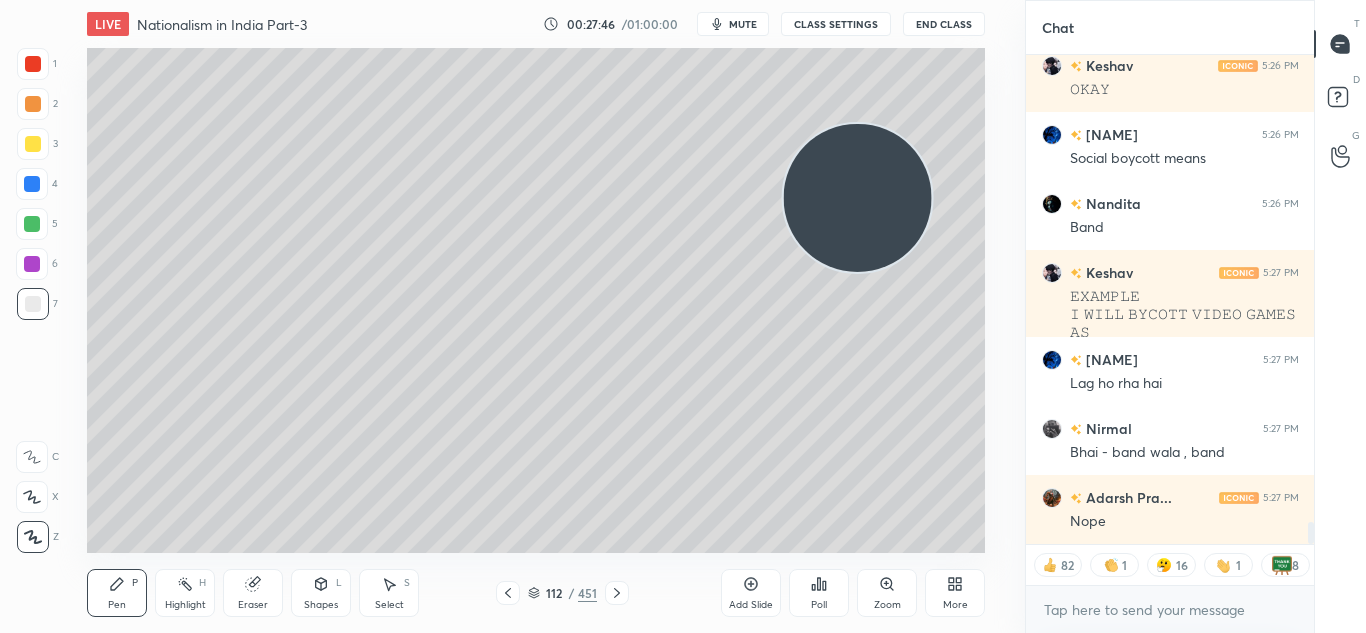scroll, scrollTop: 10215, scrollLeft: 0, axis: vertical 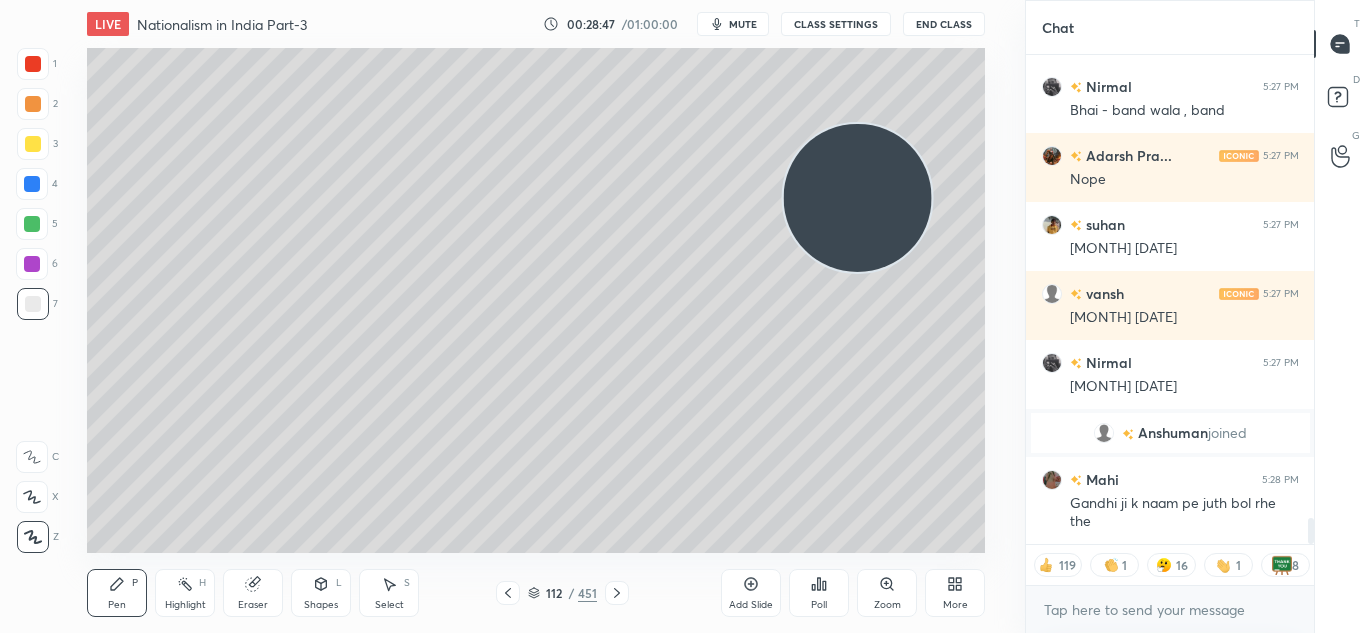 click 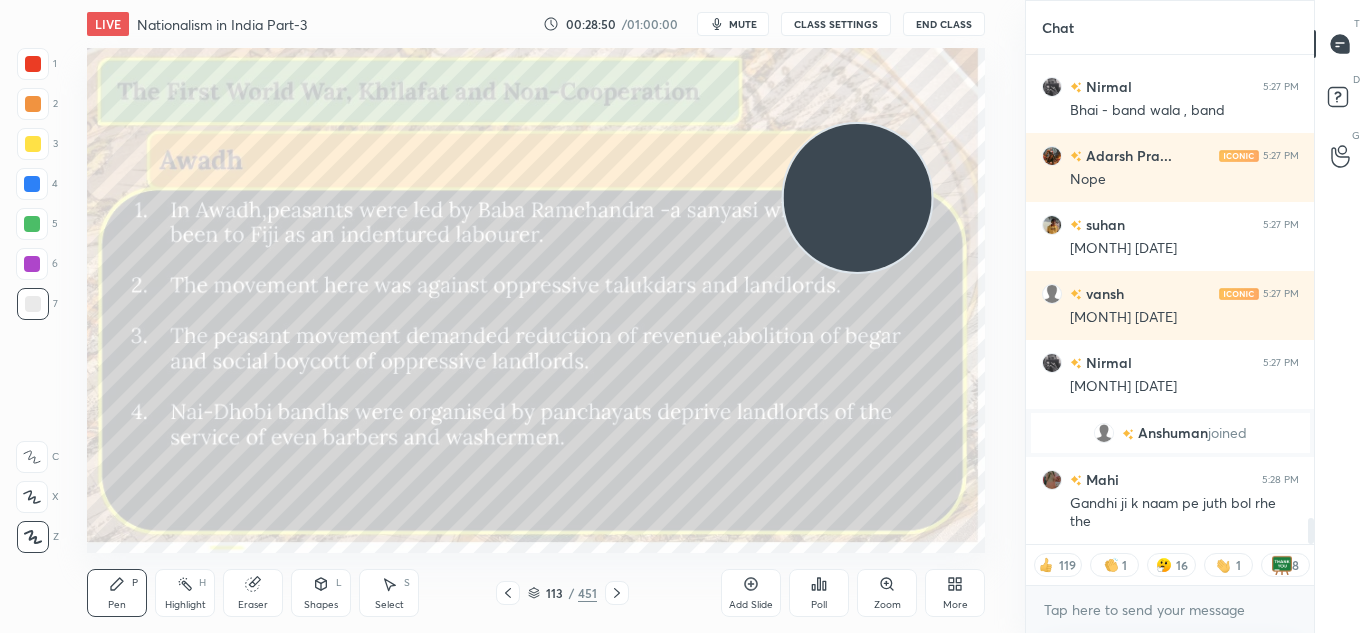 click 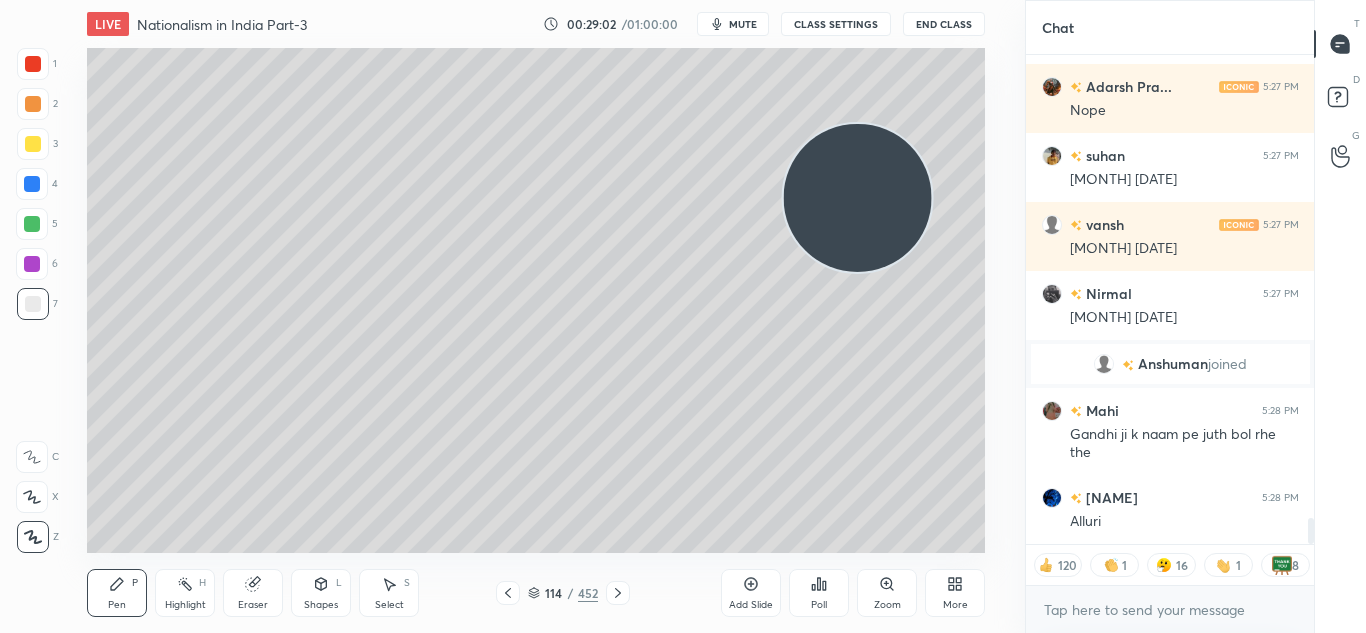 scroll, scrollTop: 8744, scrollLeft: 0, axis: vertical 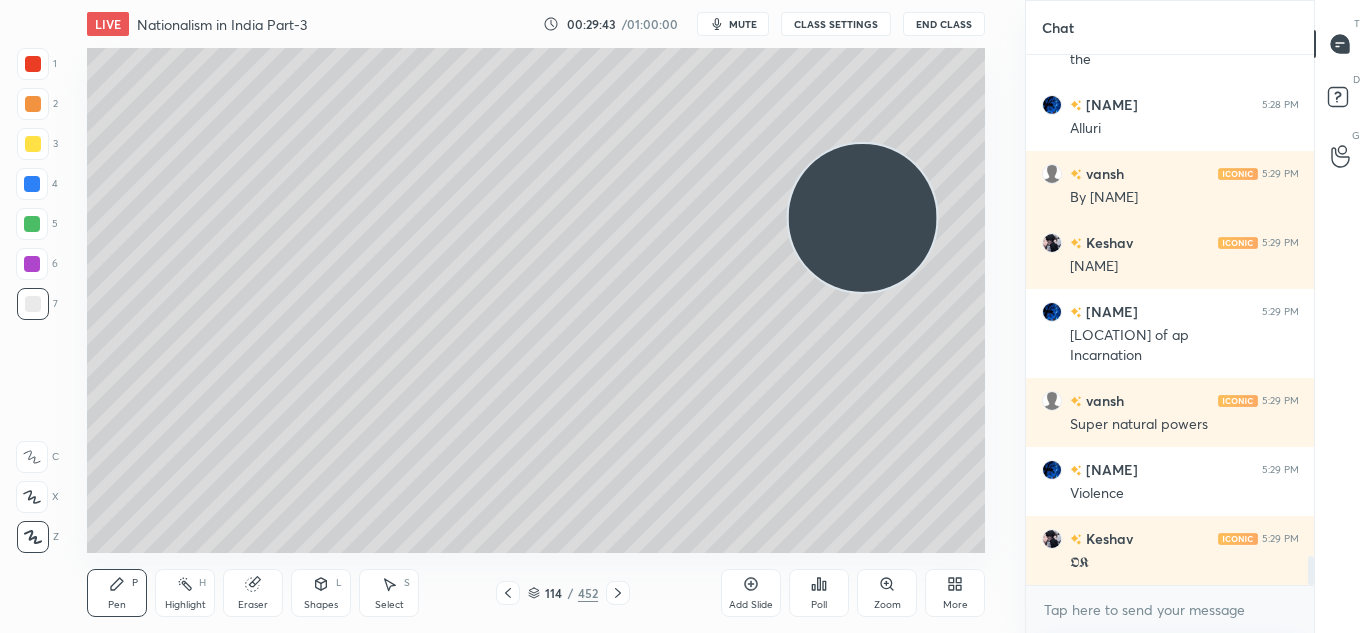 click on "Add Slide" at bounding box center (751, 593) 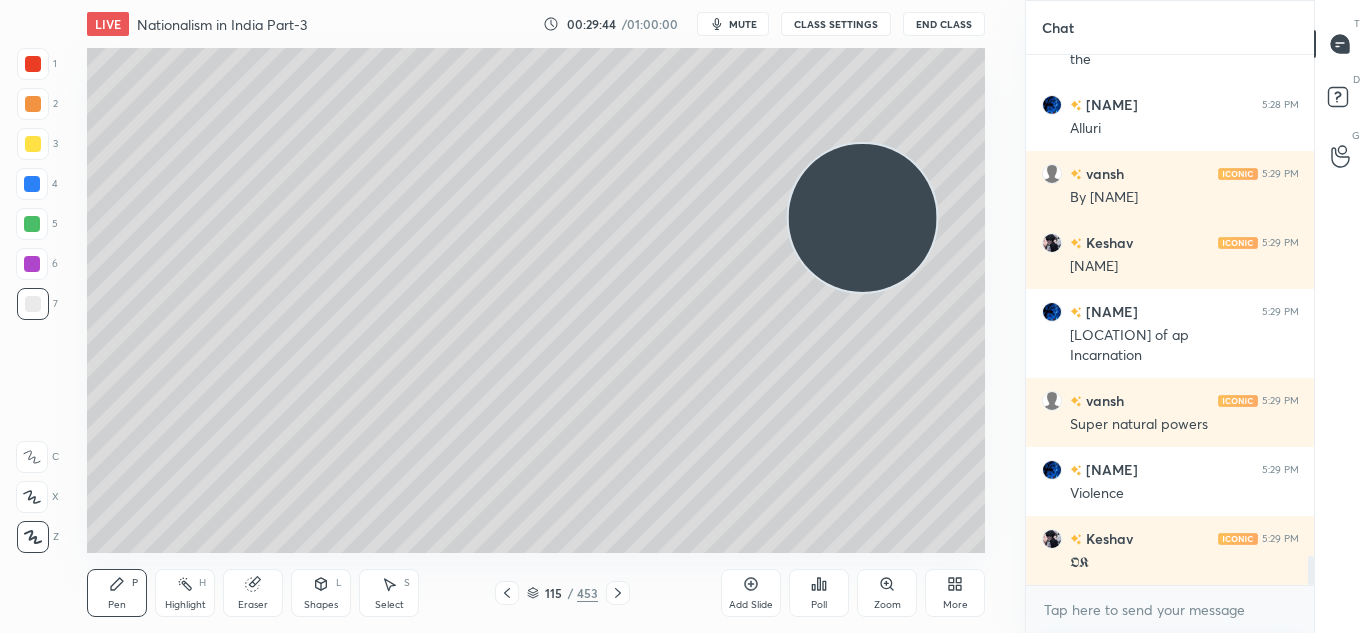 scroll, scrollTop: 9137, scrollLeft: 0, axis: vertical 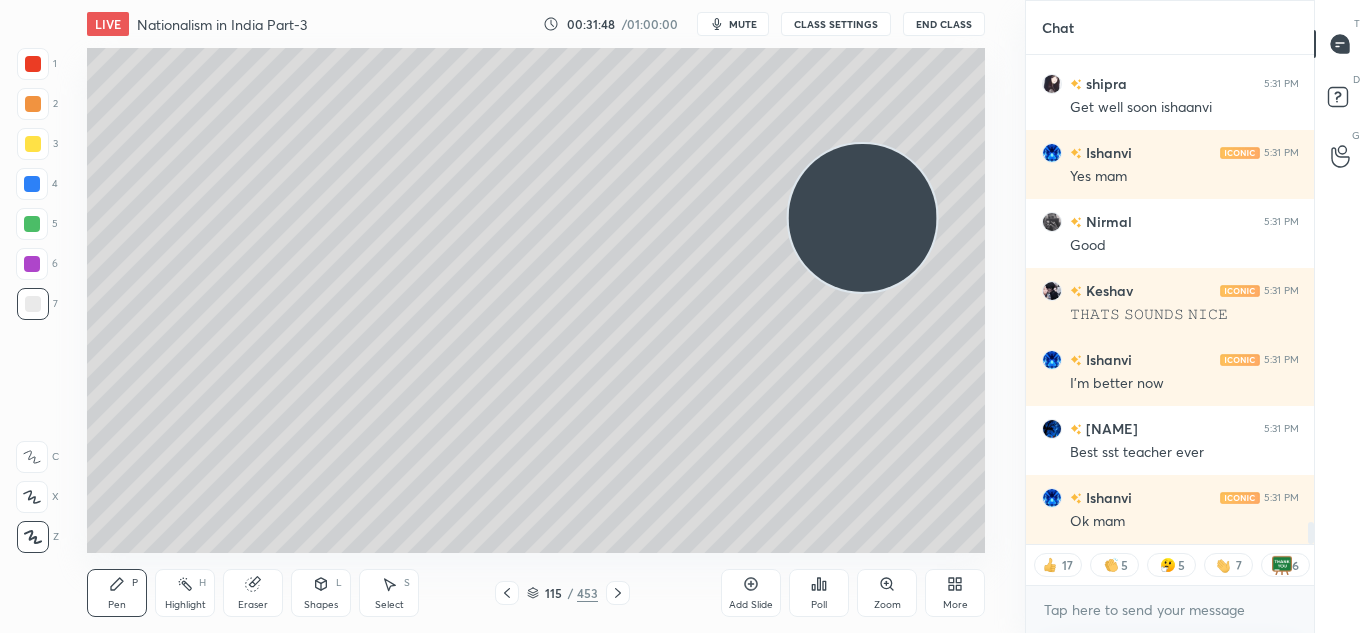 click 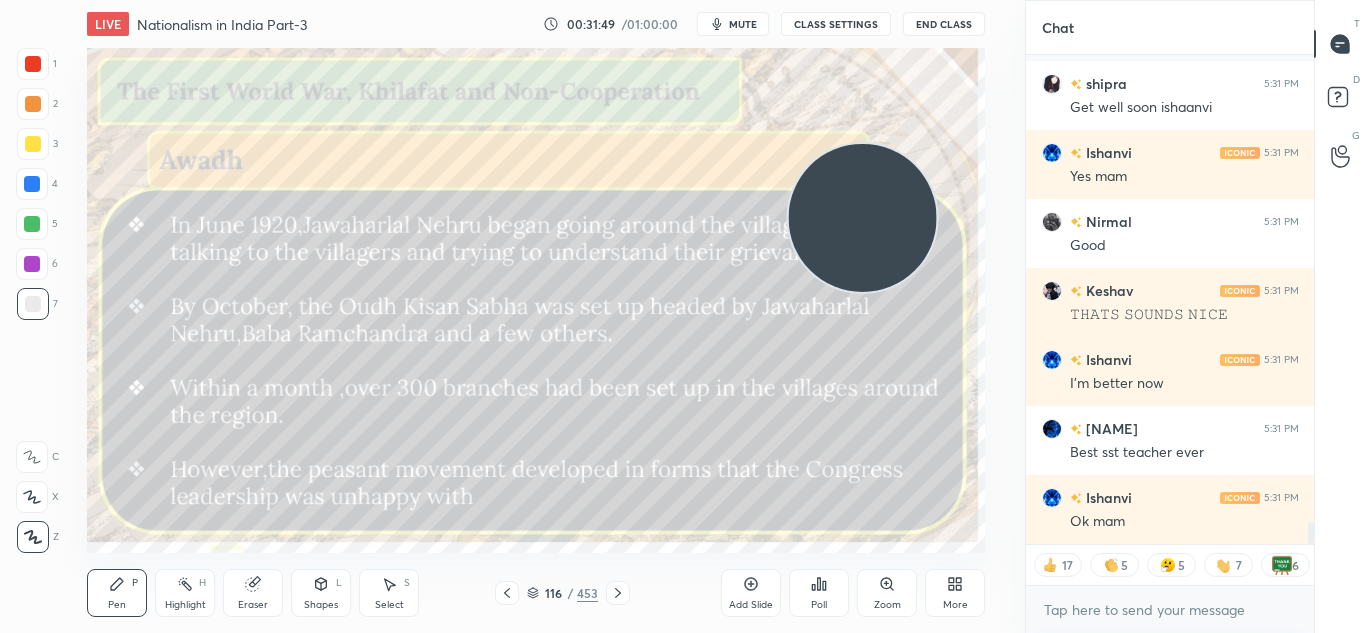 click 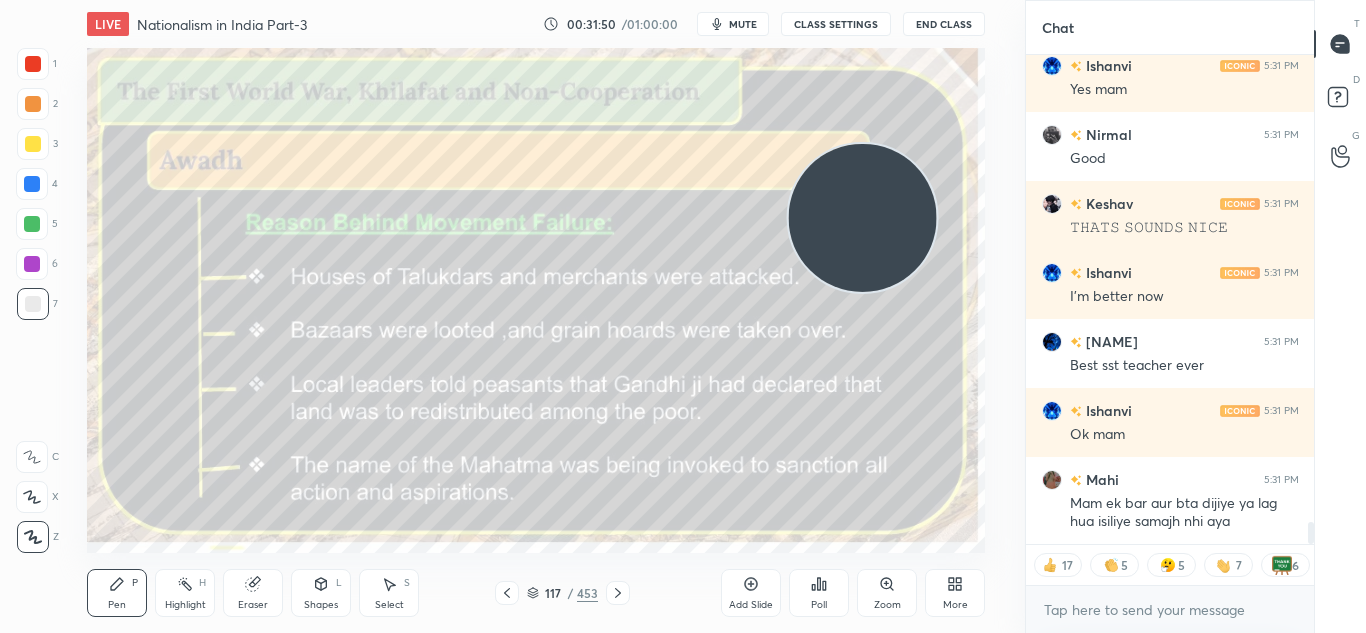 click 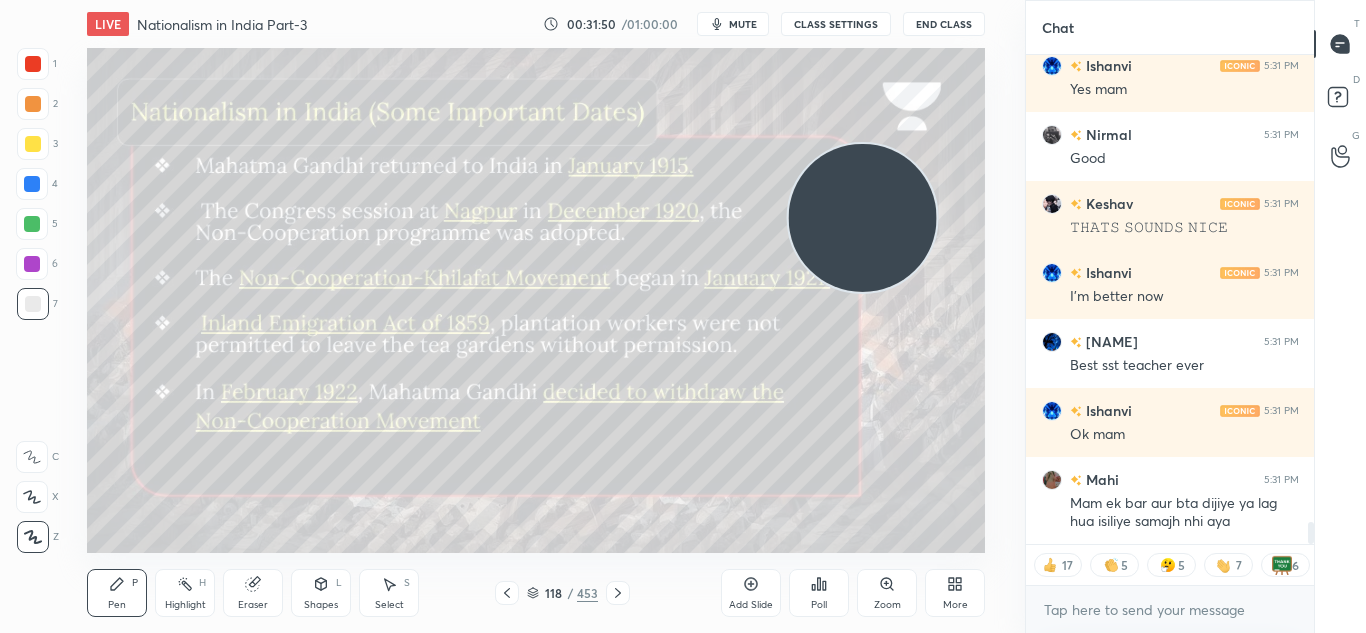 scroll, scrollTop: 10672, scrollLeft: 0, axis: vertical 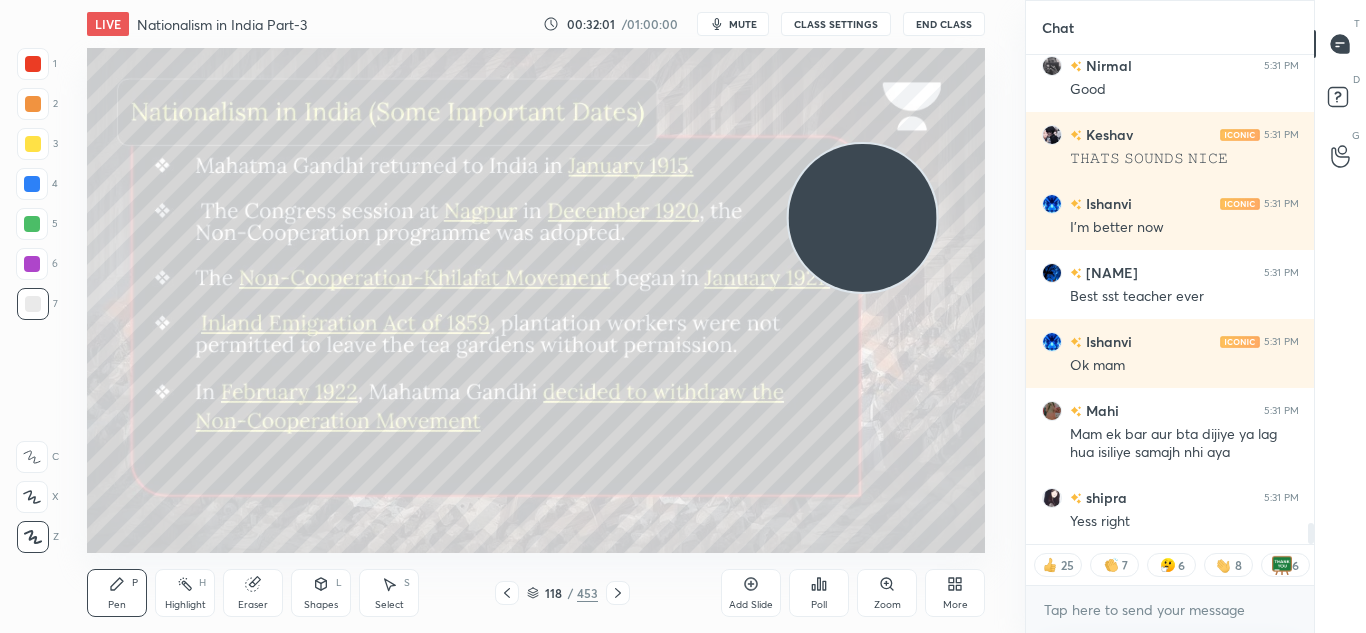 click 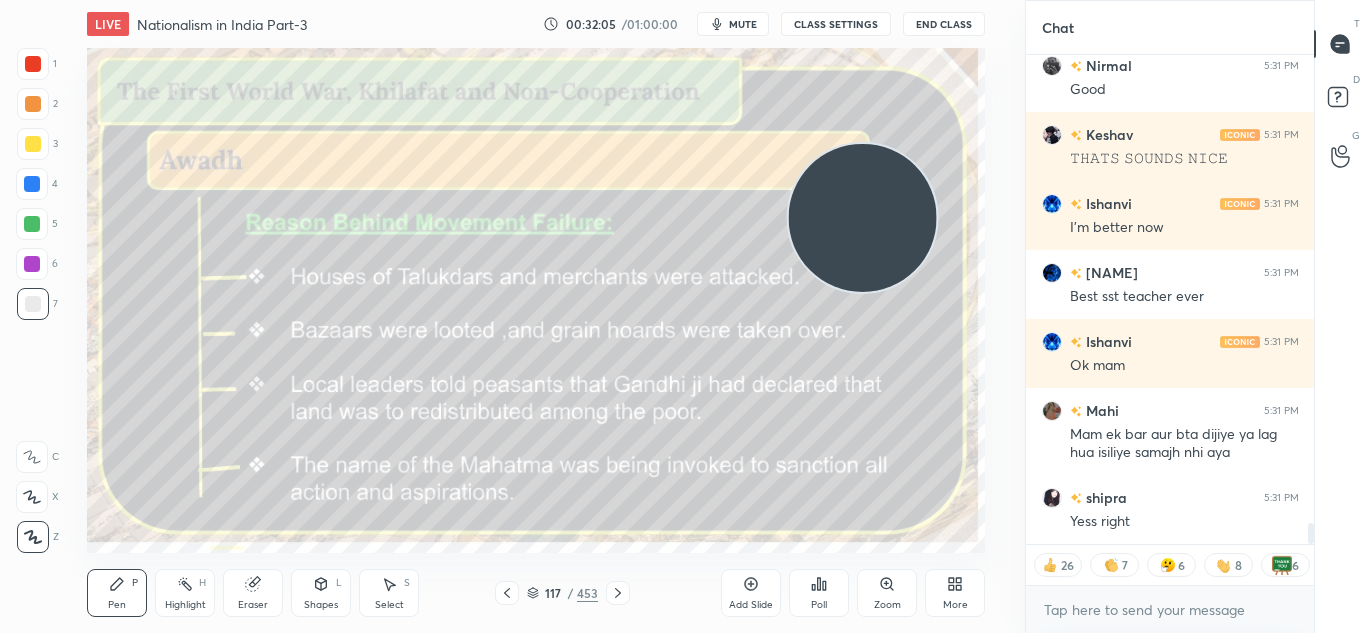 click 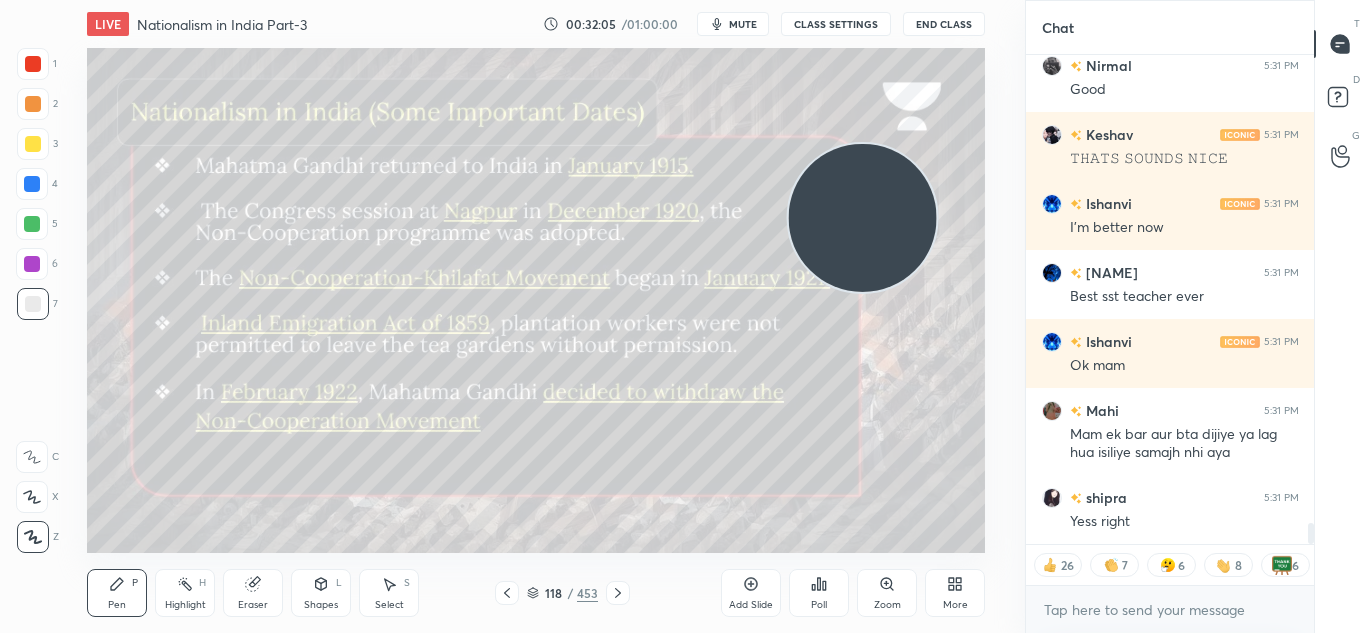 click 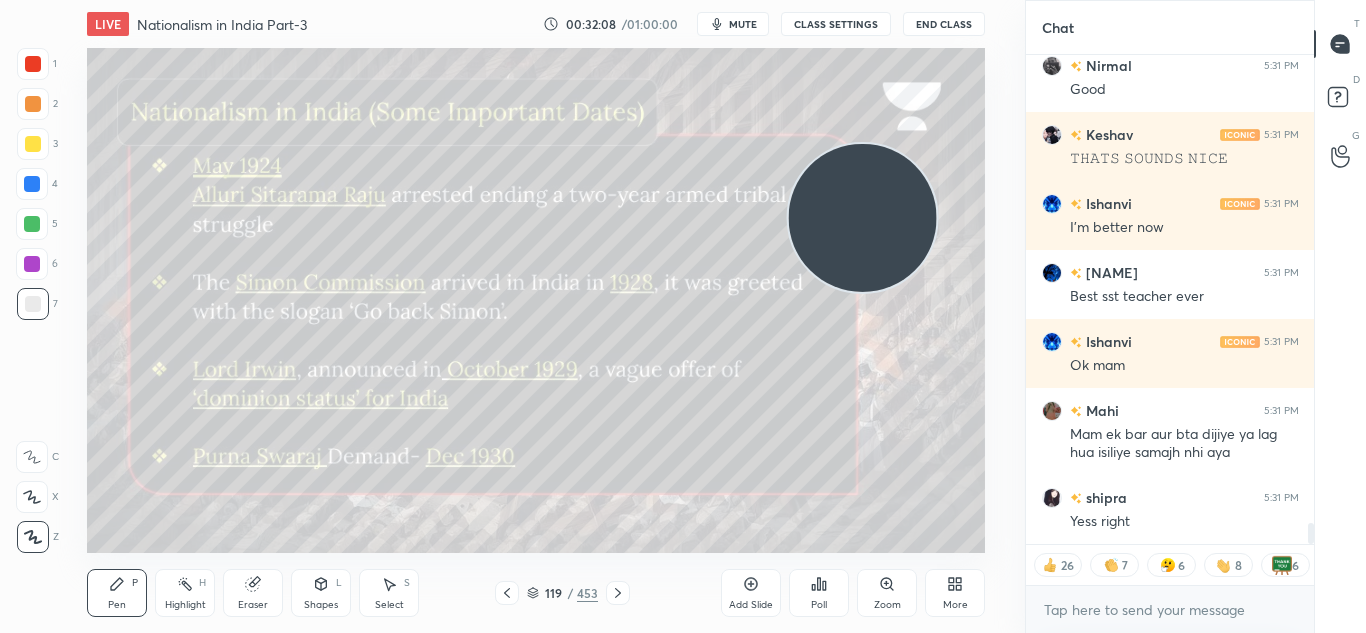 click 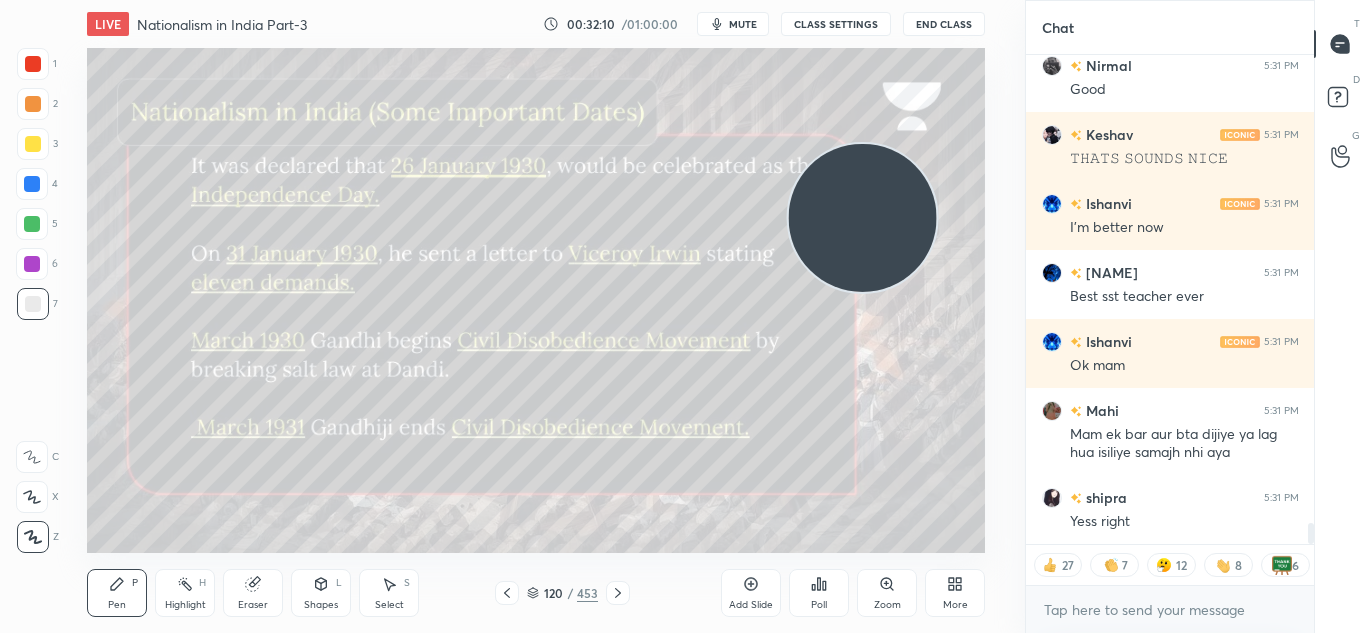 click 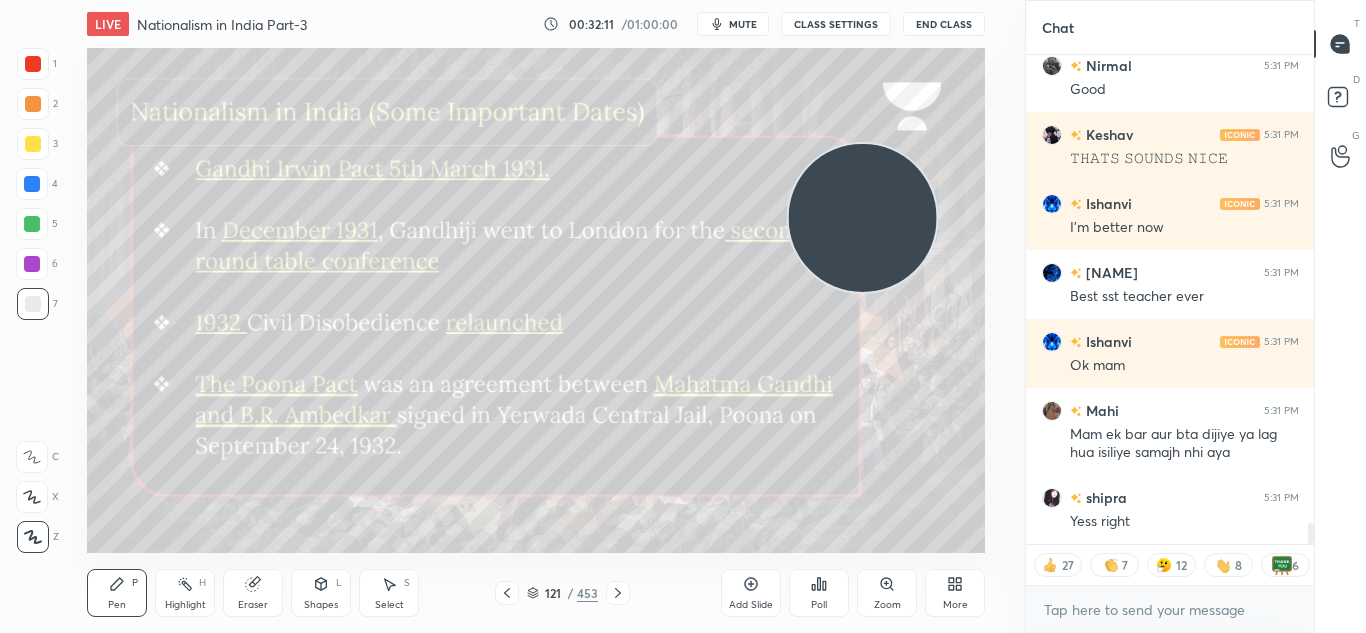 click 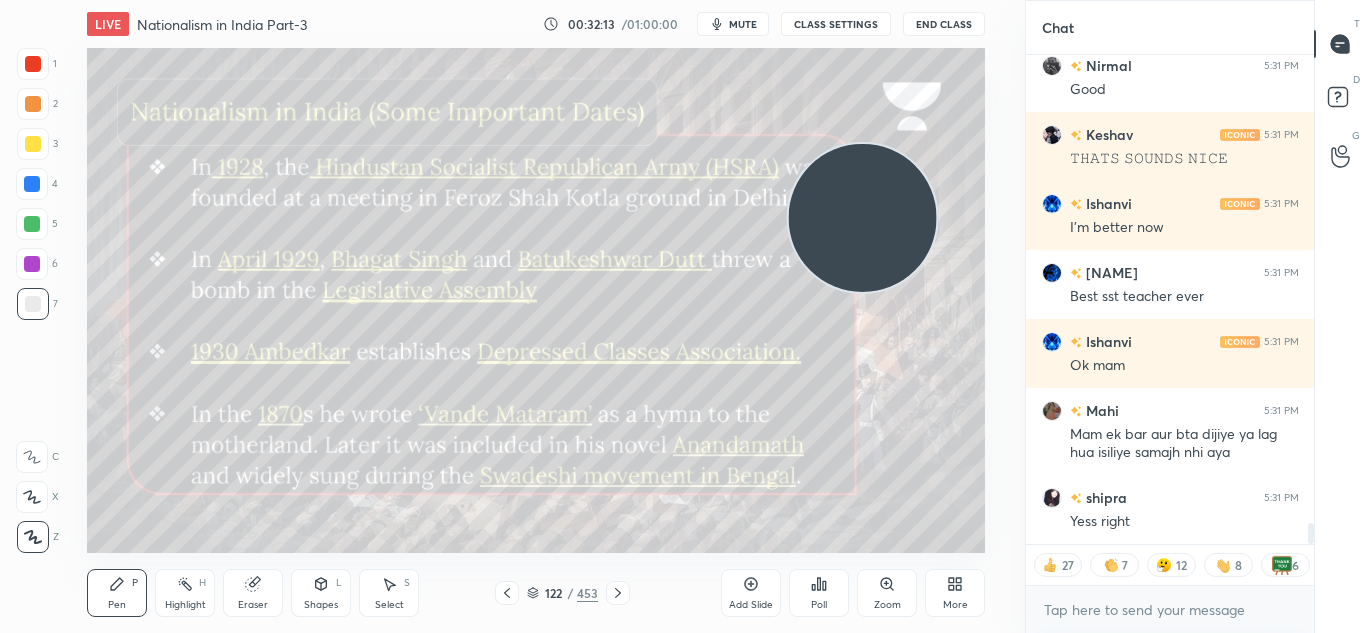 click 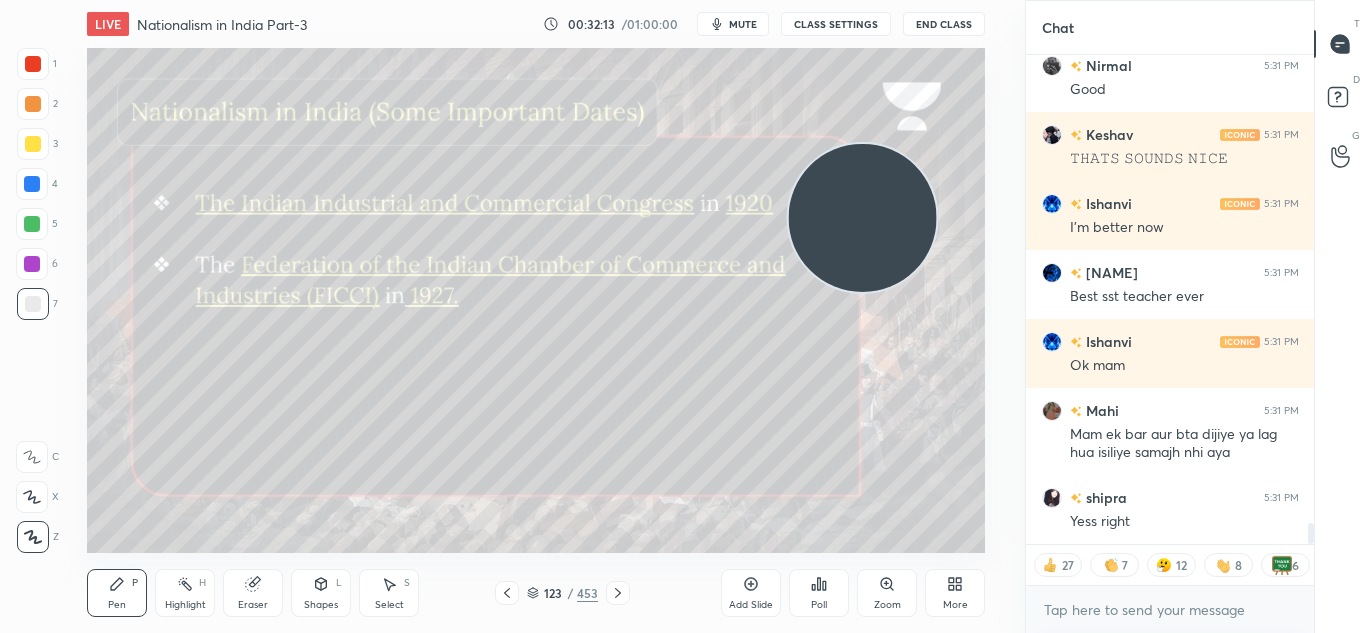 scroll, scrollTop: 10741, scrollLeft: 0, axis: vertical 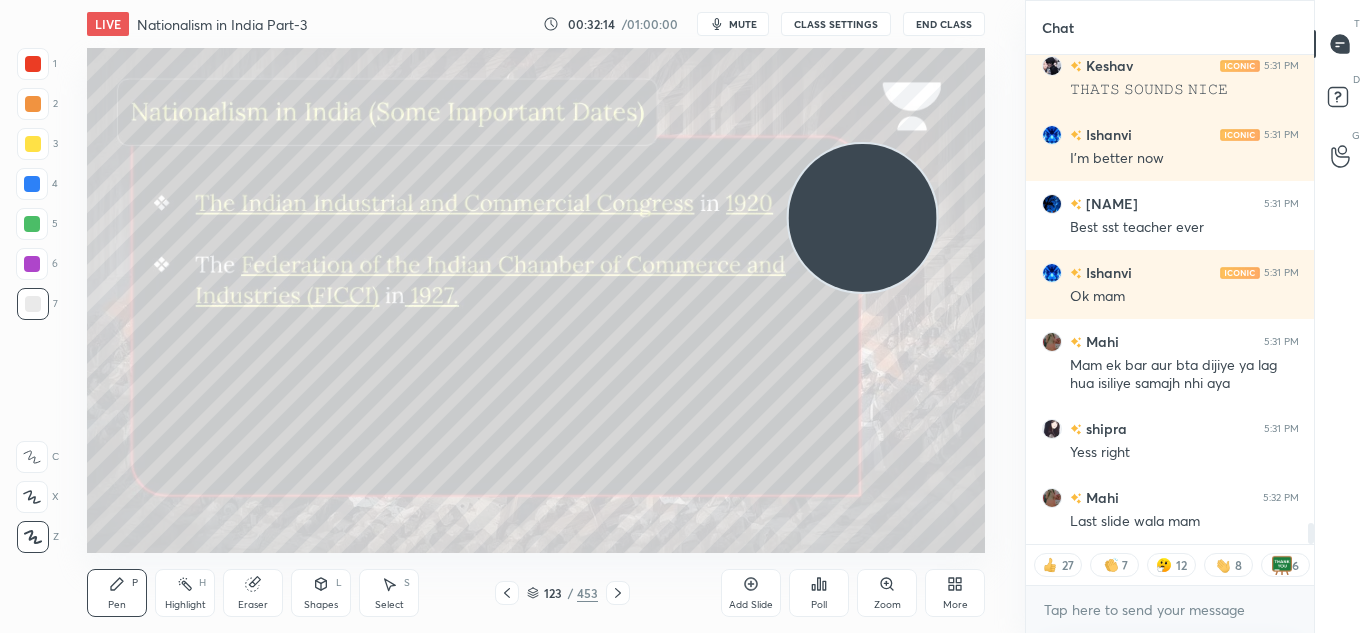 click 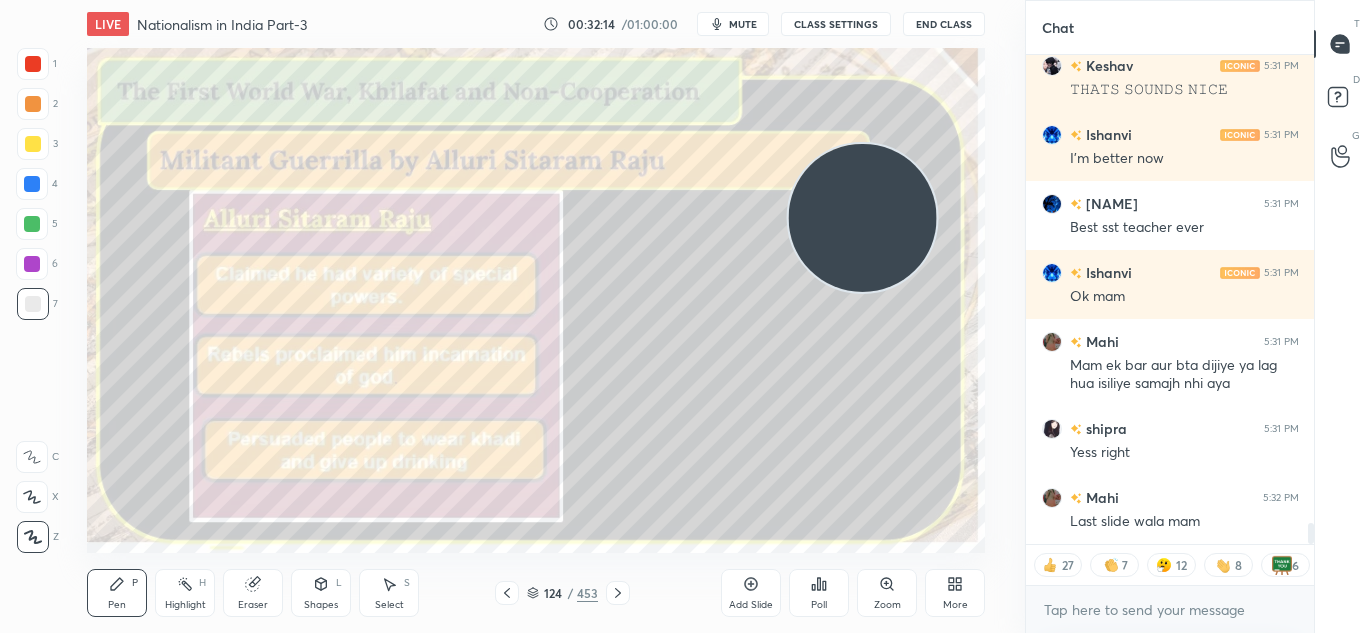 click 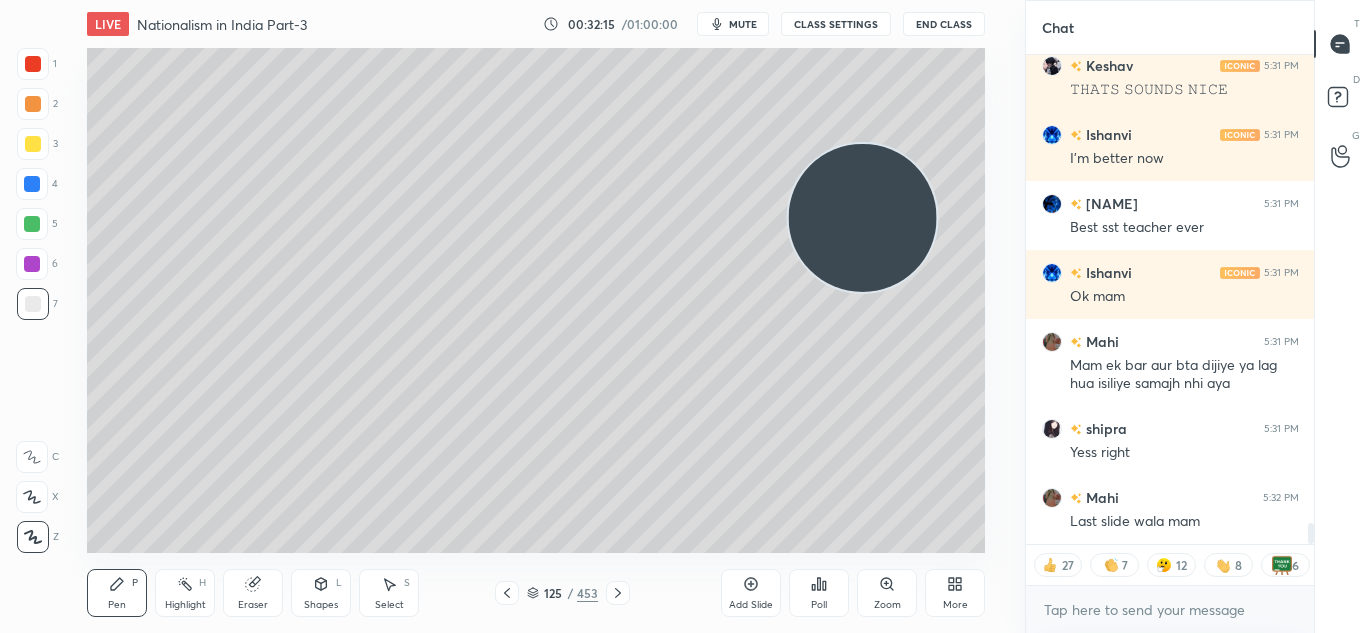 click 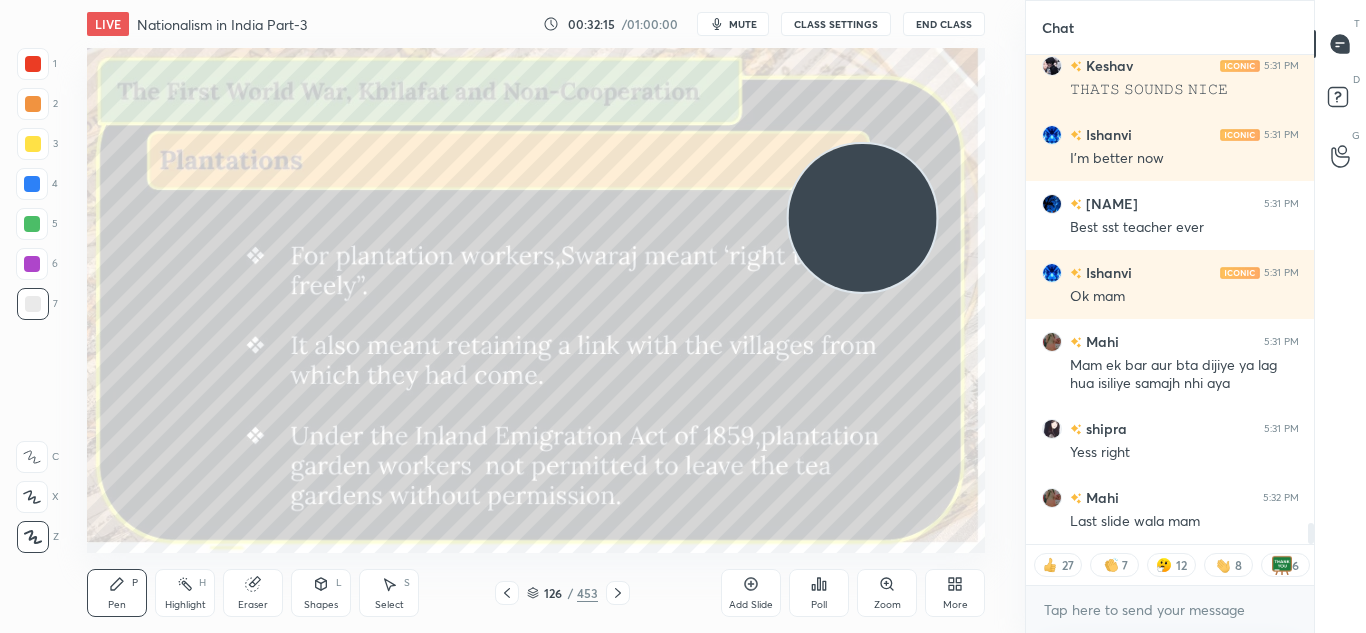 click 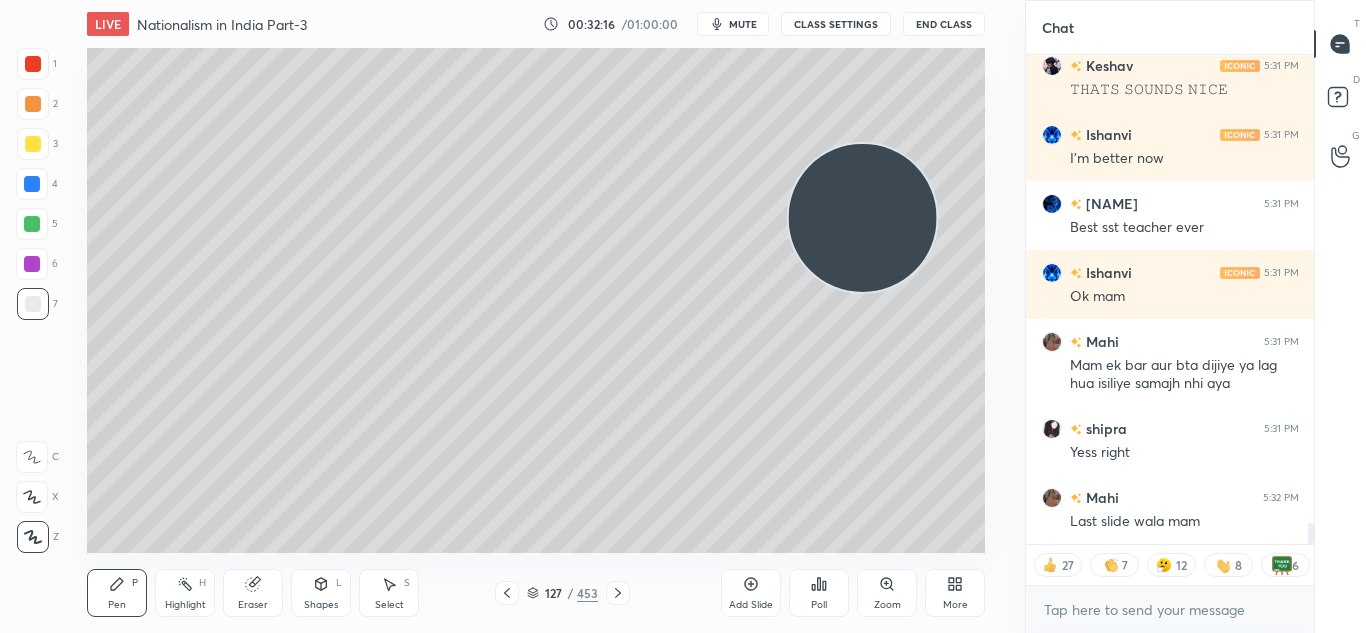 scroll, scrollTop: 10810, scrollLeft: 0, axis: vertical 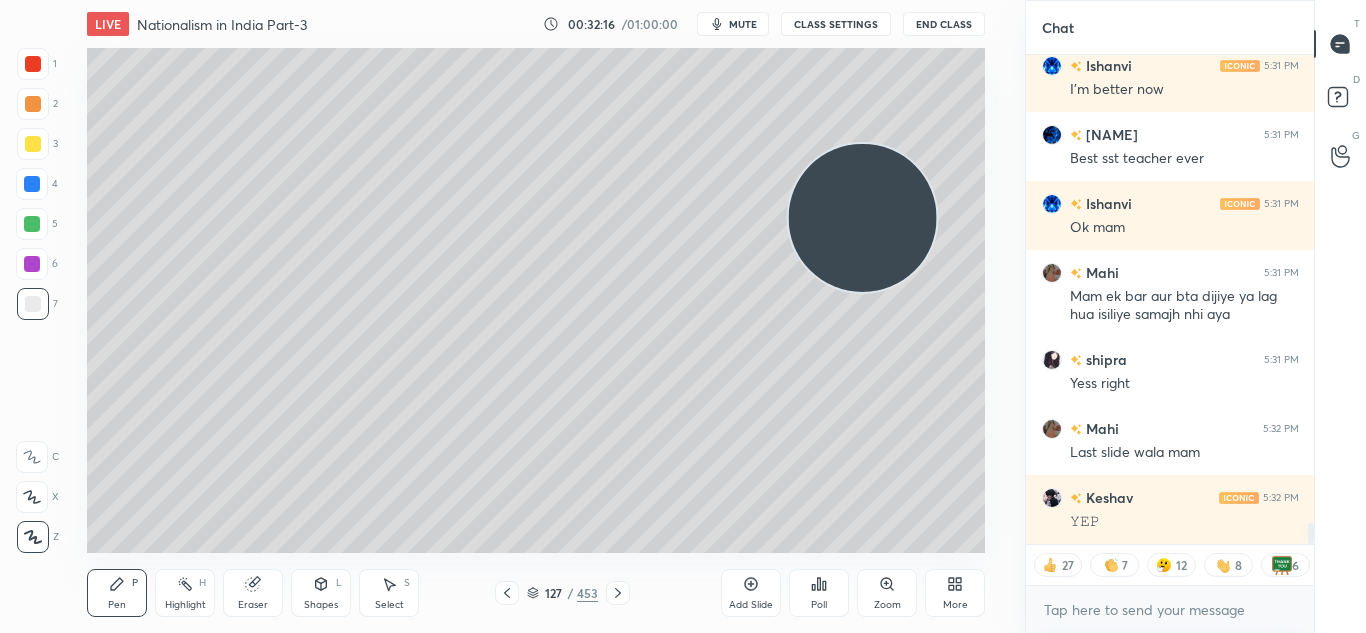 click 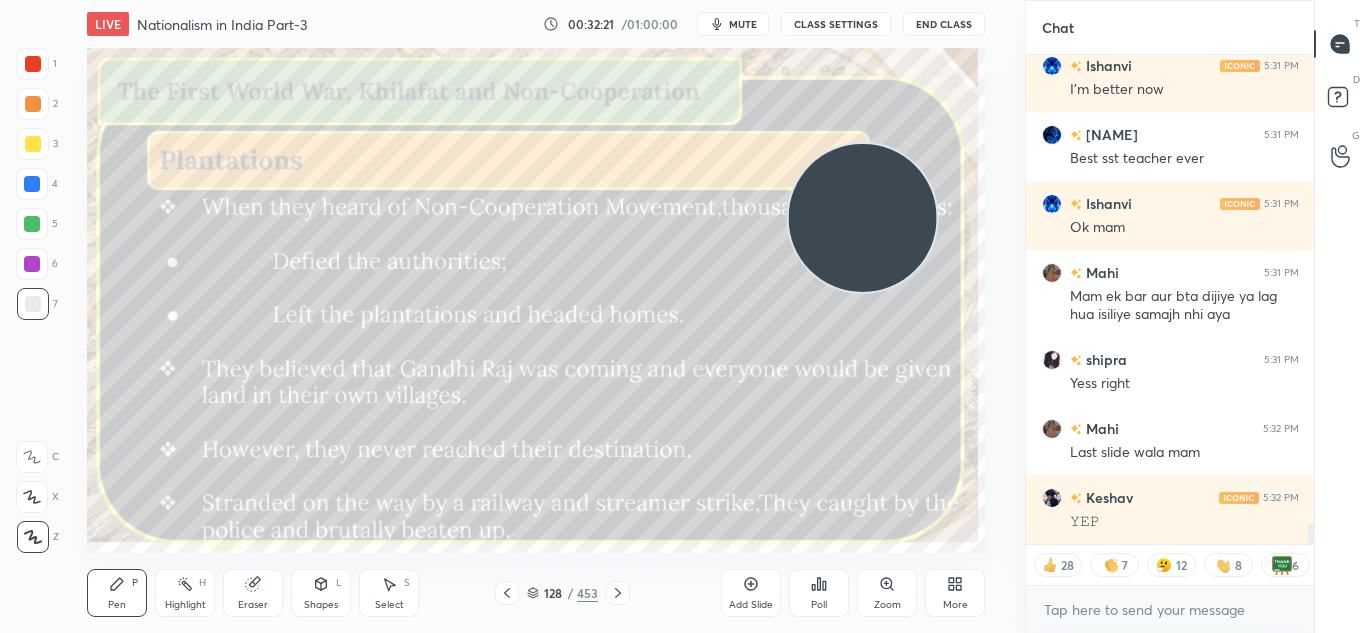 click 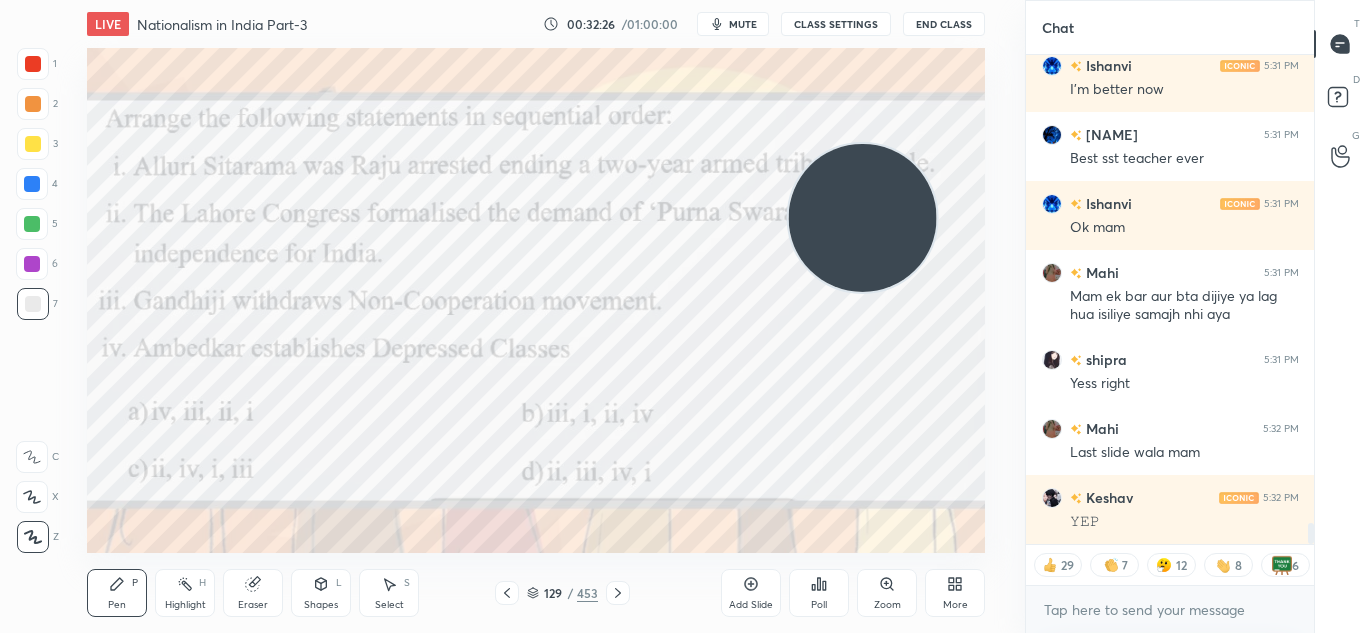 scroll, scrollTop: 10858, scrollLeft: 0, axis: vertical 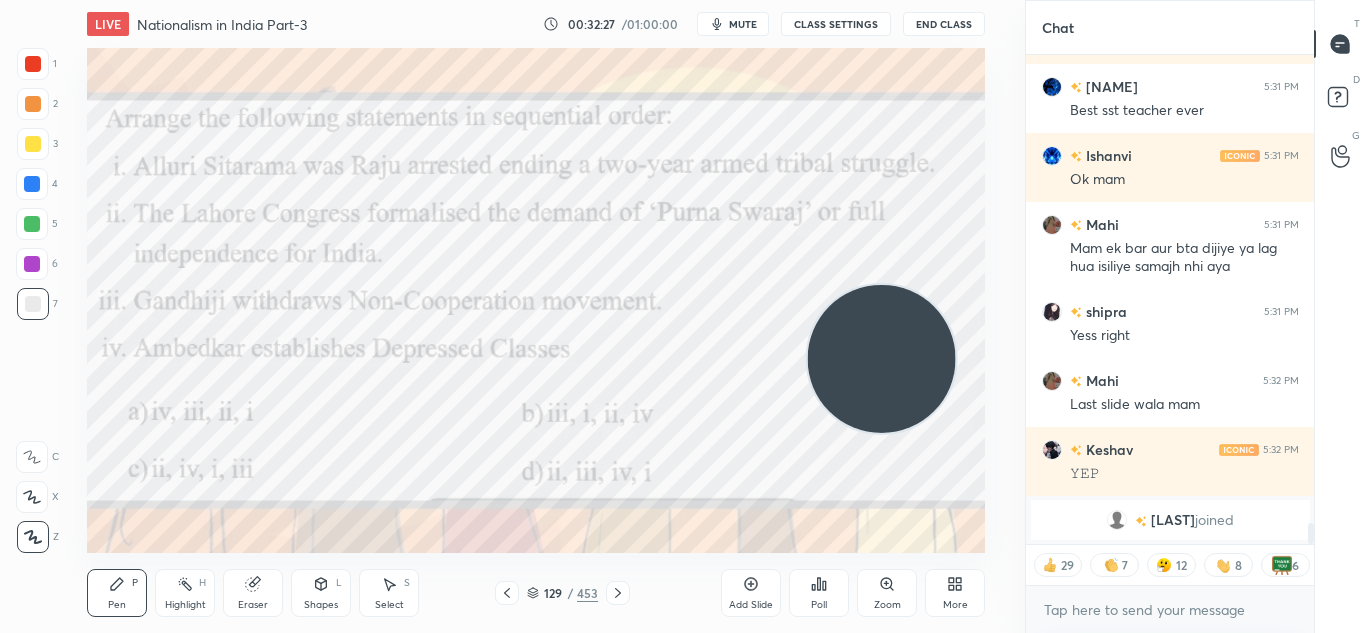 drag, startPoint x: 842, startPoint y: 194, endPoint x: 861, endPoint y: 335, distance: 142.27438 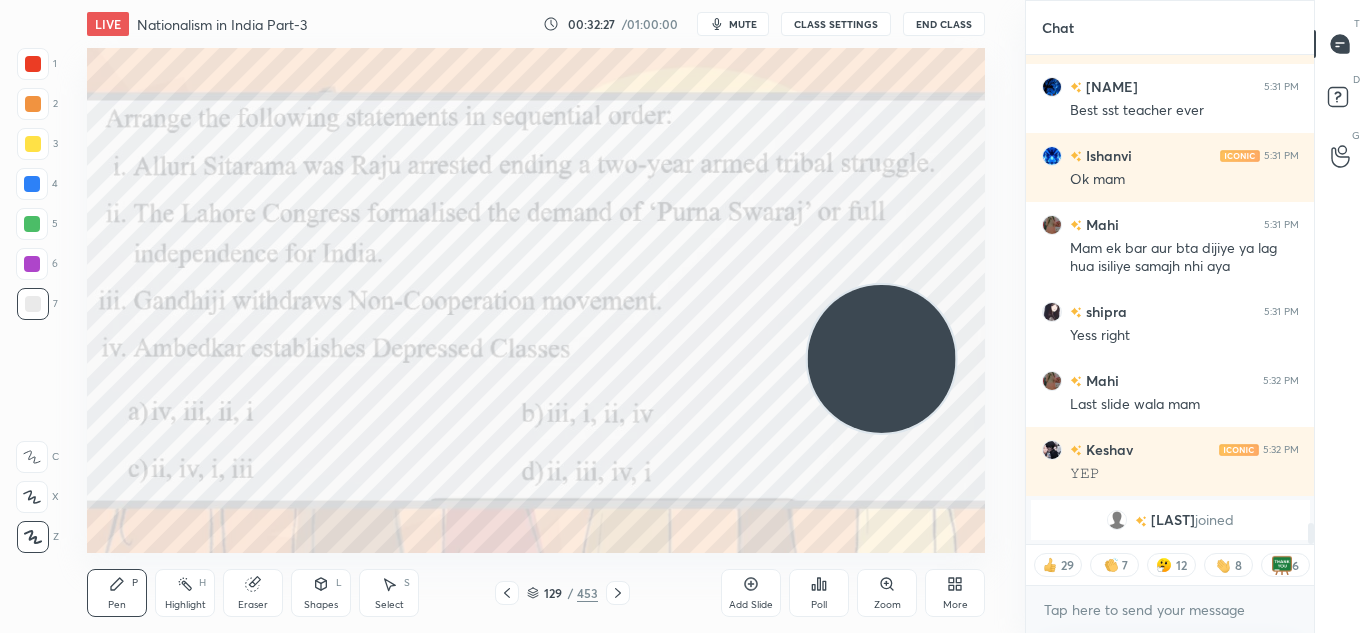 click at bounding box center [882, 359] 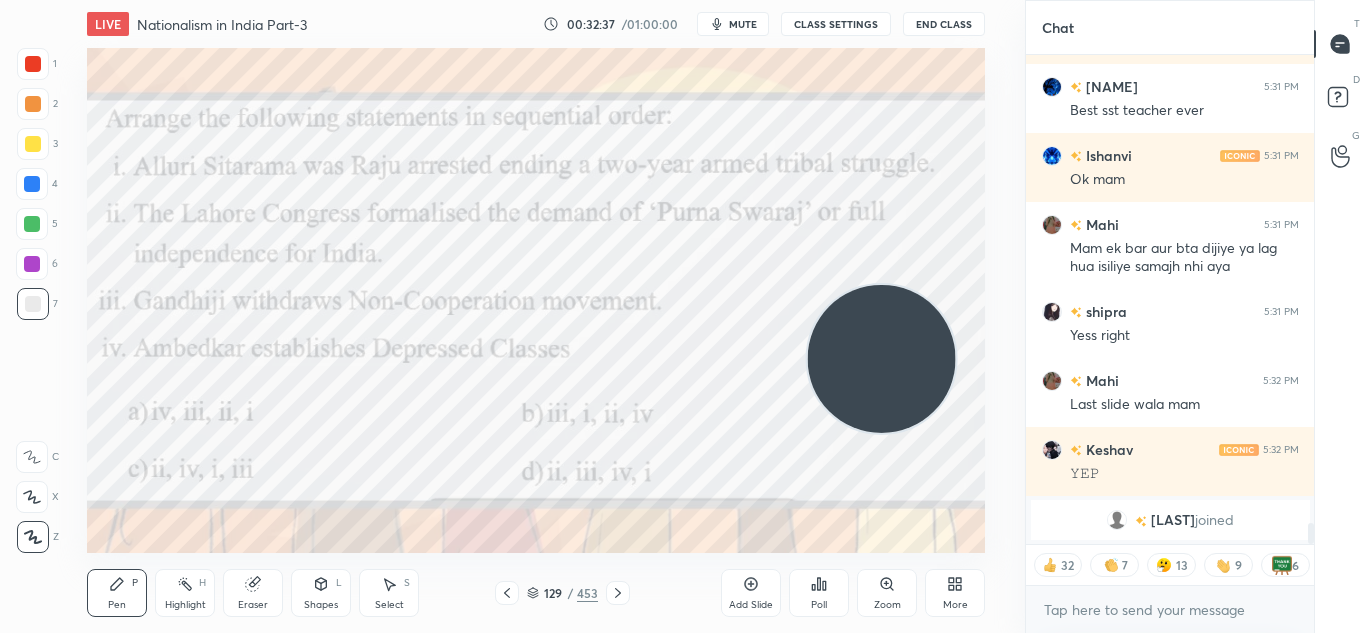 click at bounding box center [33, 64] 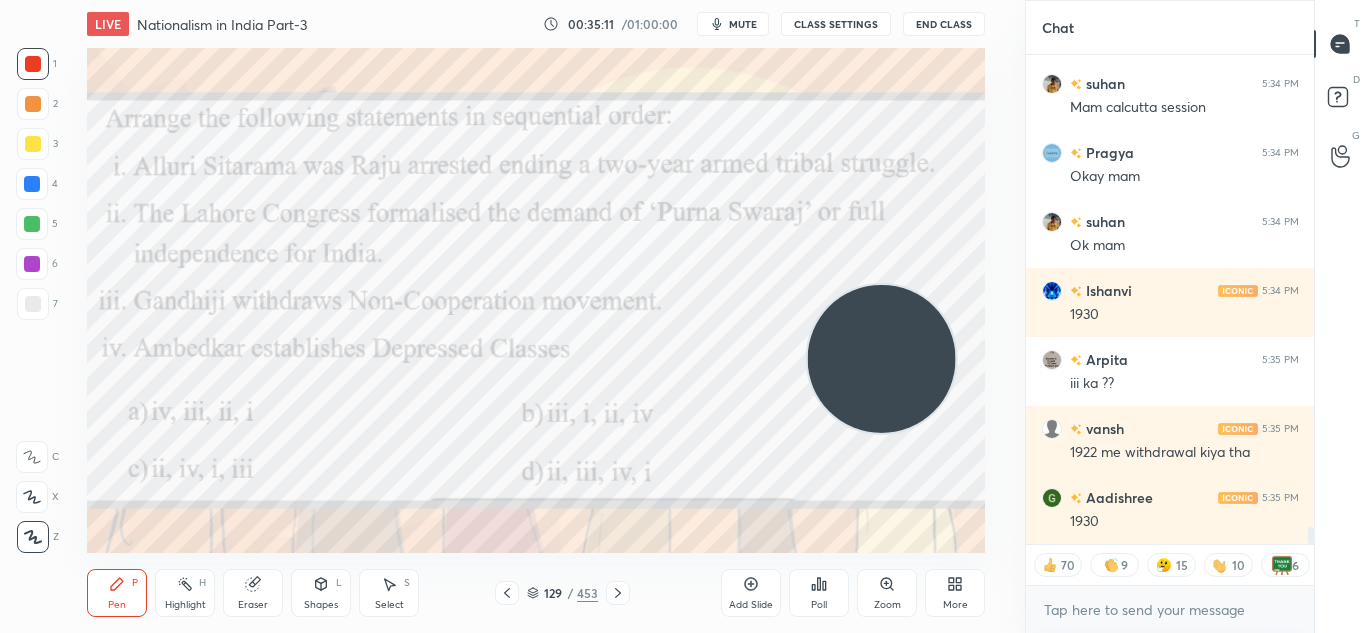scroll, scrollTop: 13225, scrollLeft: 0, axis: vertical 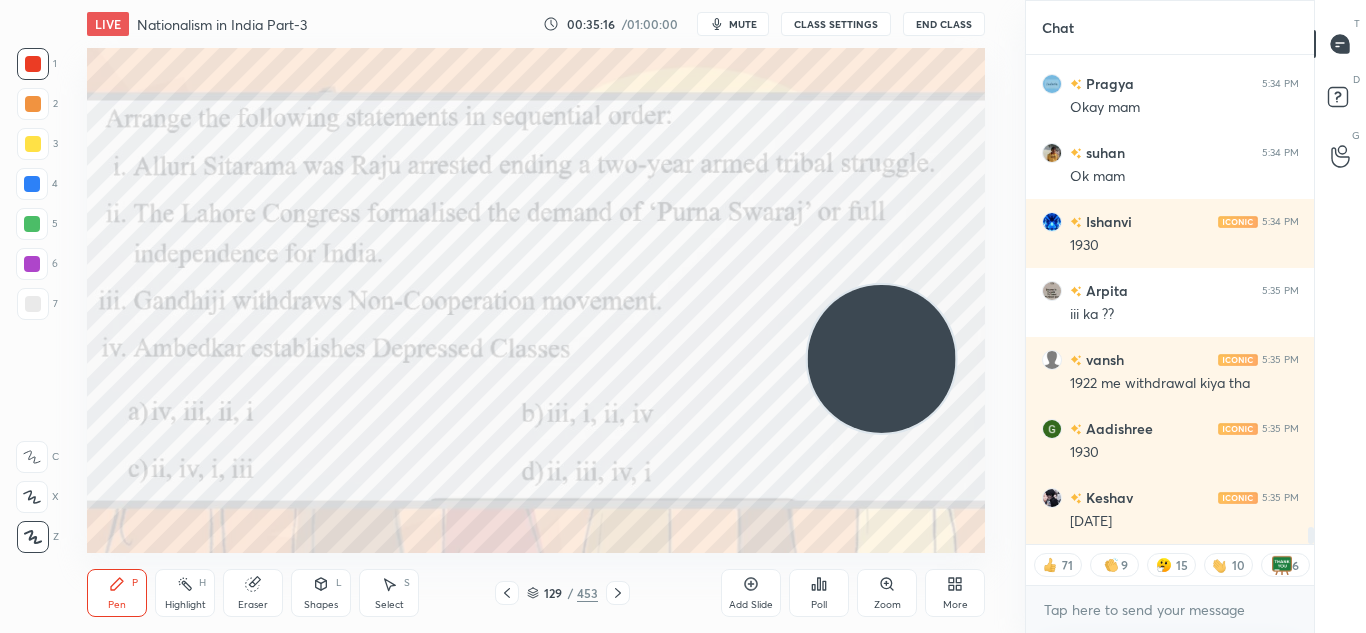 click at bounding box center (618, 593) 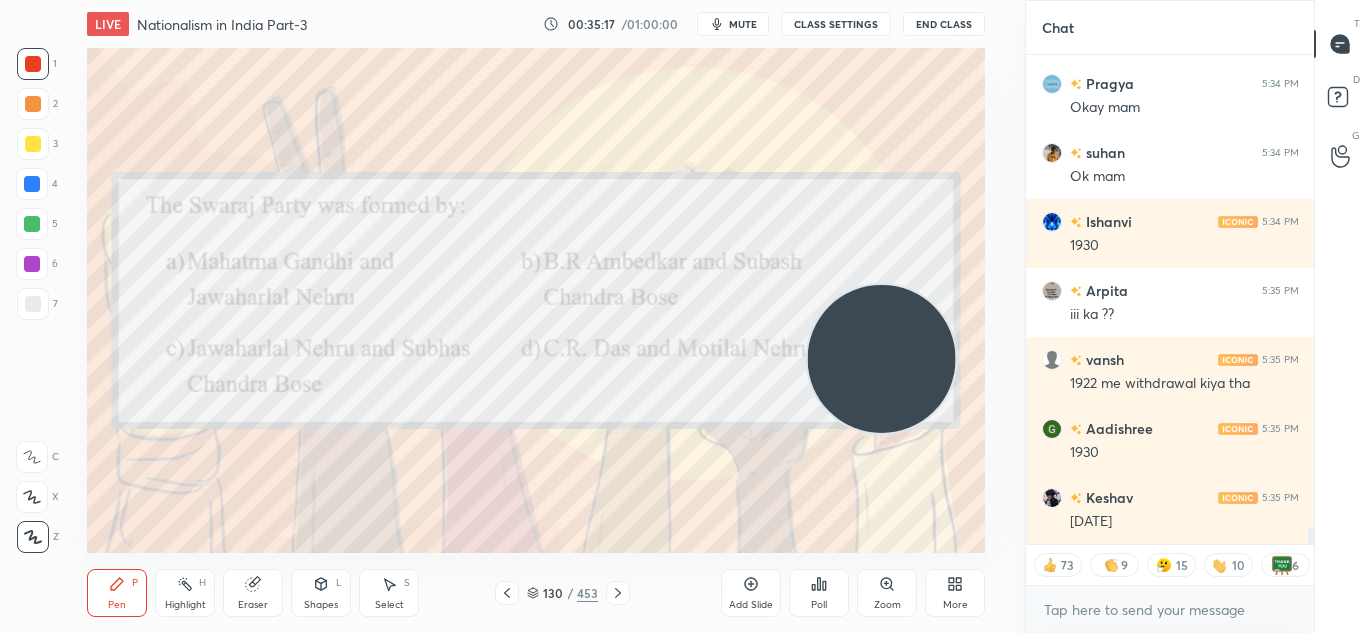 click at bounding box center [618, 593] 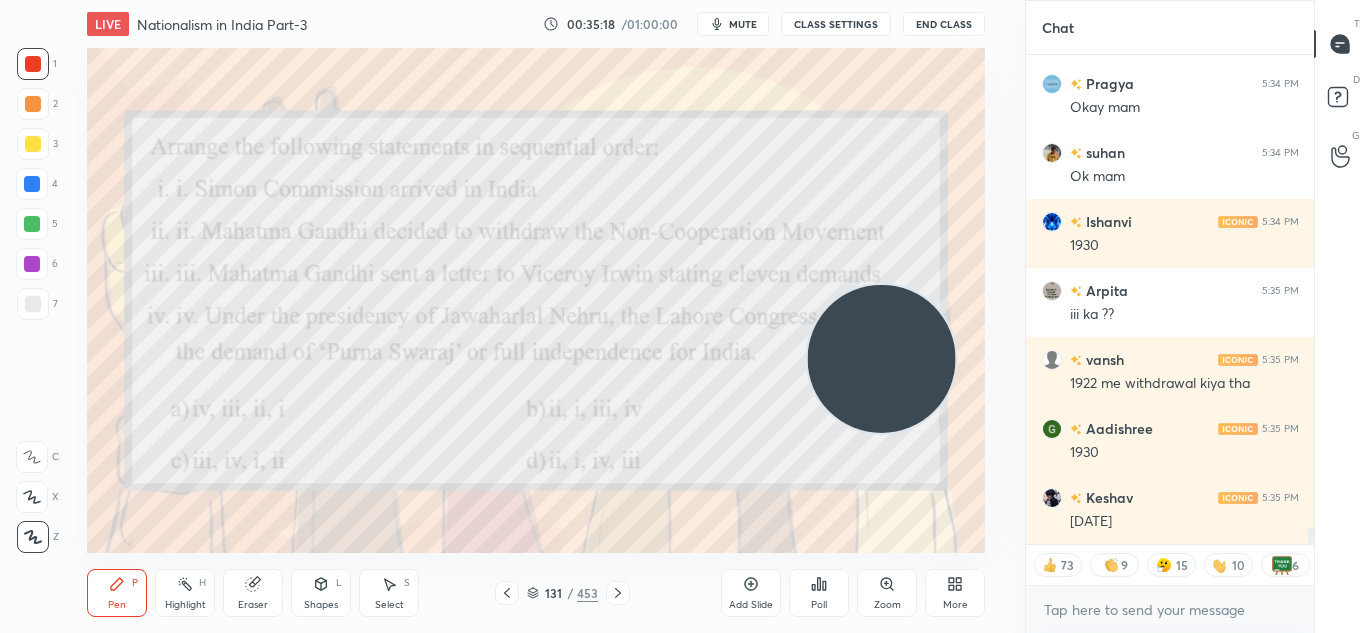 click at bounding box center (618, 593) 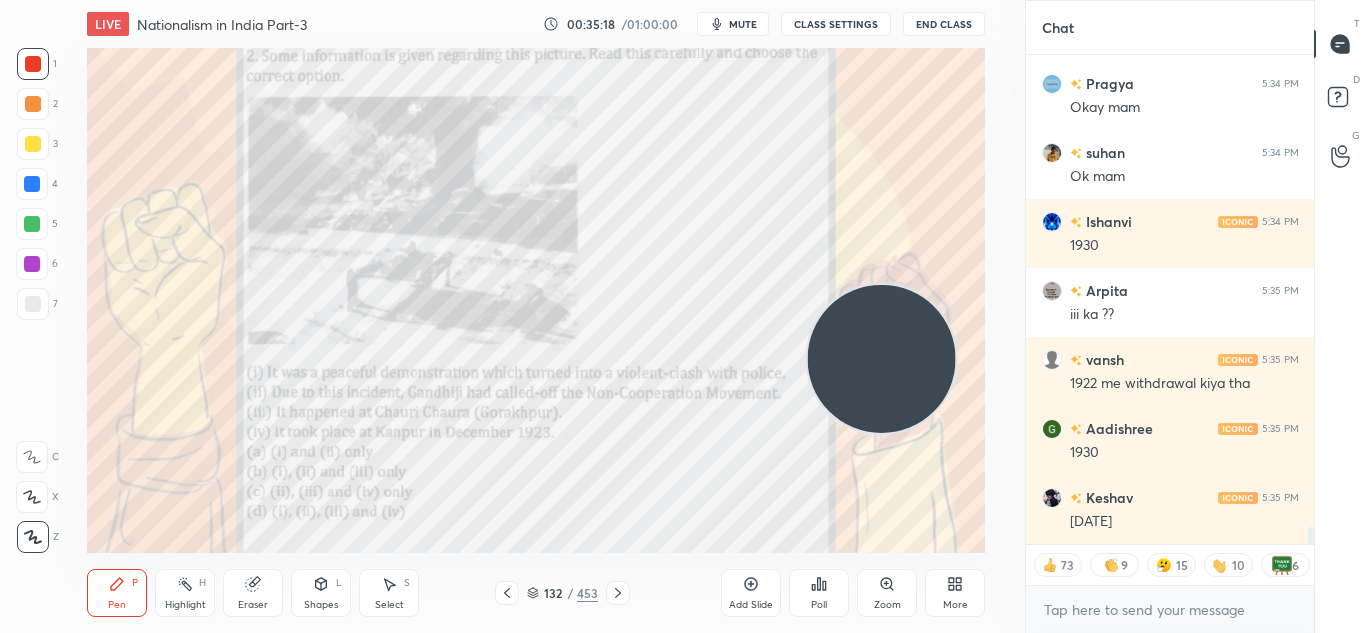 click at bounding box center (618, 593) 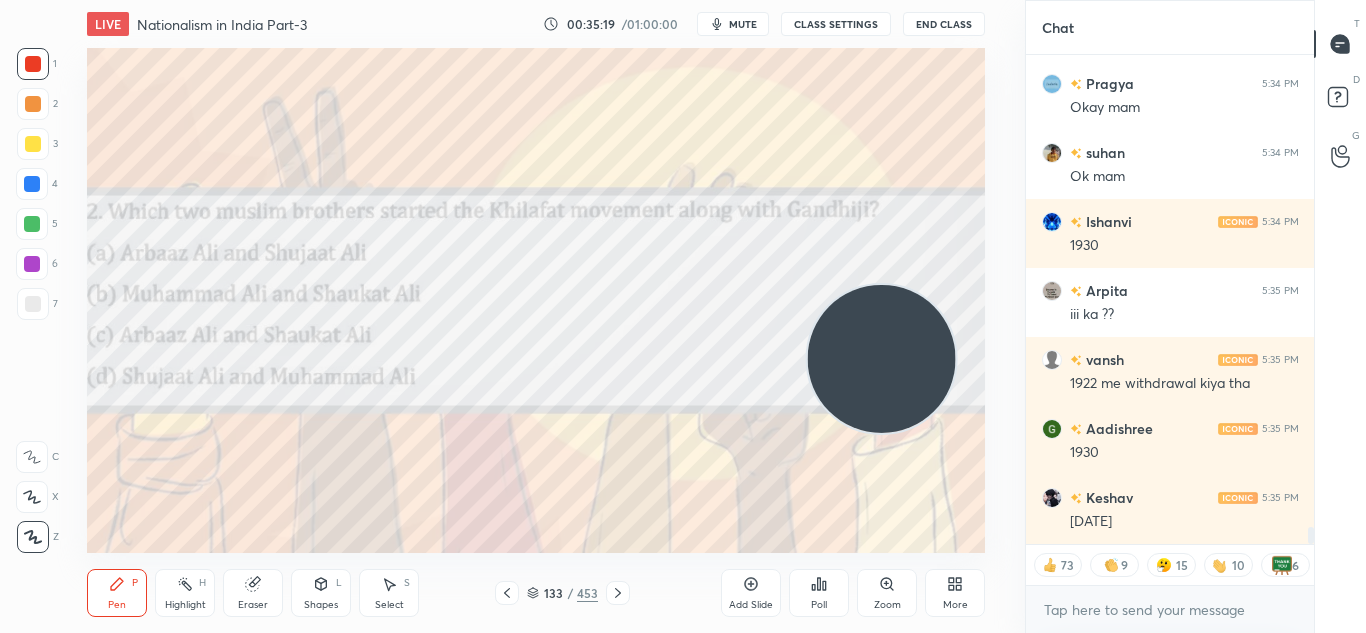 click at bounding box center [618, 593] 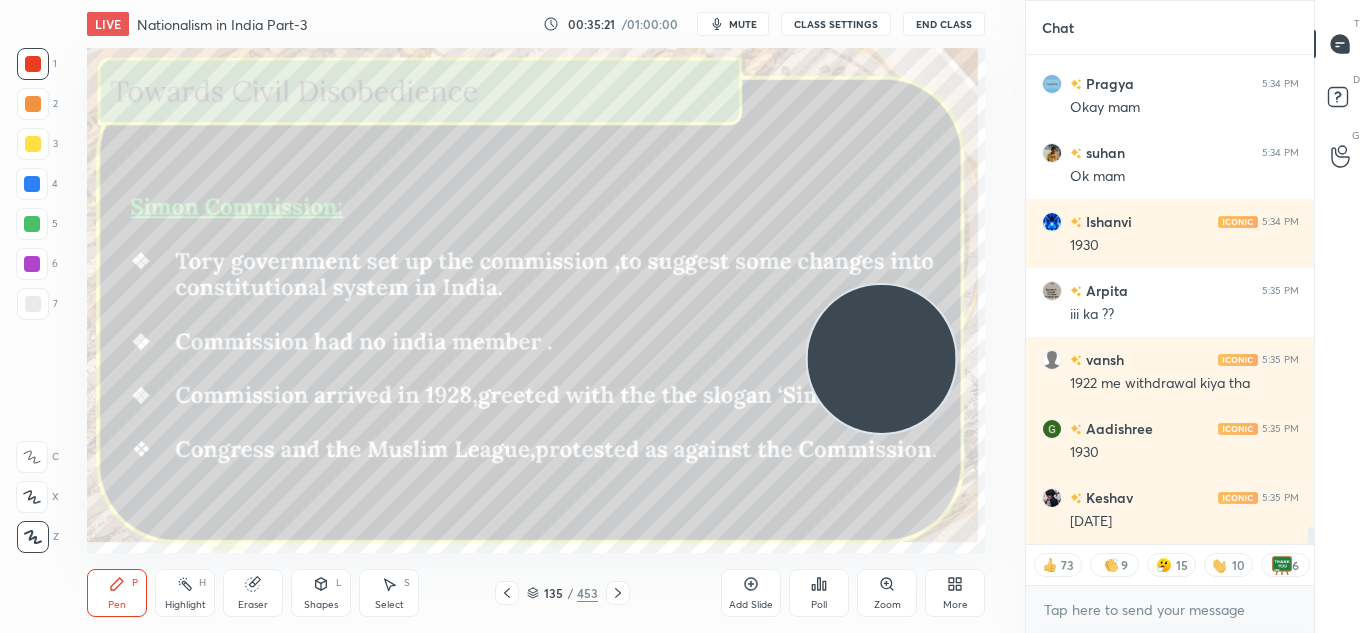 click 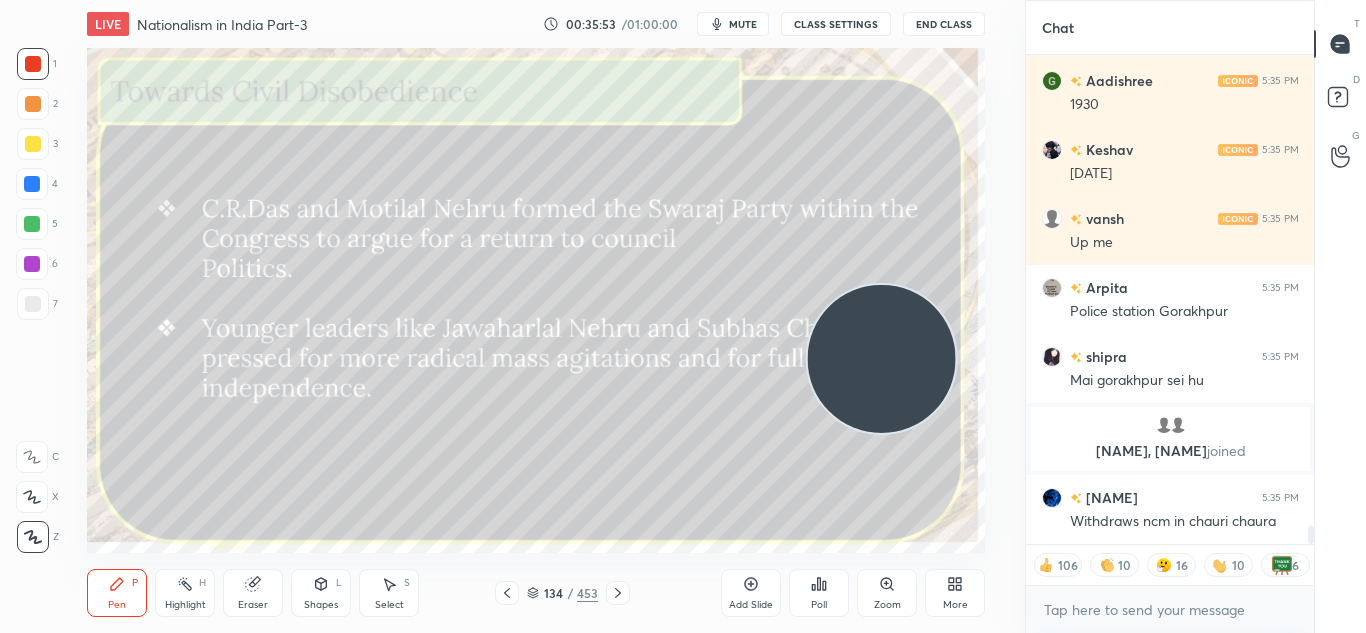 scroll, scrollTop: 12649, scrollLeft: 0, axis: vertical 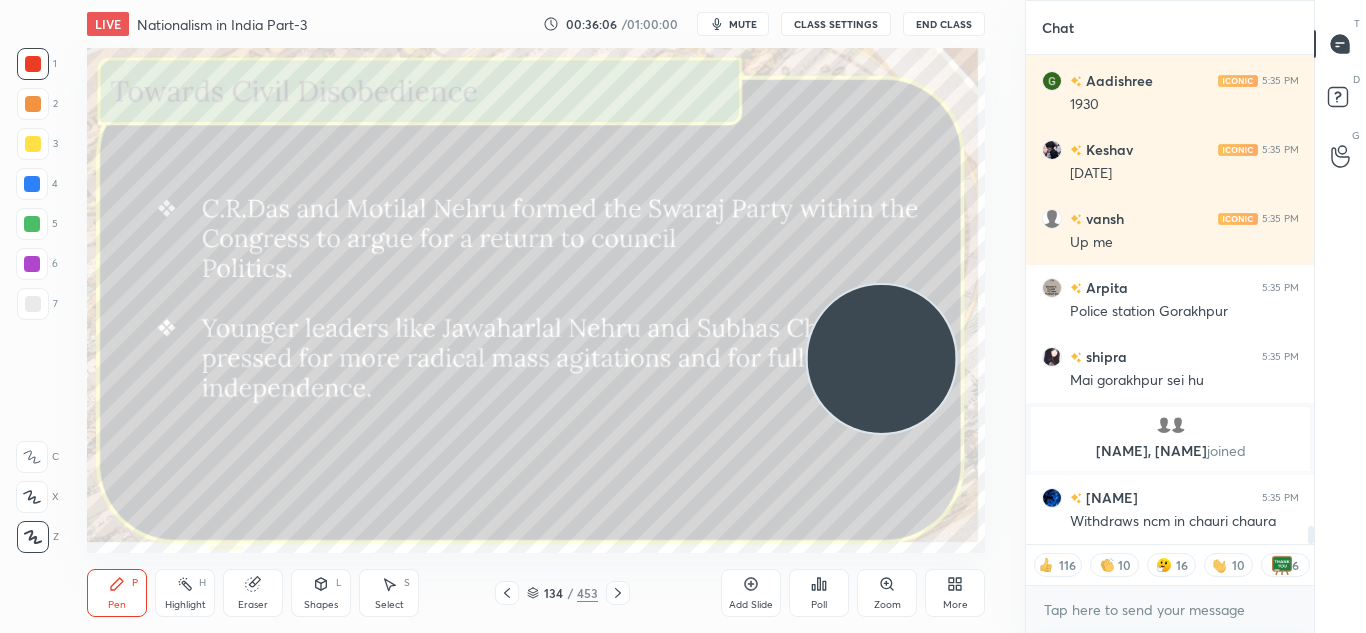 click on "Add Slide" at bounding box center (751, 593) 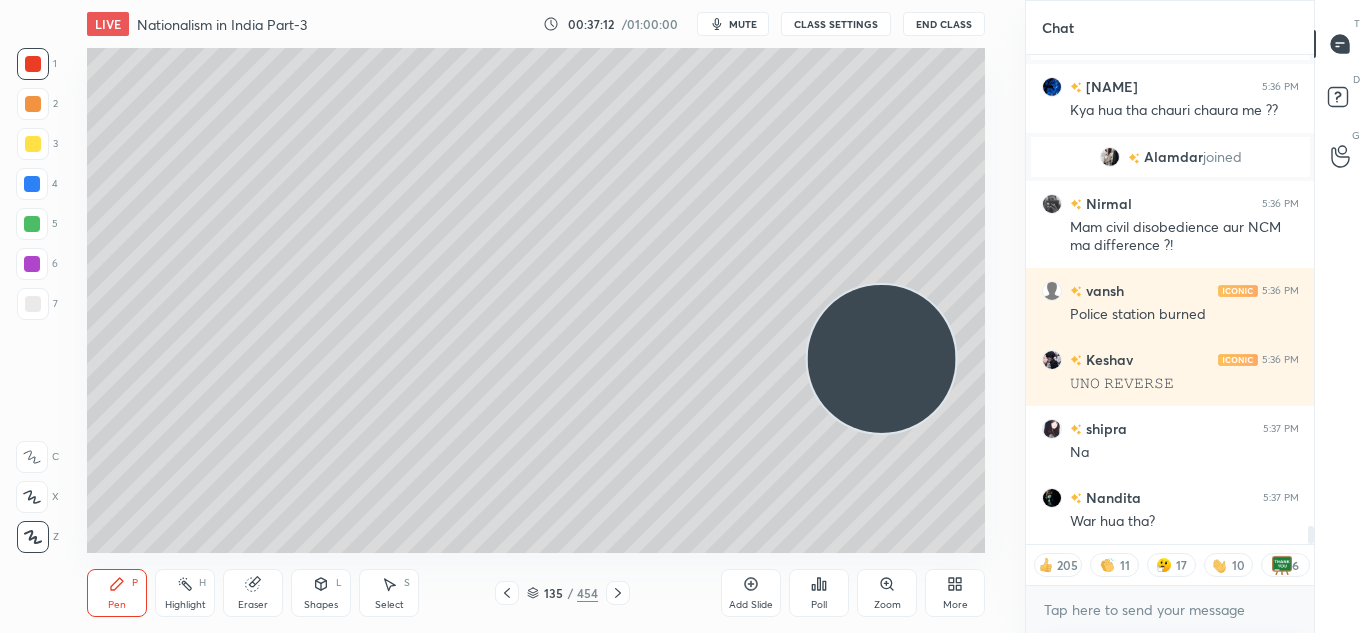 scroll, scrollTop: 13152, scrollLeft: 0, axis: vertical 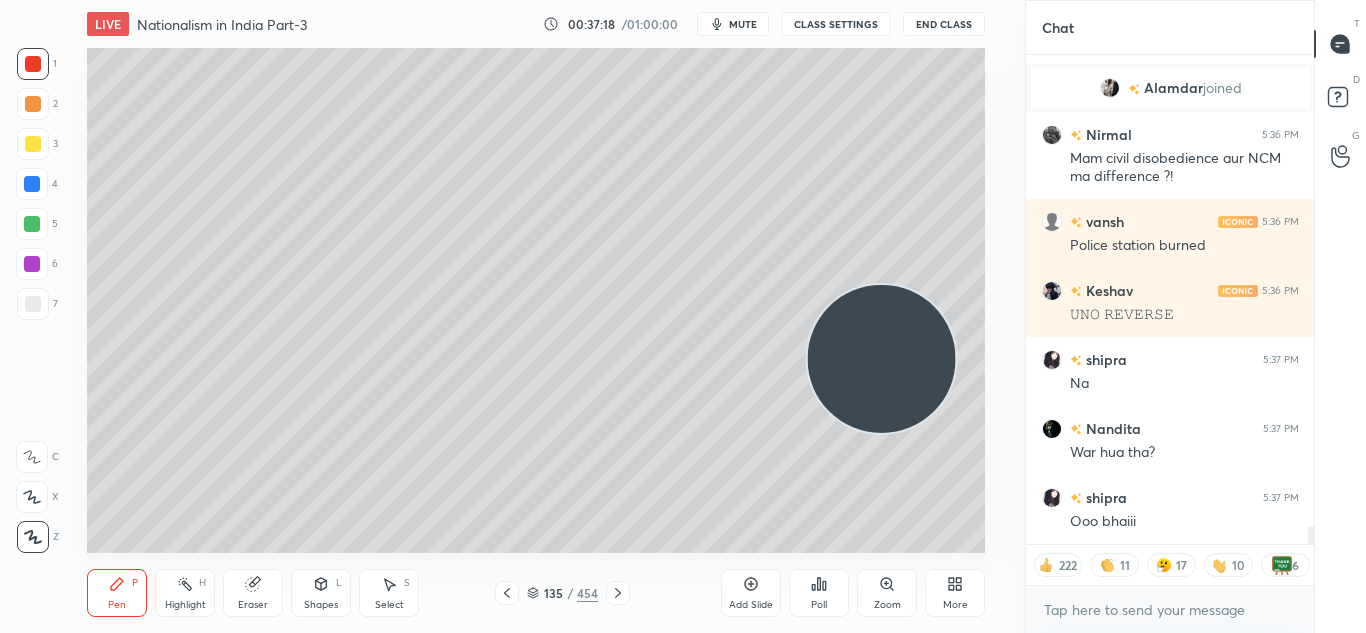 click at bounding box center (33, 144) 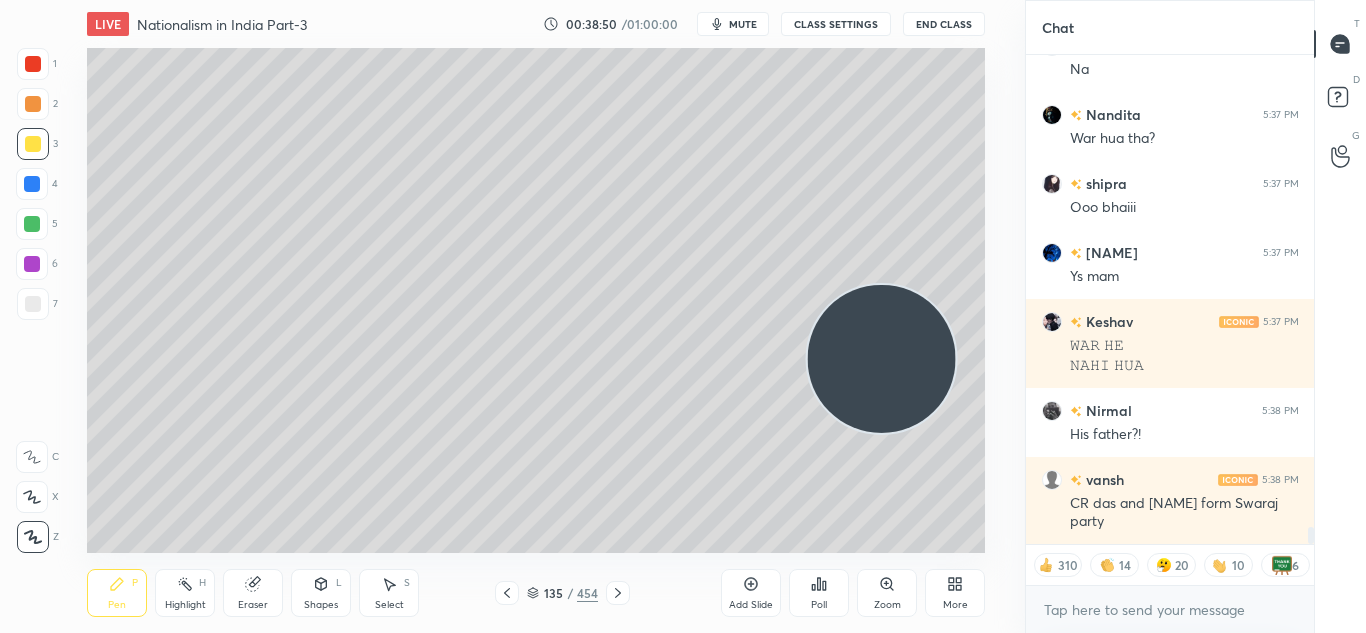 scroll, scrollTop: 13535, scrollLeft: 0, axis: vertical 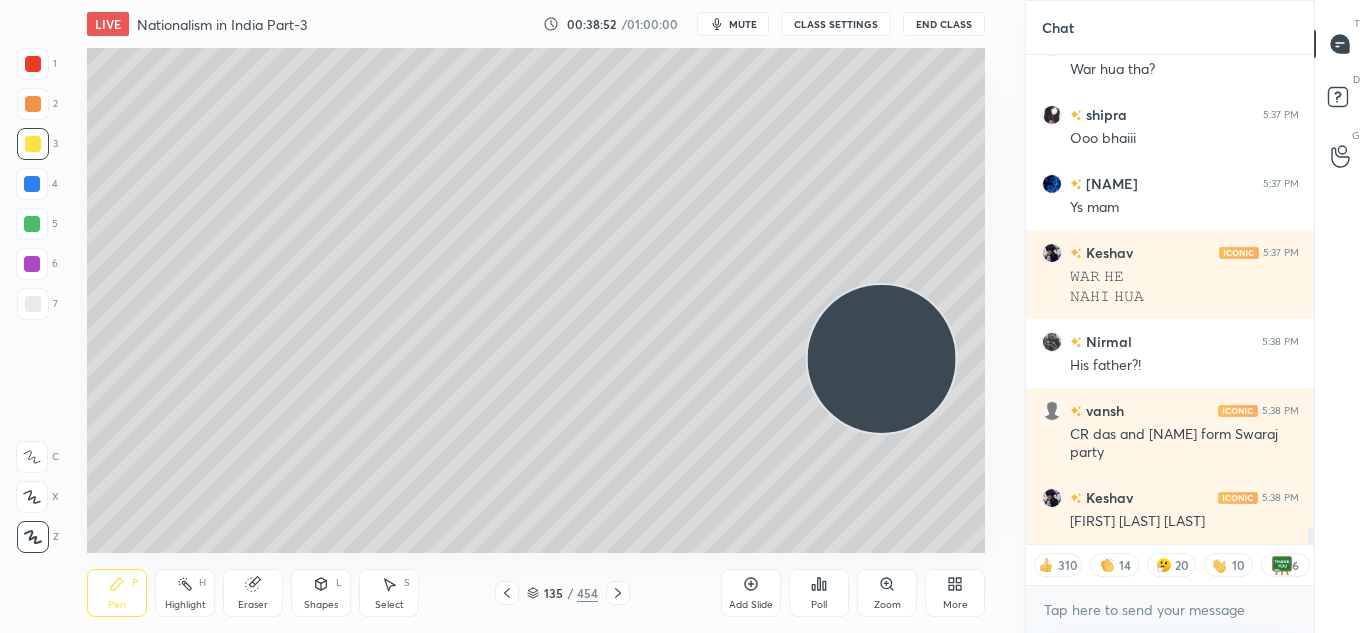 click on "Add Slide" at bounding box center [751, 593] 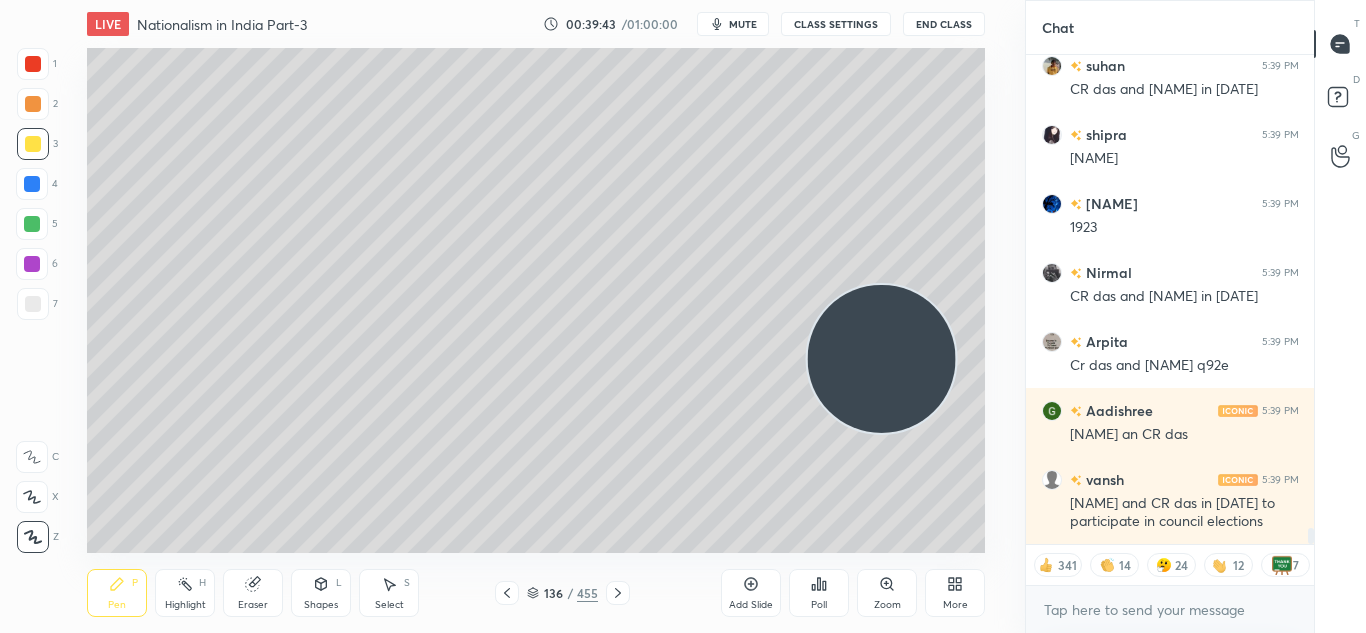 scroll, scrollTop: 14330, scrollLeft: 0, axis: vertical 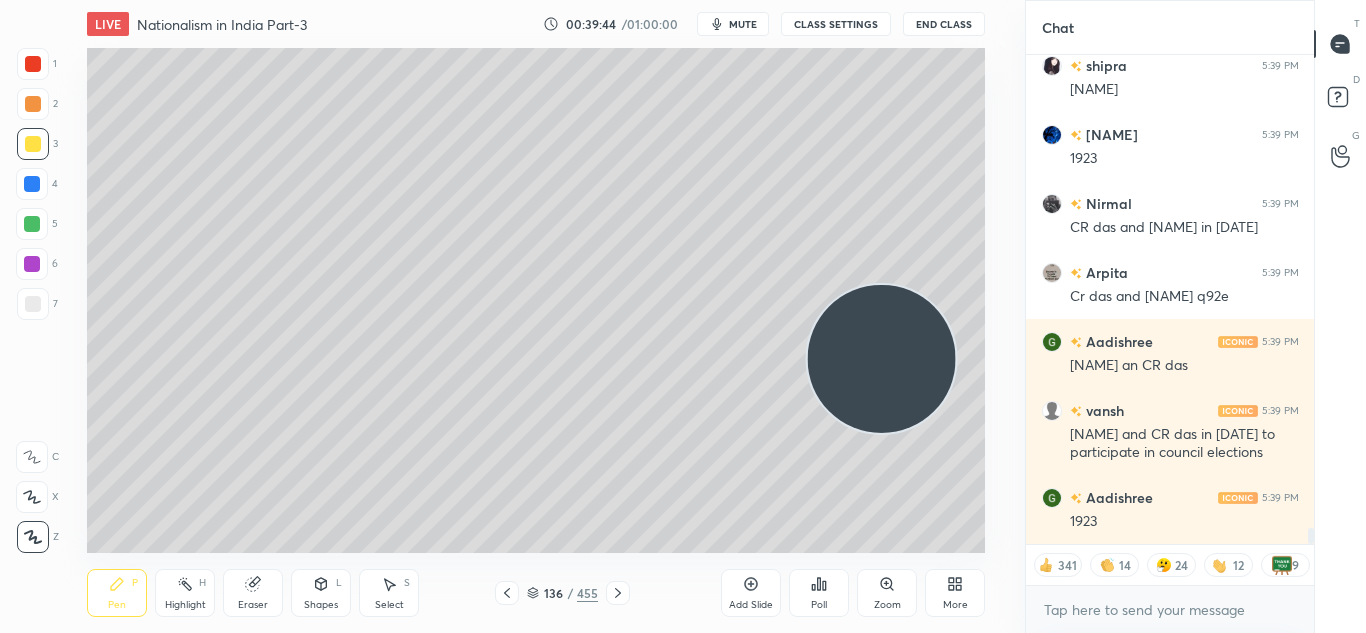 click 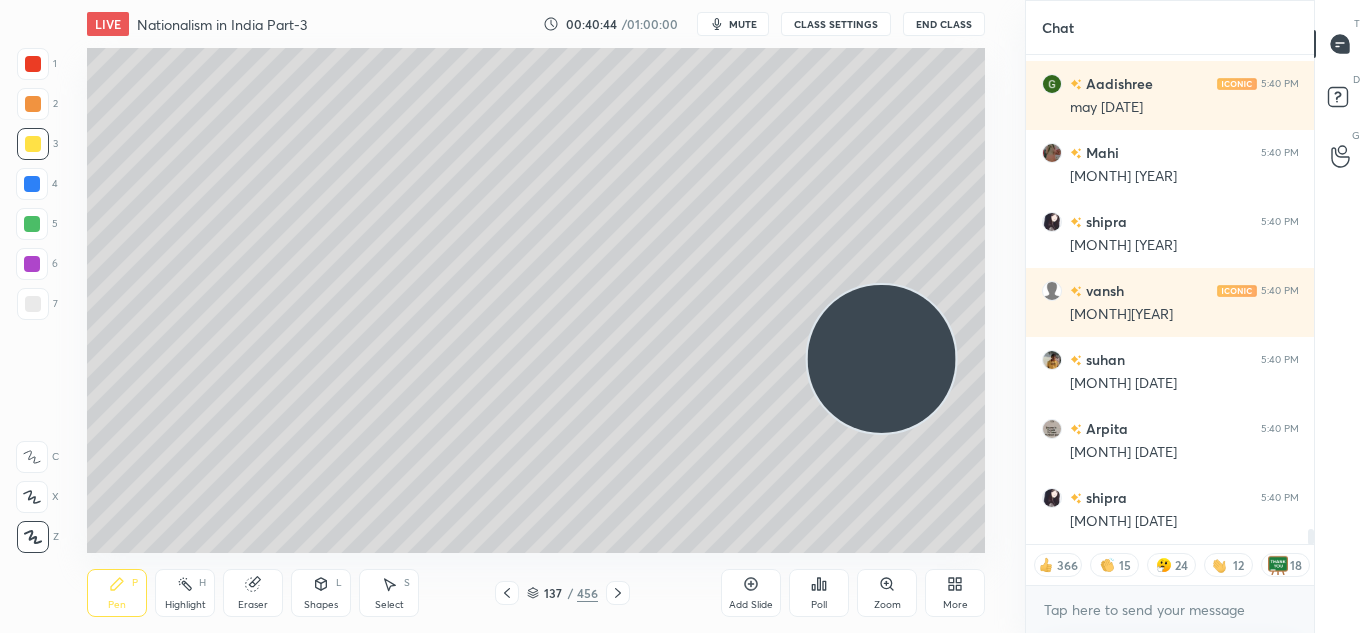scroll, scrollTop: 15578, scrollLeft: 0, axis: vertical 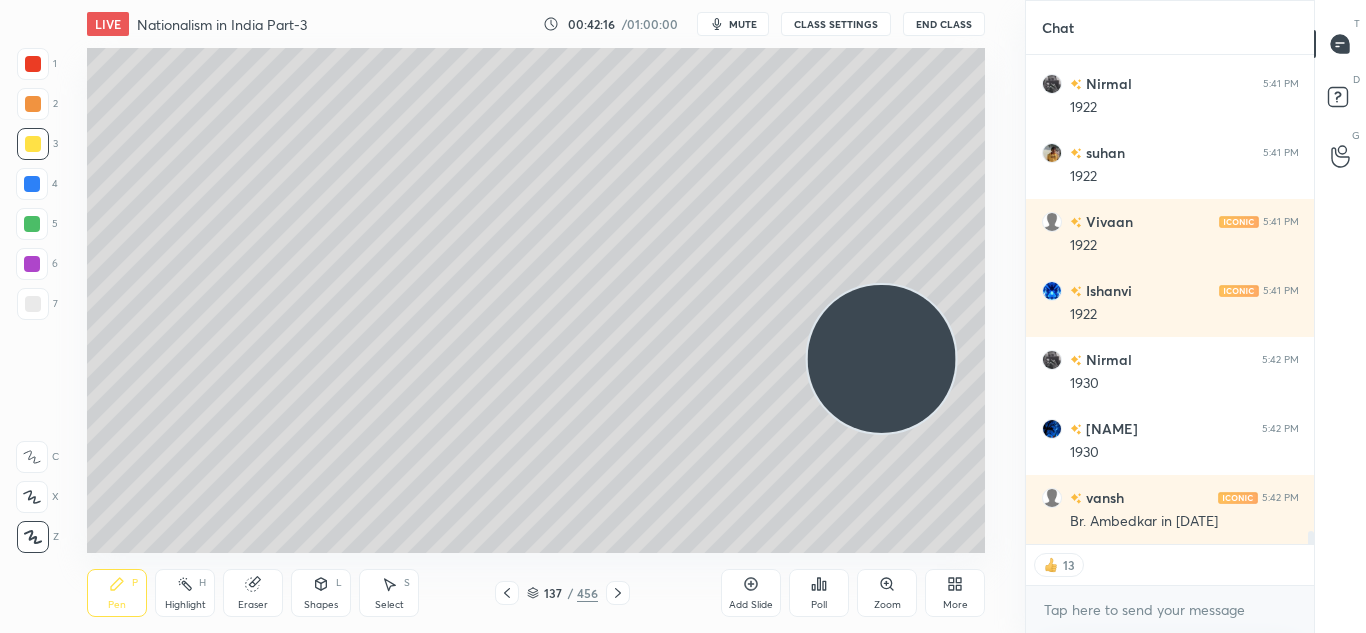 click 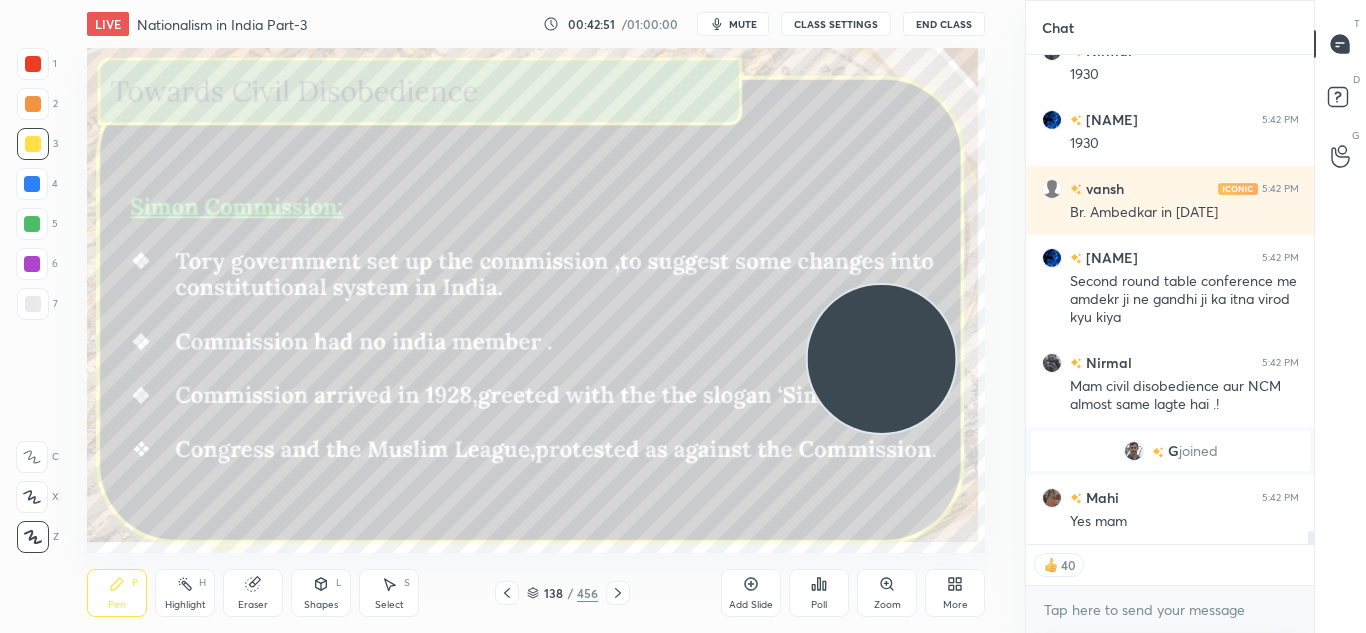 scroll, scrollTop: 17837, scrollLeft: 0, axis: vertical 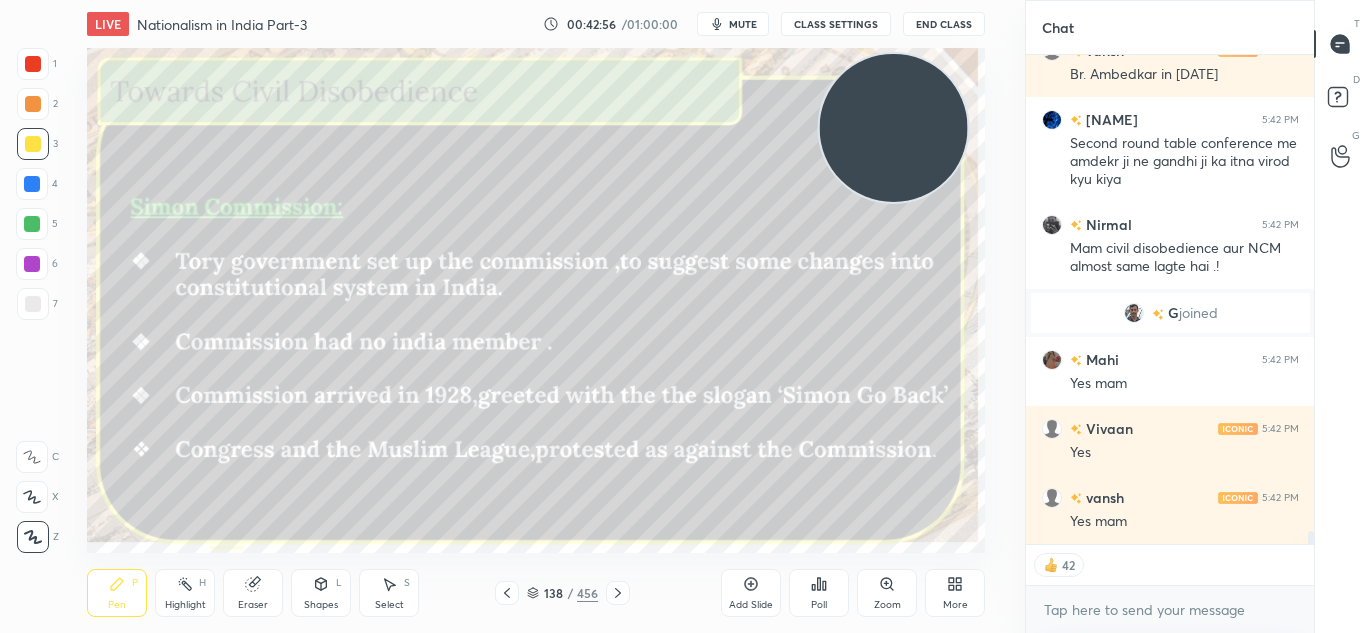 drag, startPoint x: 895, startPoint y: 385, endPoint x: 907, endPoint y: 156, distance: 229.3142 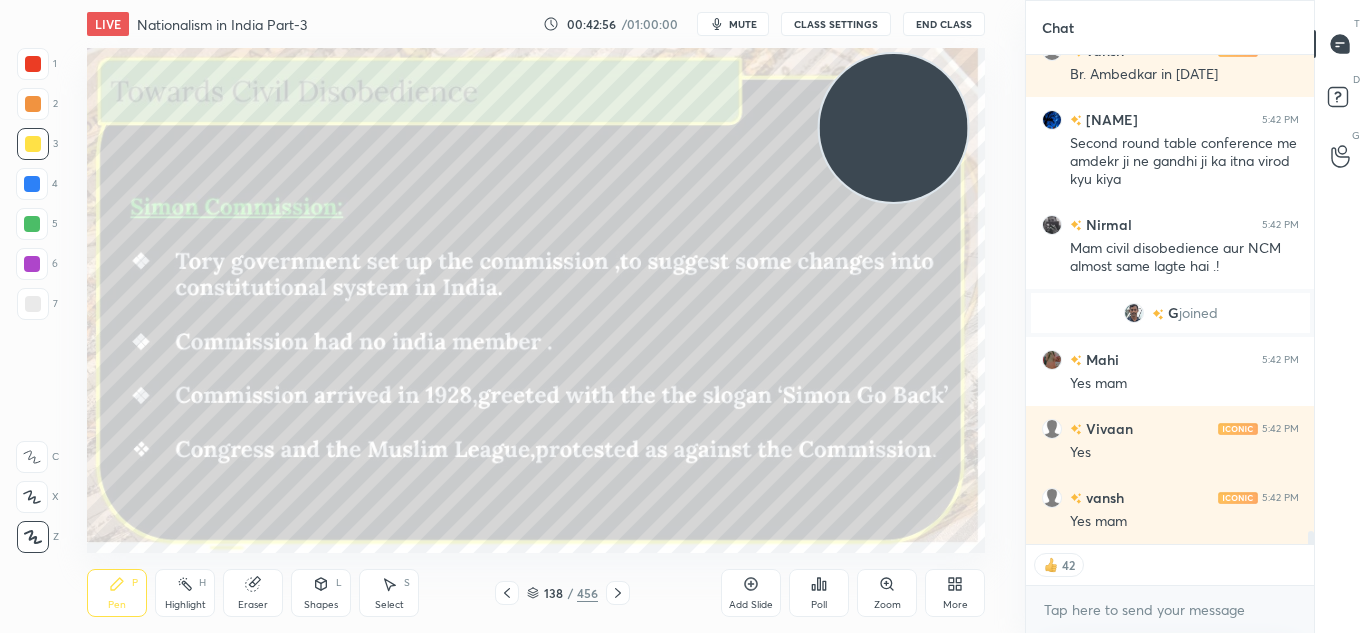 click at bounding box center (894, 128) 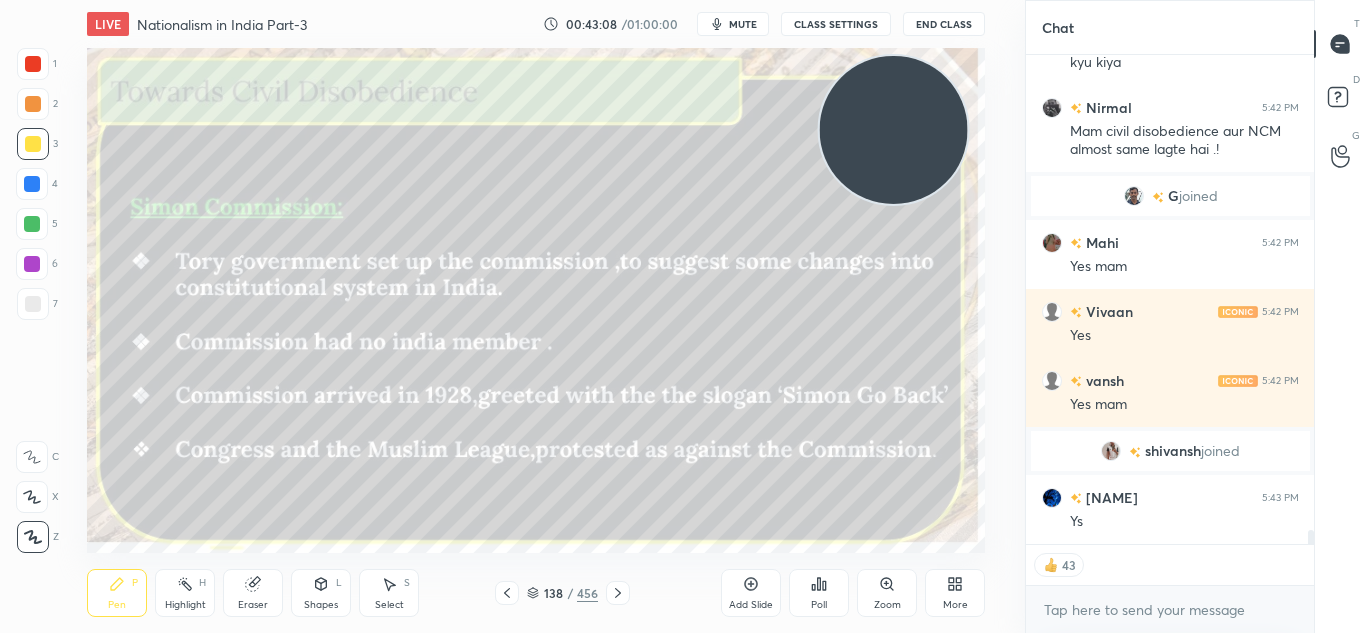 scroll, scrollTop: 17190, scrollLeft: 0, axis: vertical 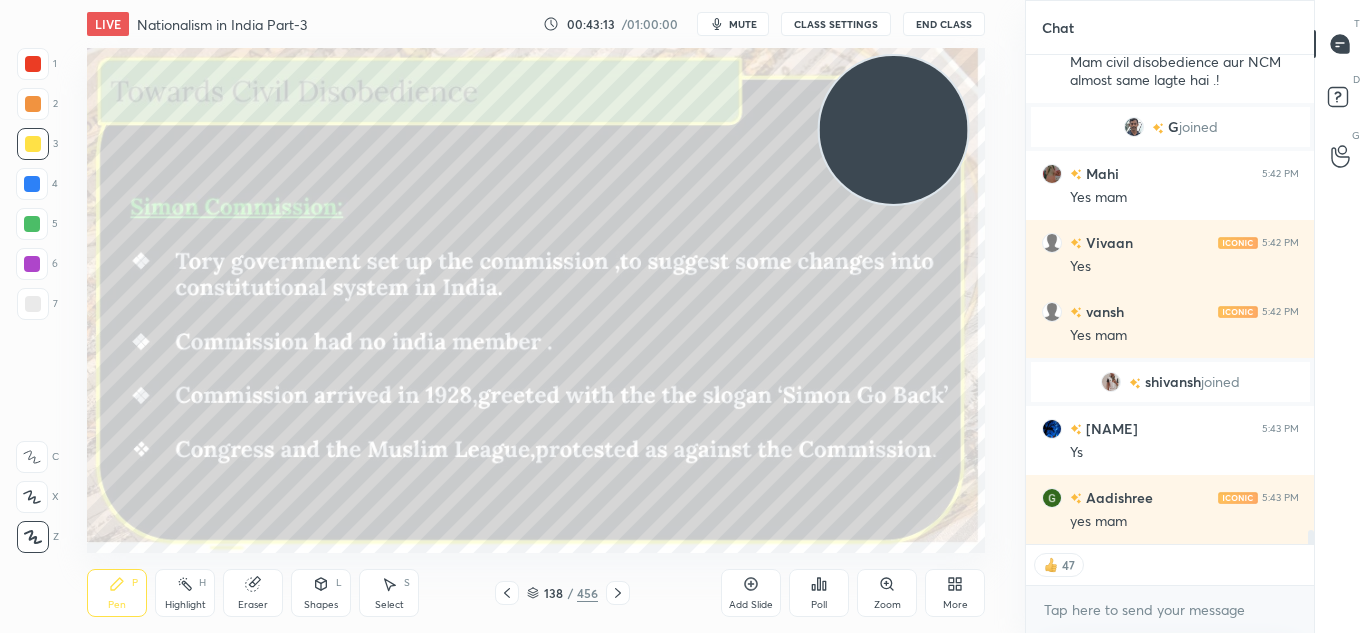 click on "Add Slide" at bounding box center (751, 593) 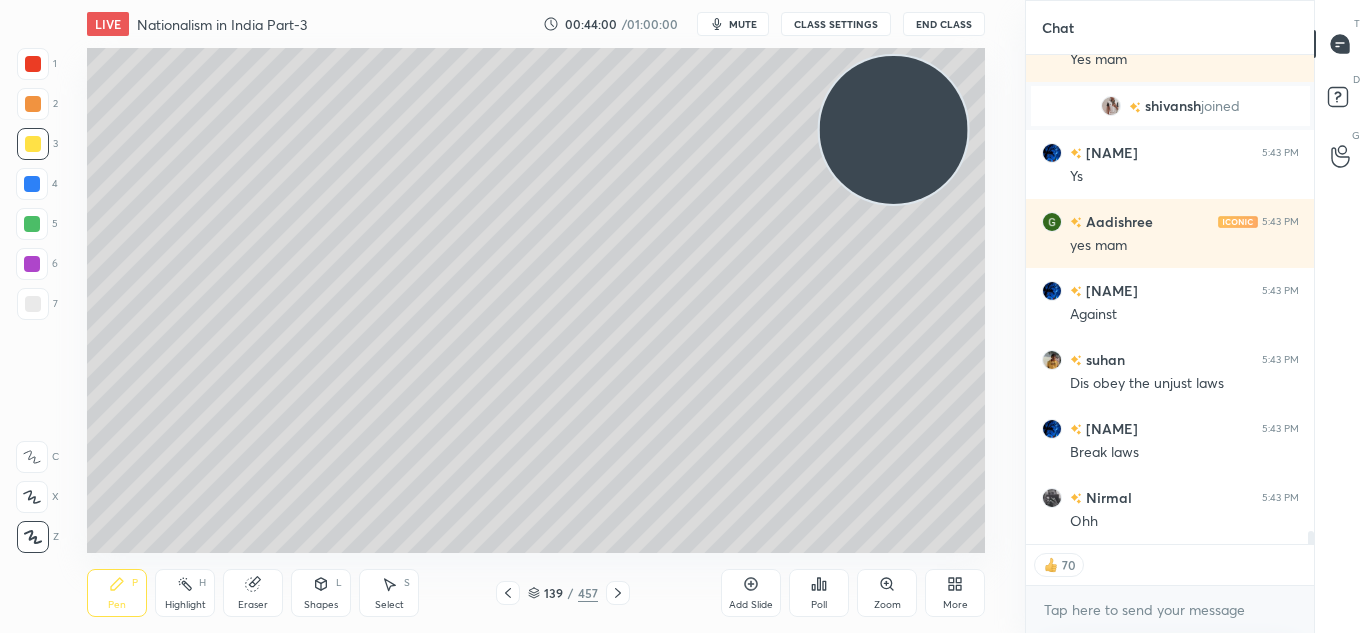 scroll, scrollTop: 17571, scrollLeft: 0, axis: vertical 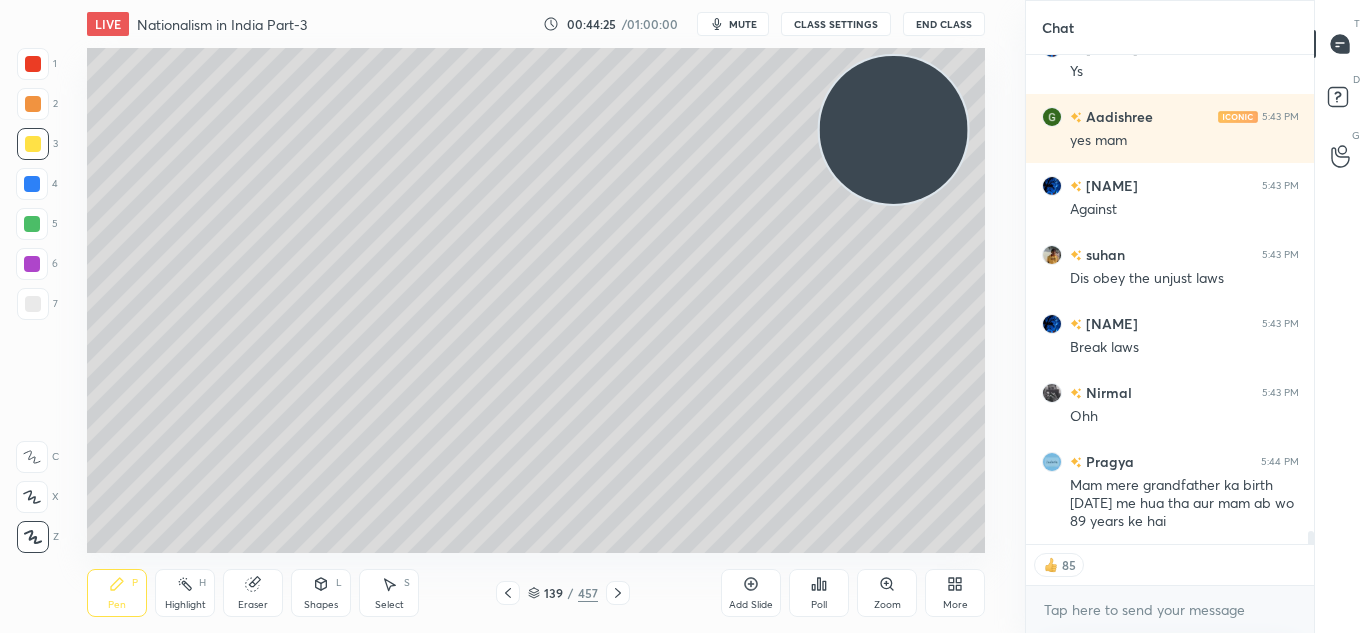 click 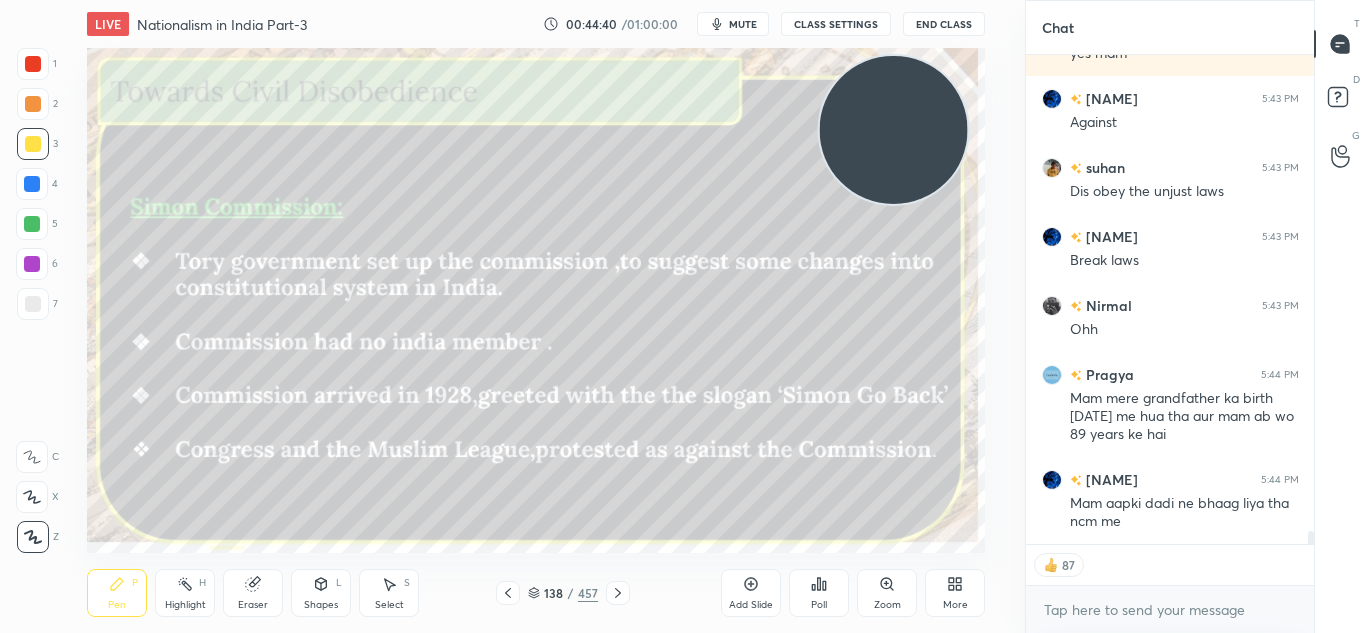 scroll, scrollTop: 17745, scrollLeft: 0, axis: vertical 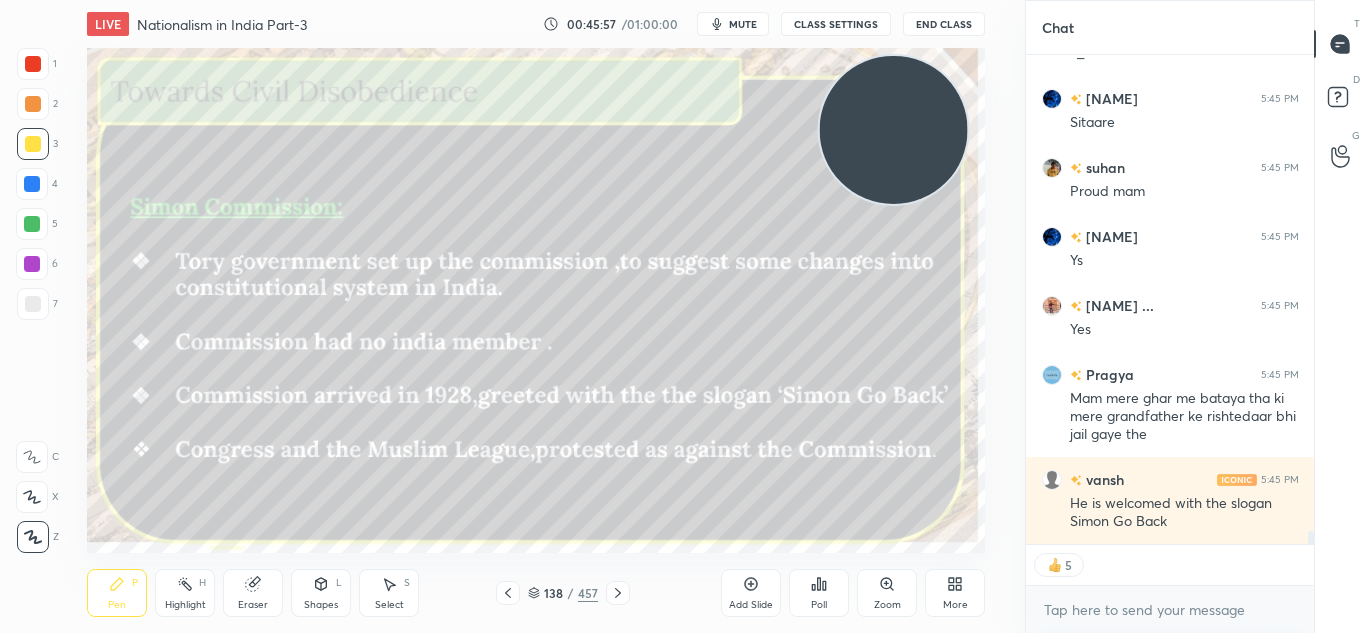 click 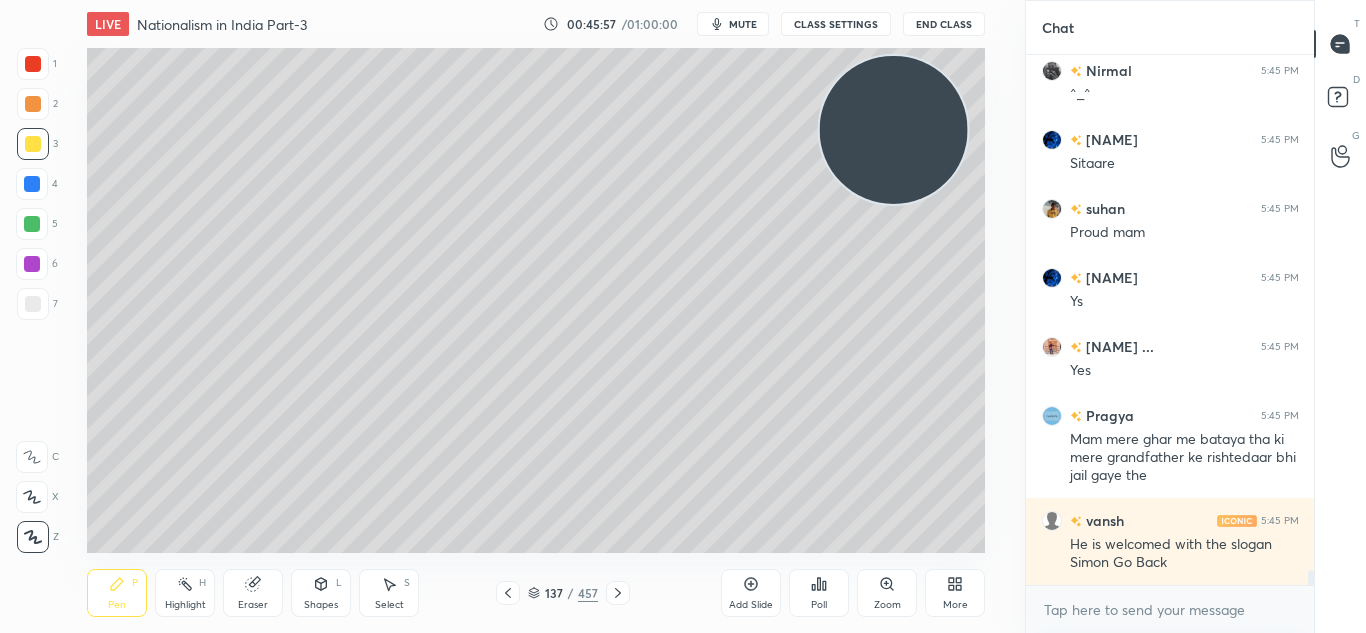 scroll, scrollTop: 524, scrollLeft: 282, axis: both 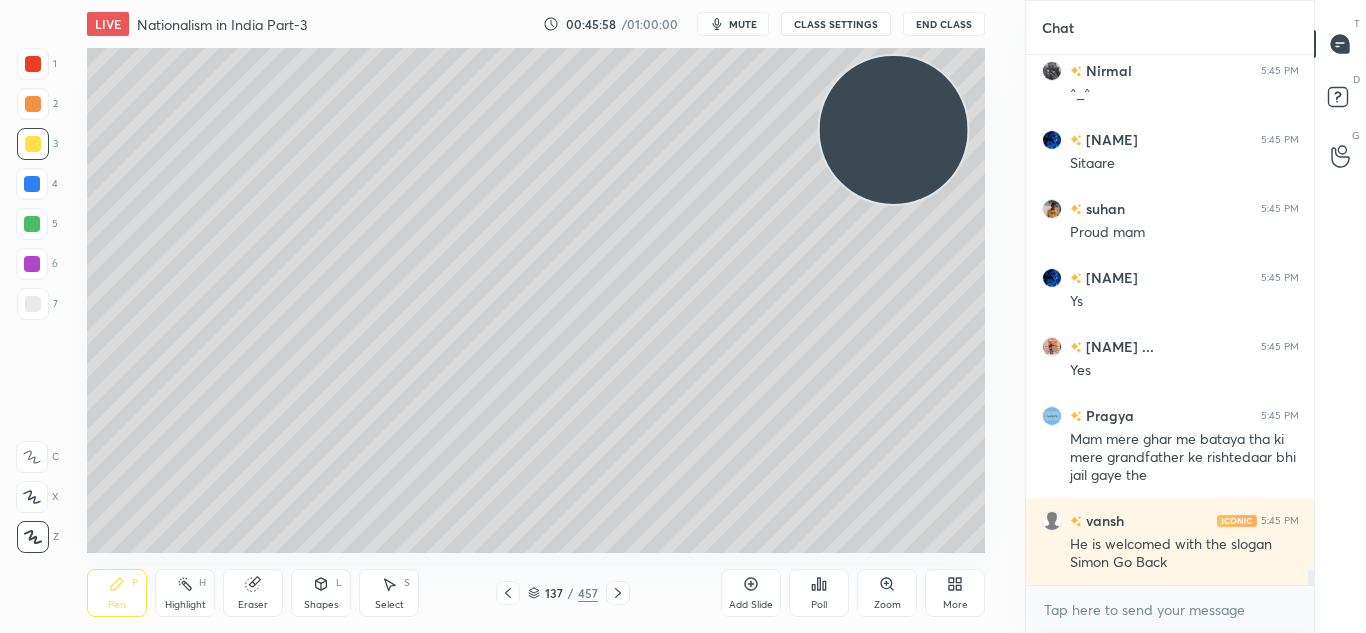 click 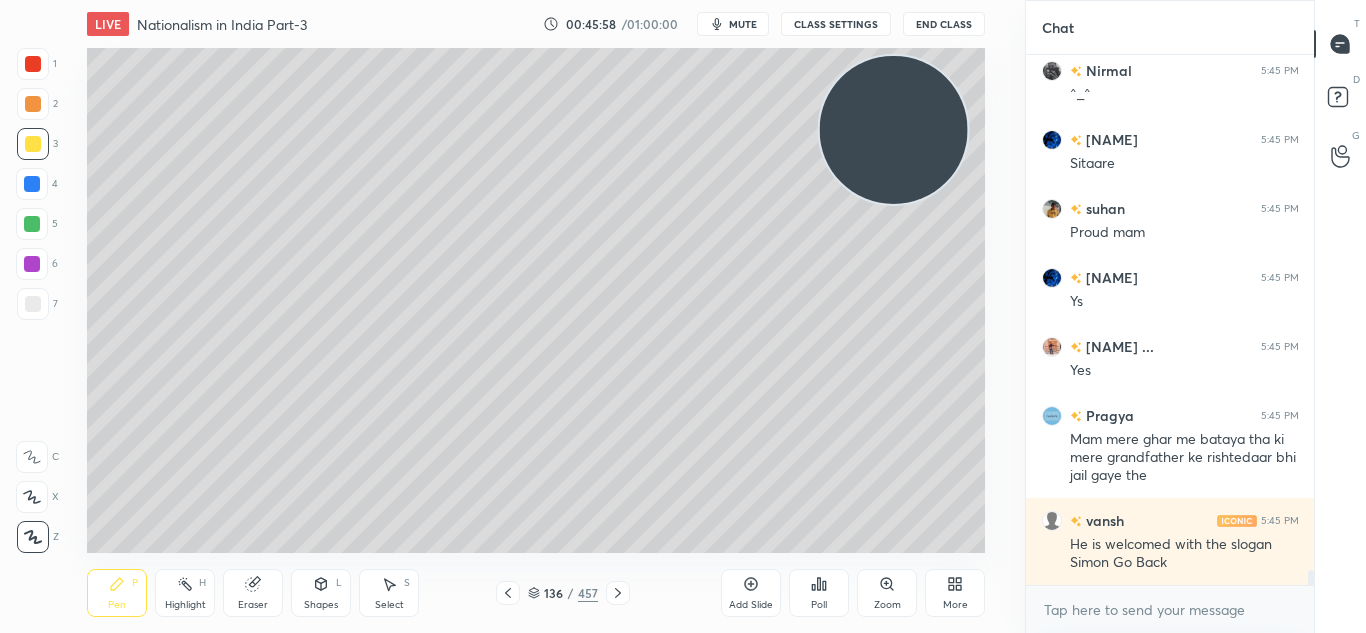 click 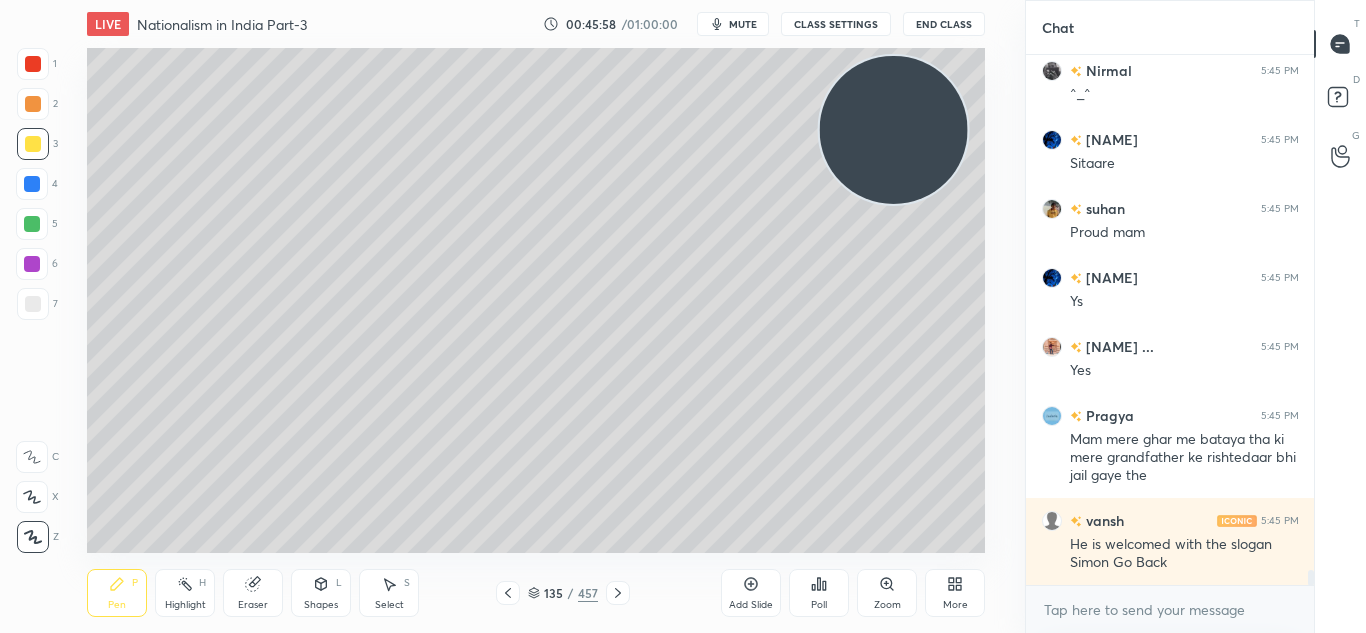 click 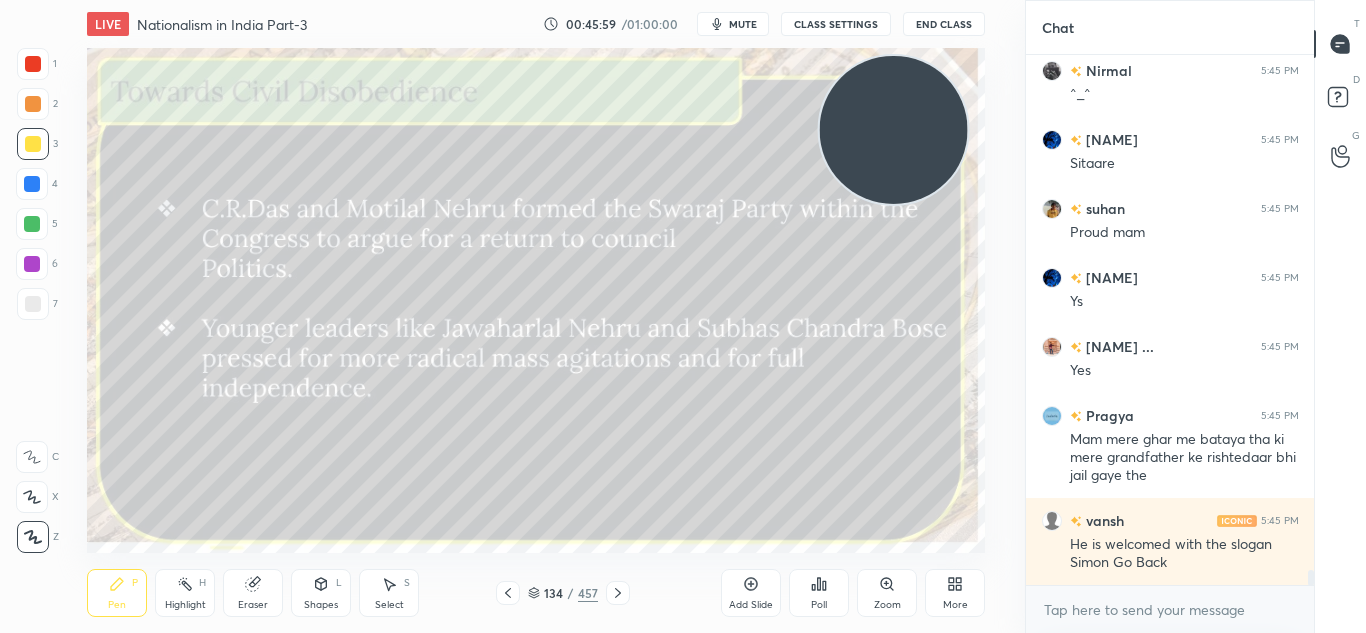 click 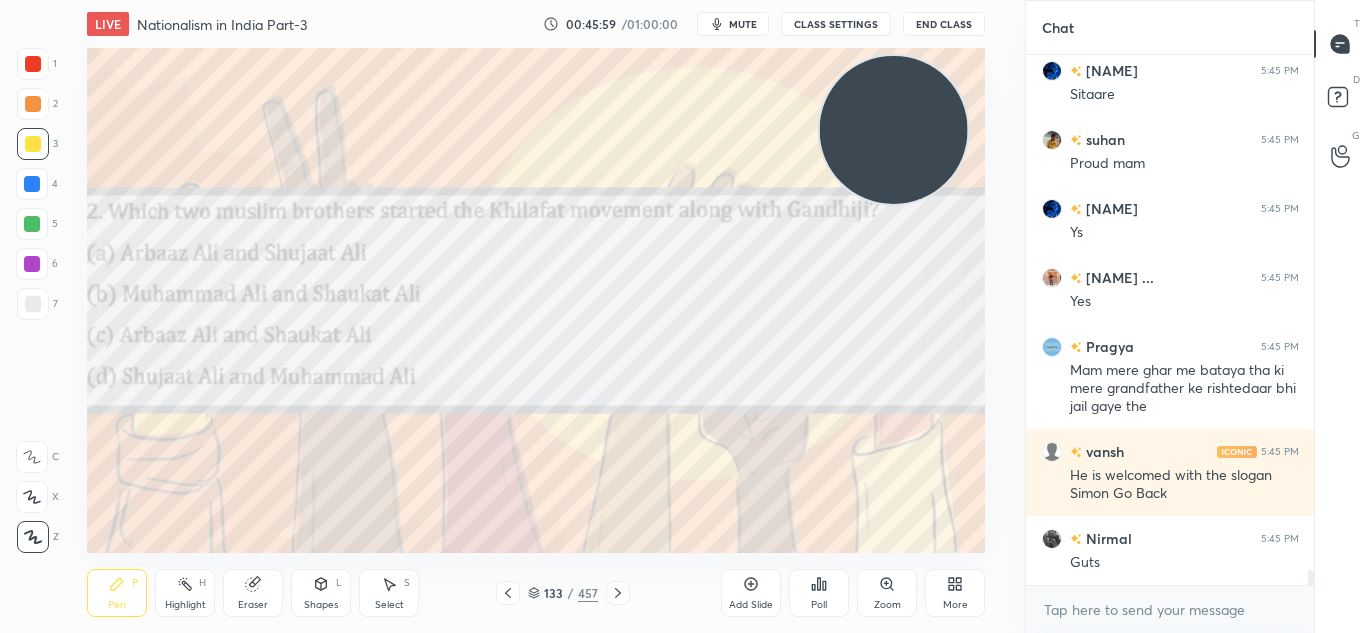 click 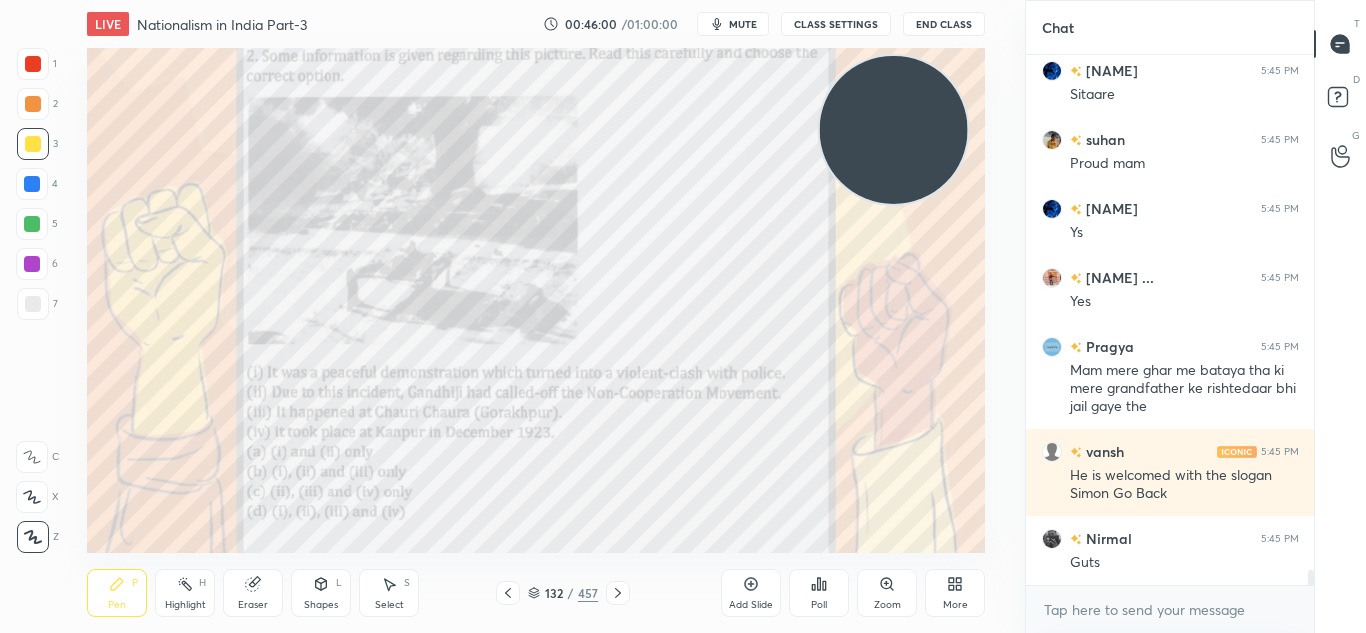 click 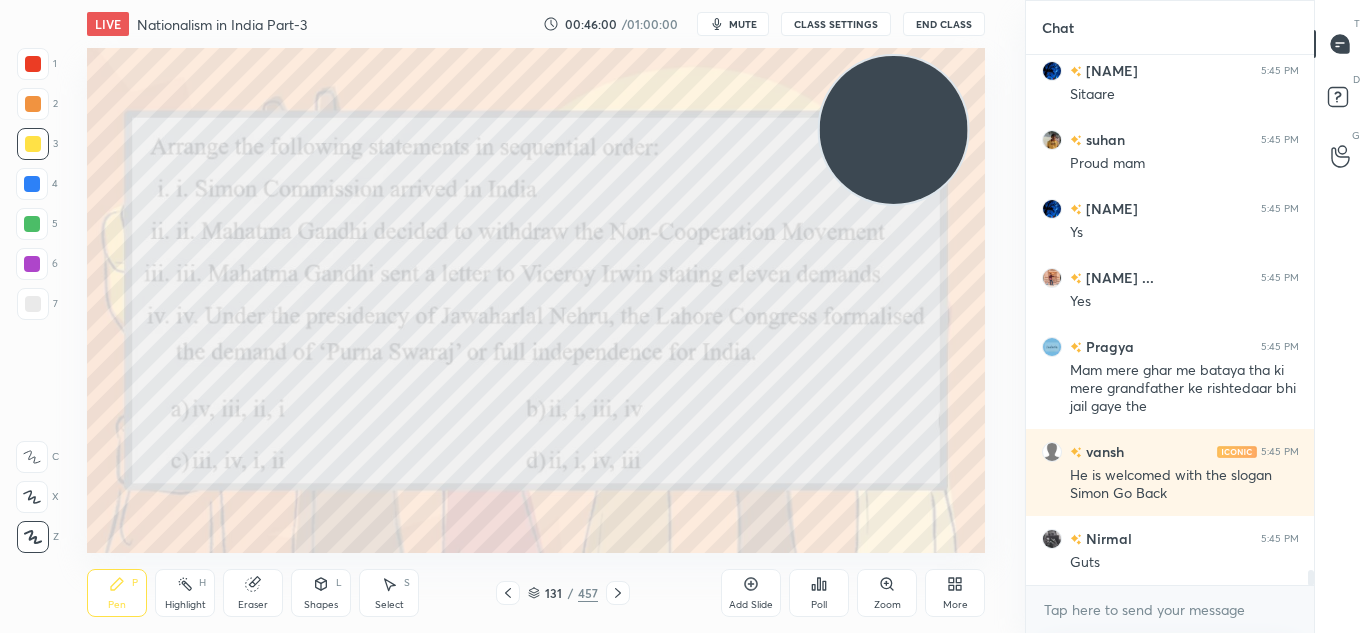 click 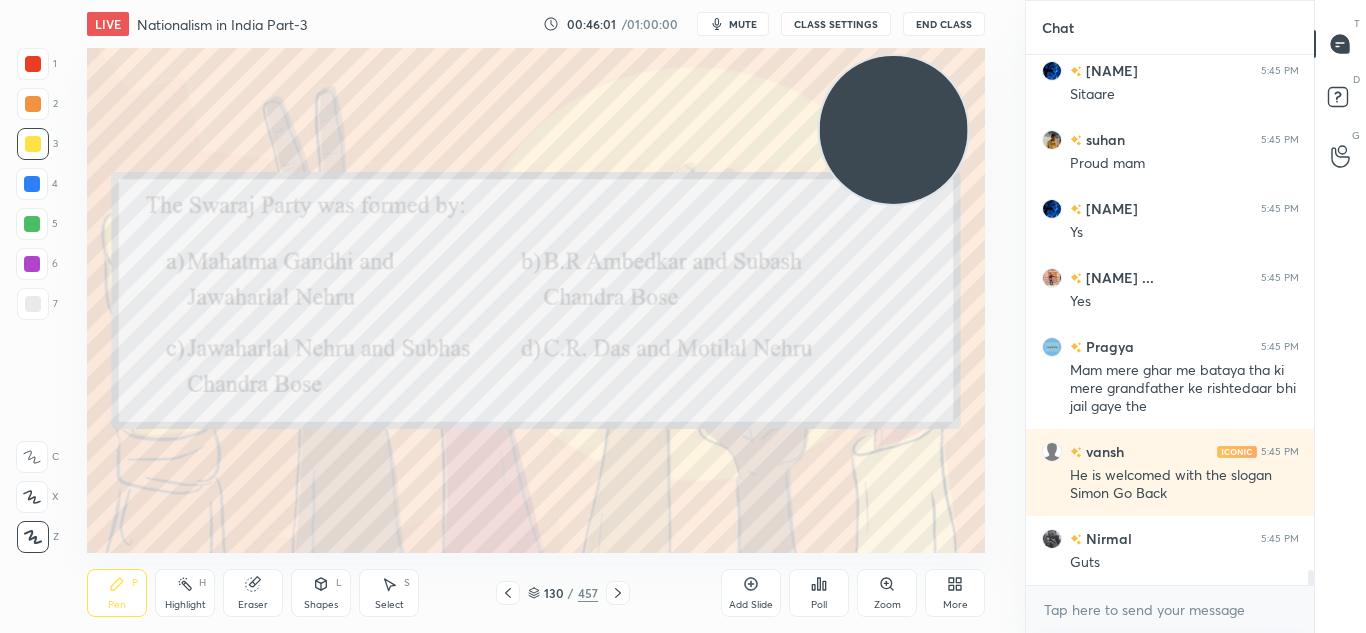 click 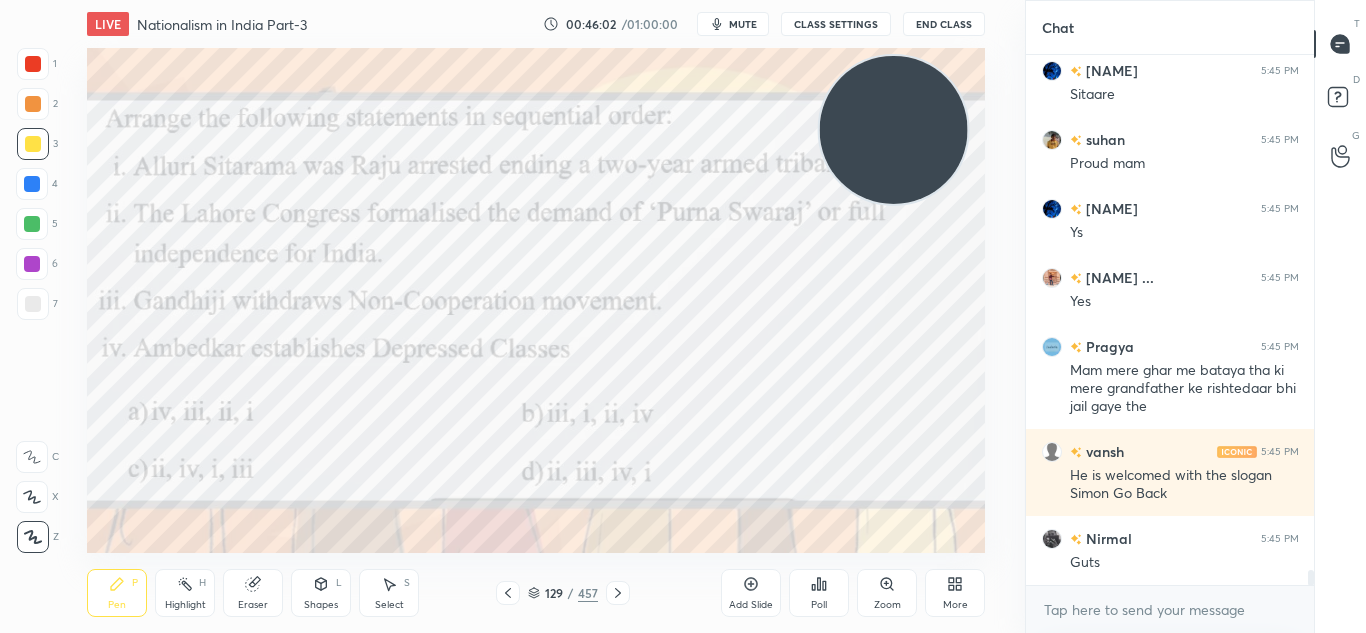 click 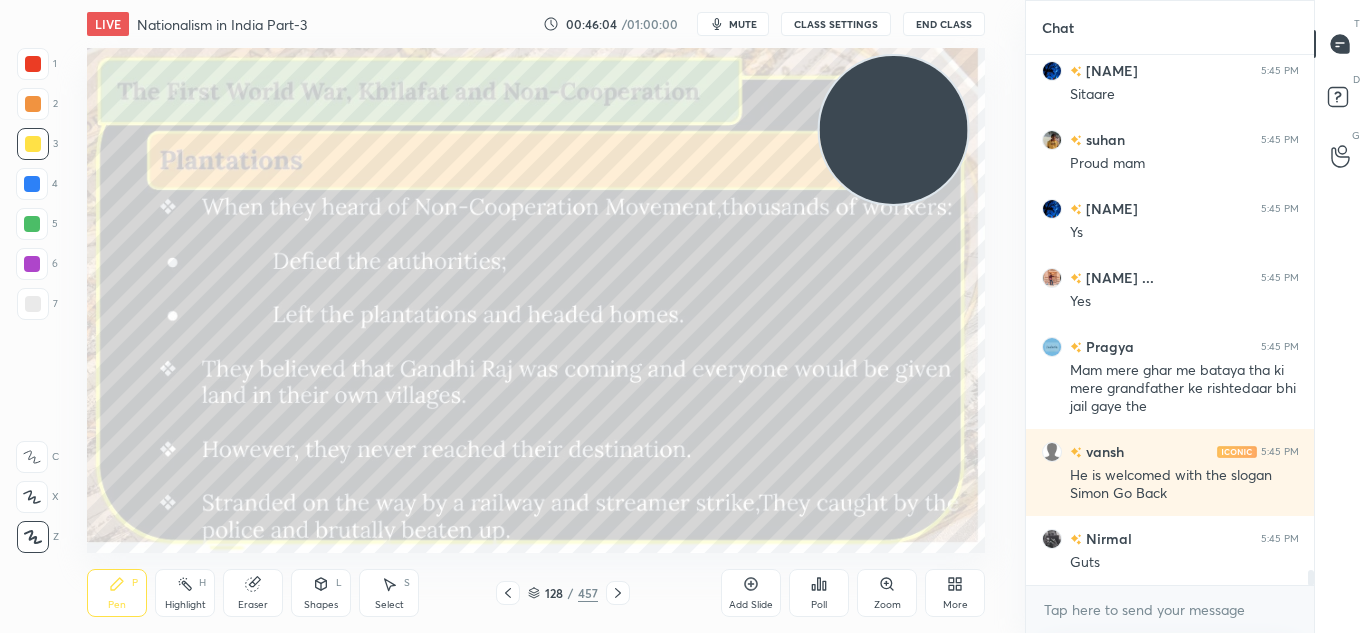 click 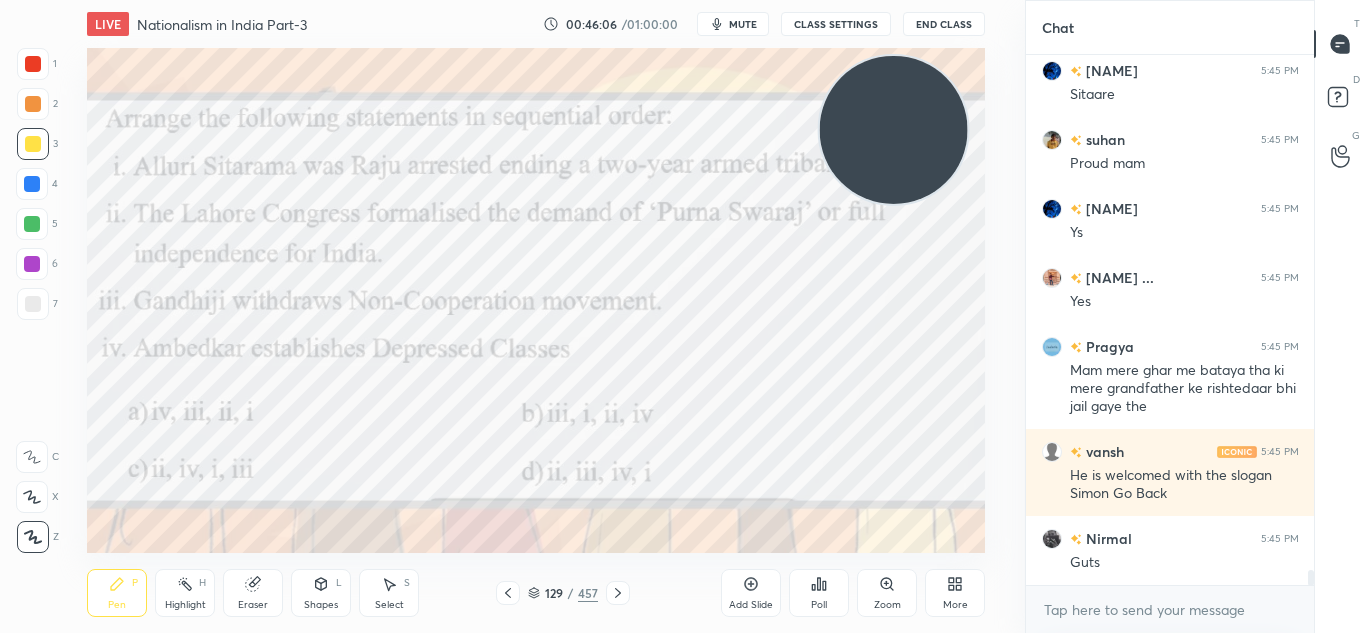 scroll, scrollTop: 18586, scrollLeft: 0, axis: vertical 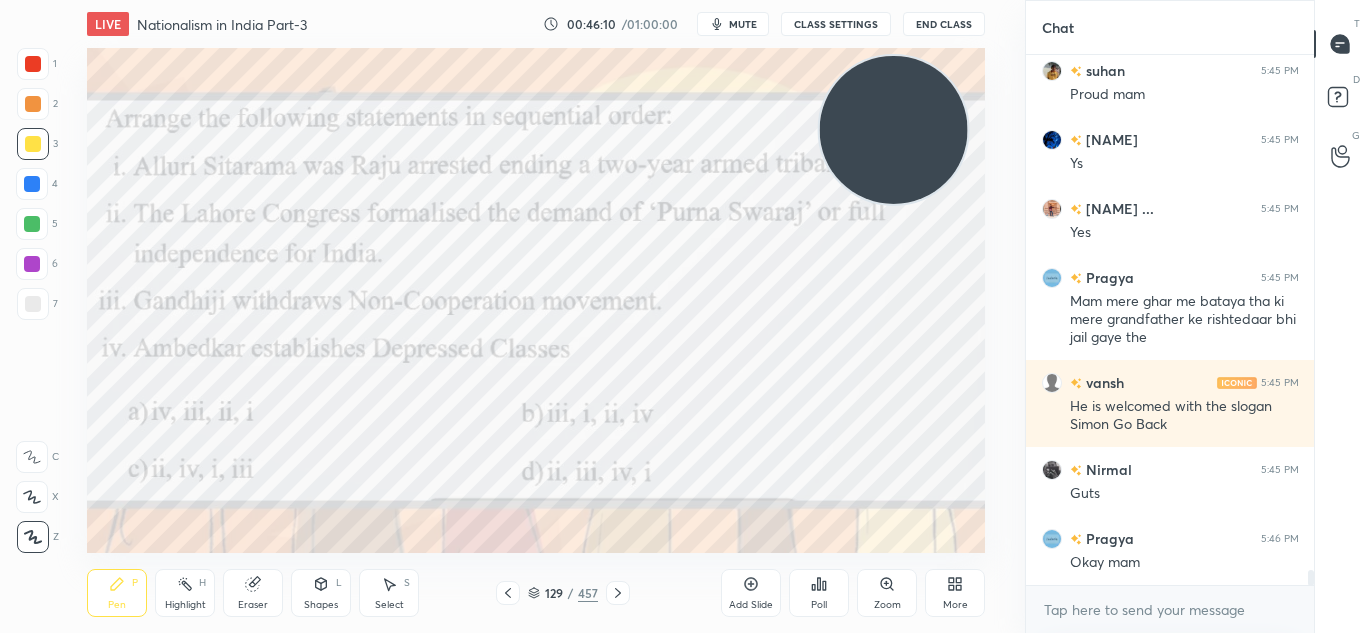 click 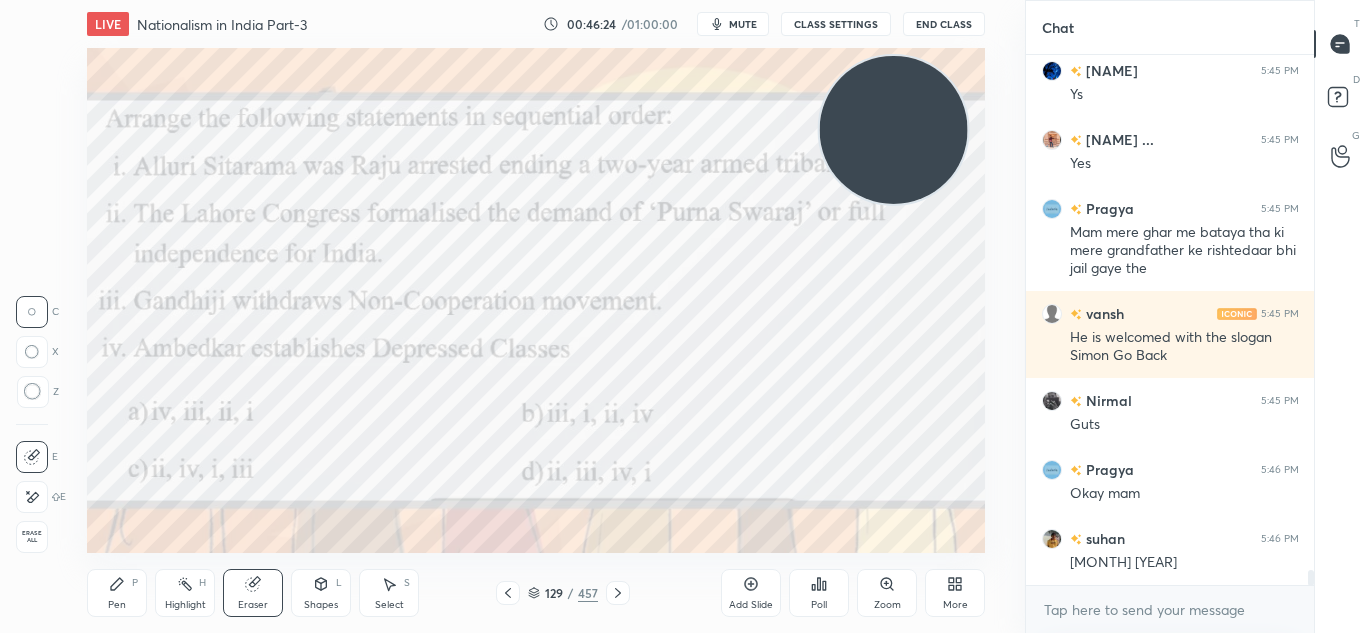 scroll, scrollTop: 18724, scrollLeft: 0, axis: vertical 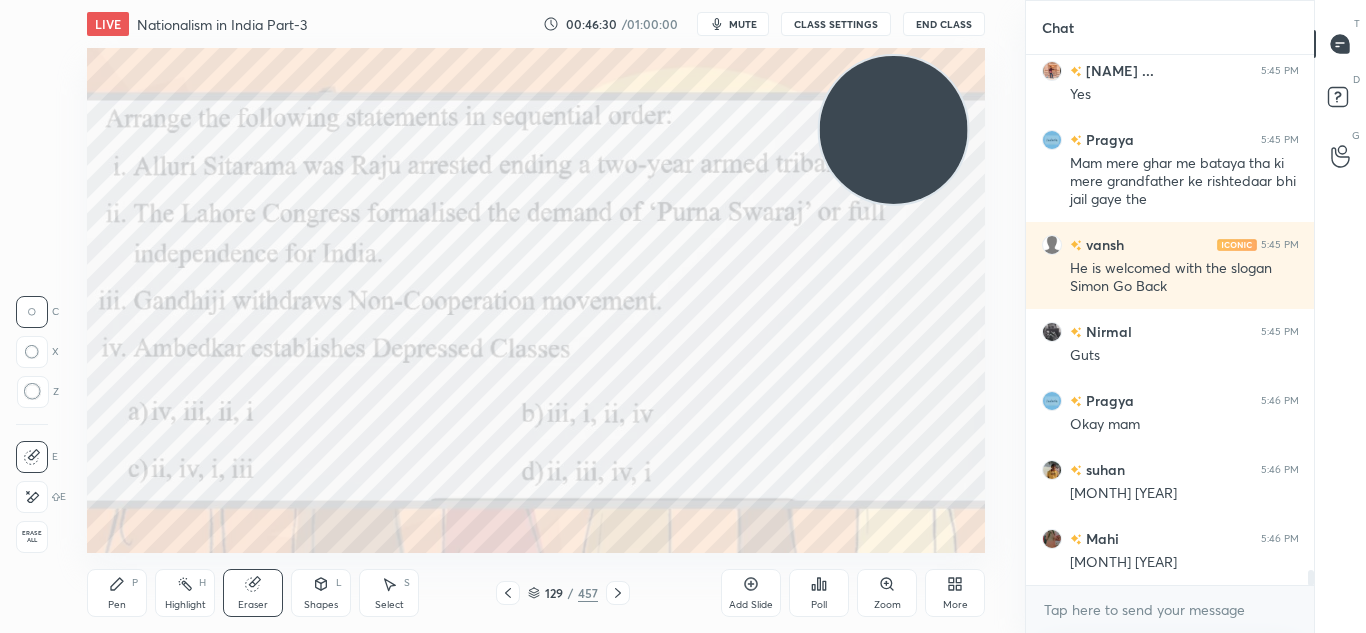 click 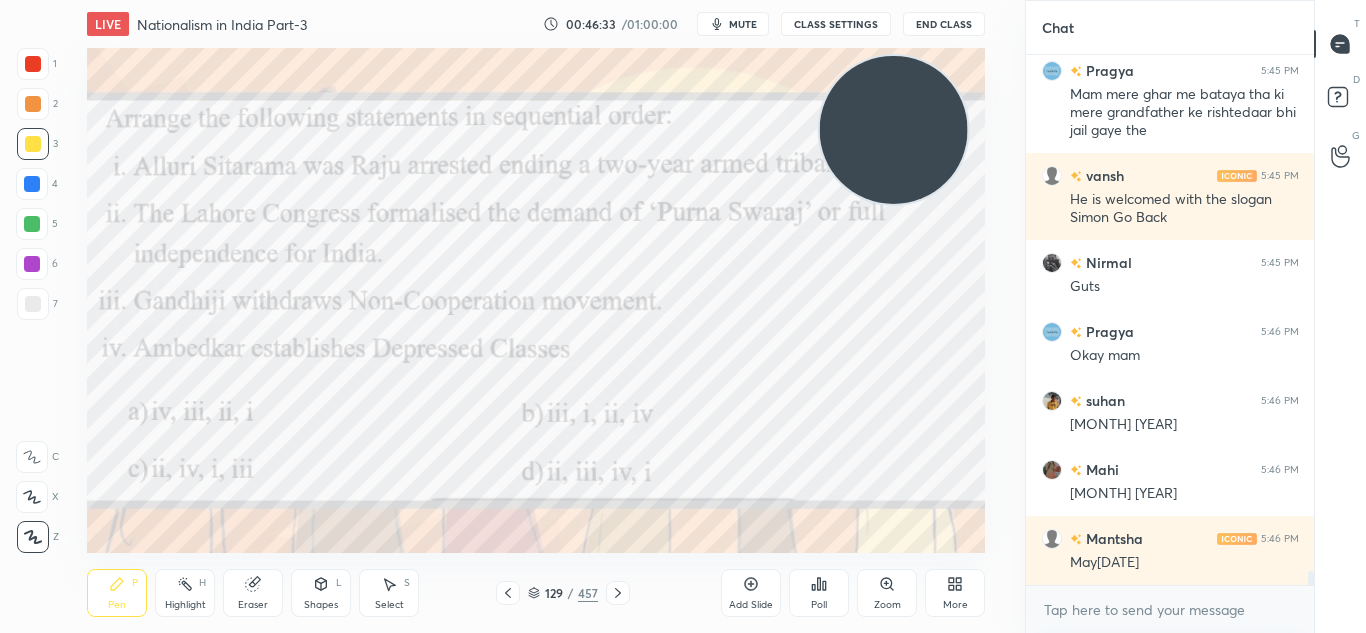 scroll, scrollTop: 18862, scrollLeft: 0, axis: vertical 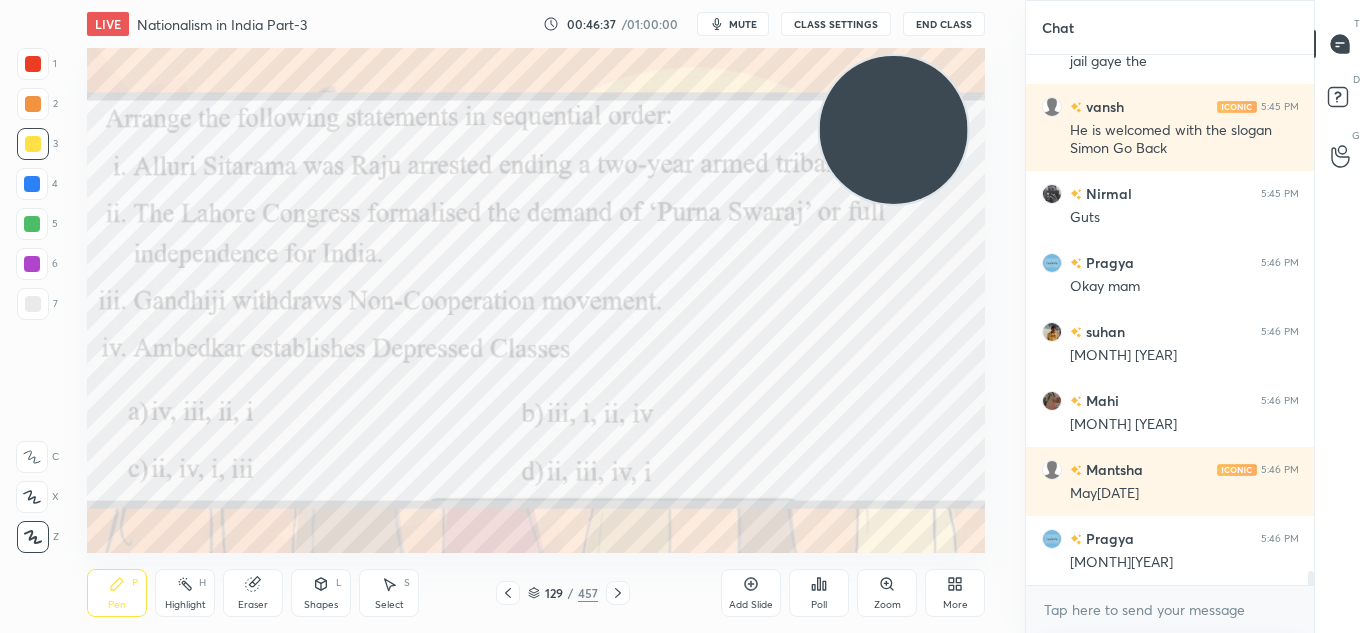 click at bounding box center [33, 64] 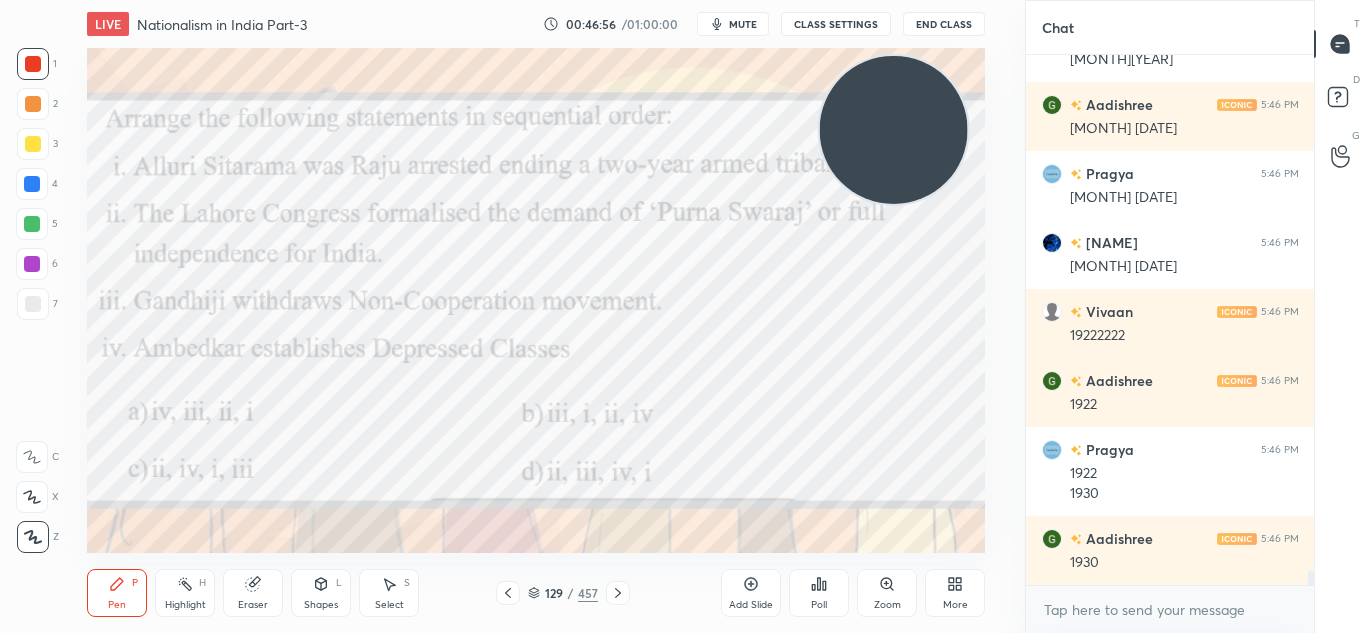 scroll, scrollTop: 19434, scrollLeft: 0, axis: vertical 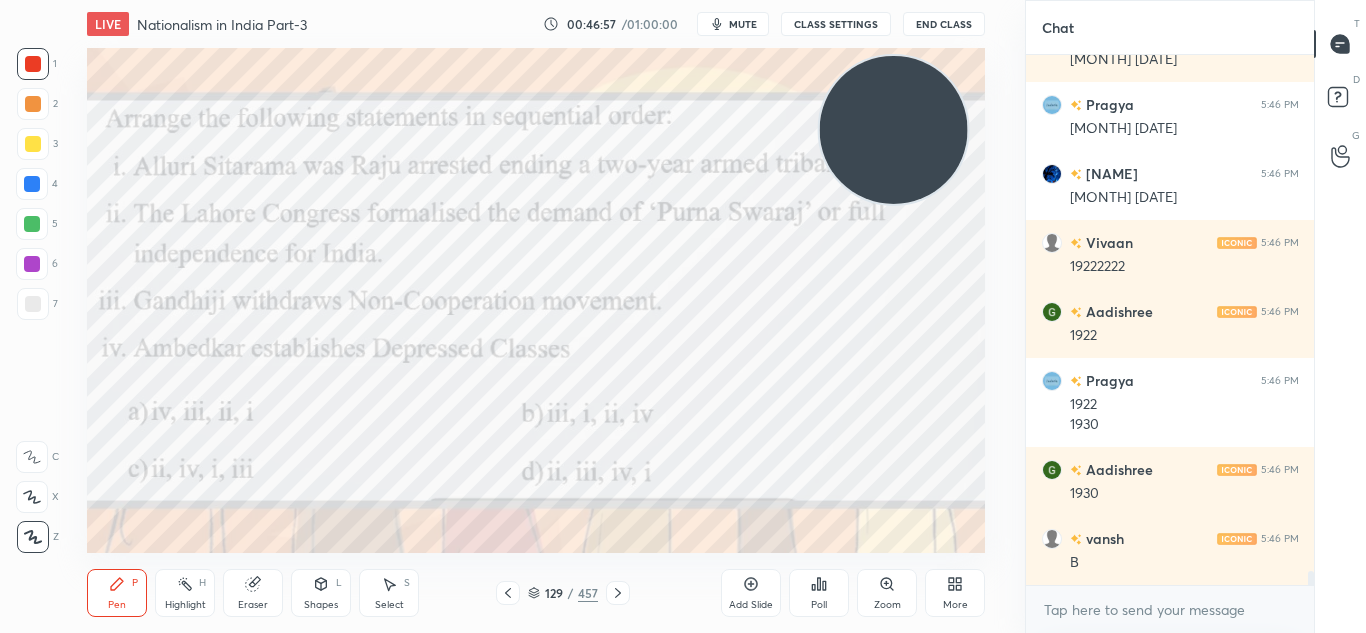 click 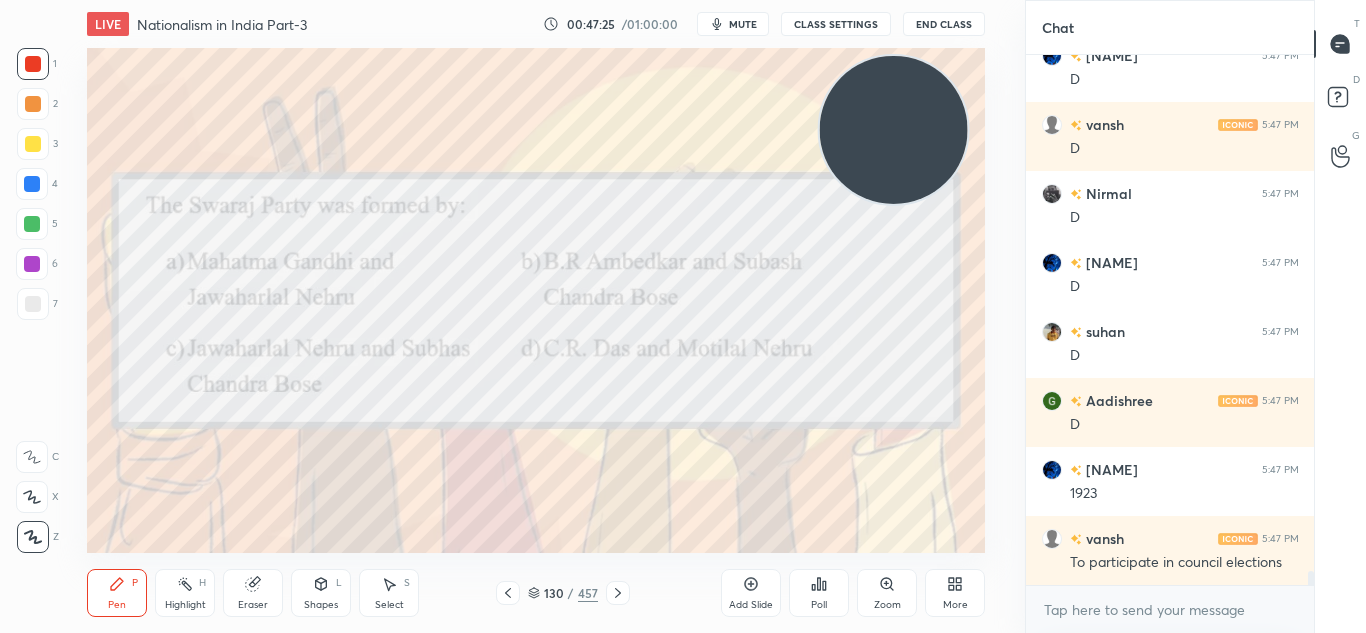 scroll, scrollTop: 20055, scrollLeft: 0, axis: vertical 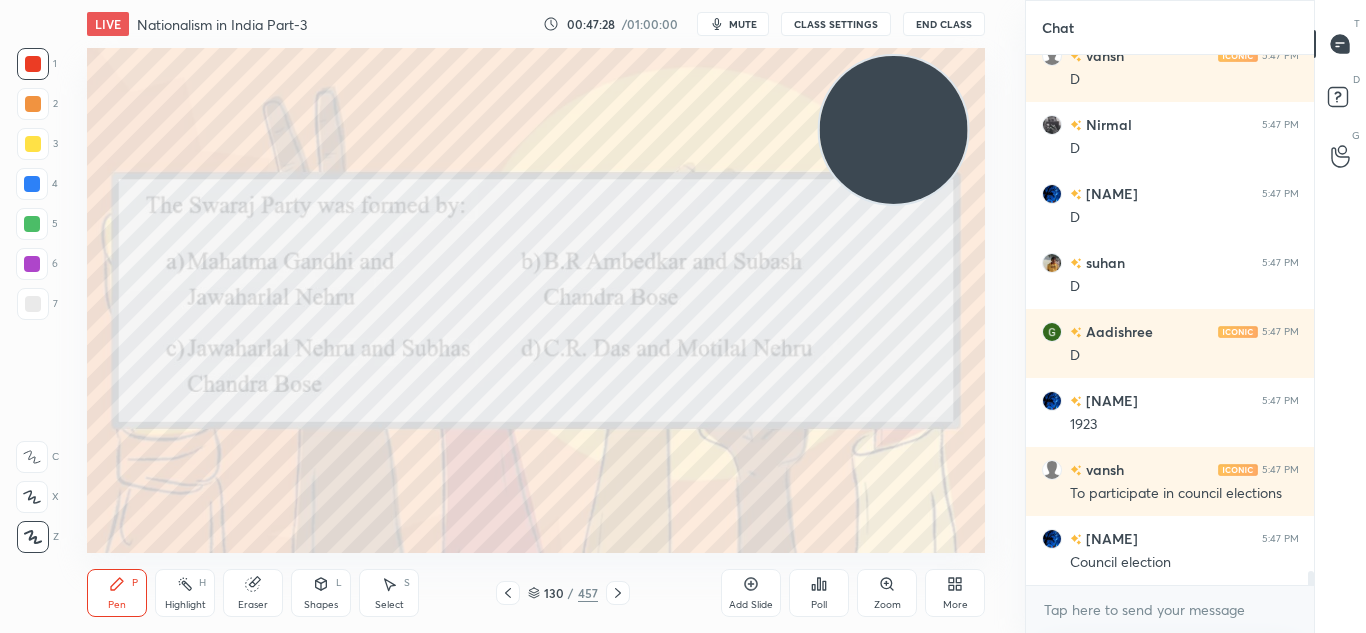 click 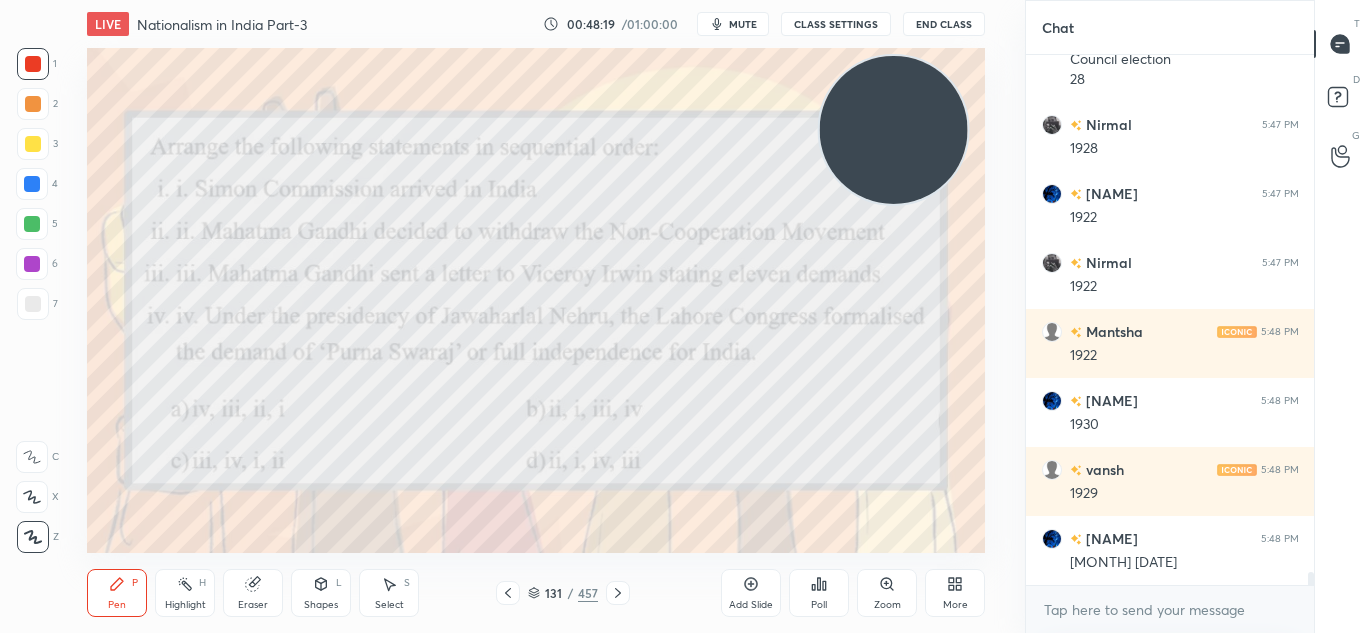 scroll, scrollTop: 20627, scrollLeft: 0, axis: vertical 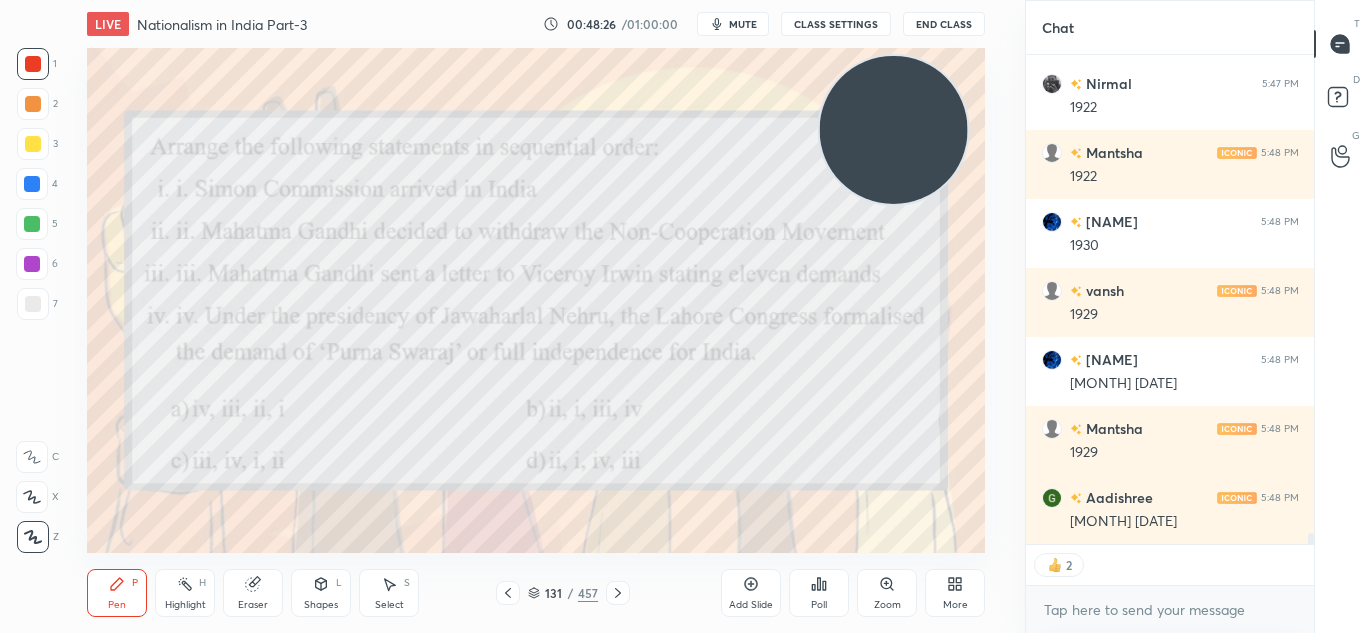 click 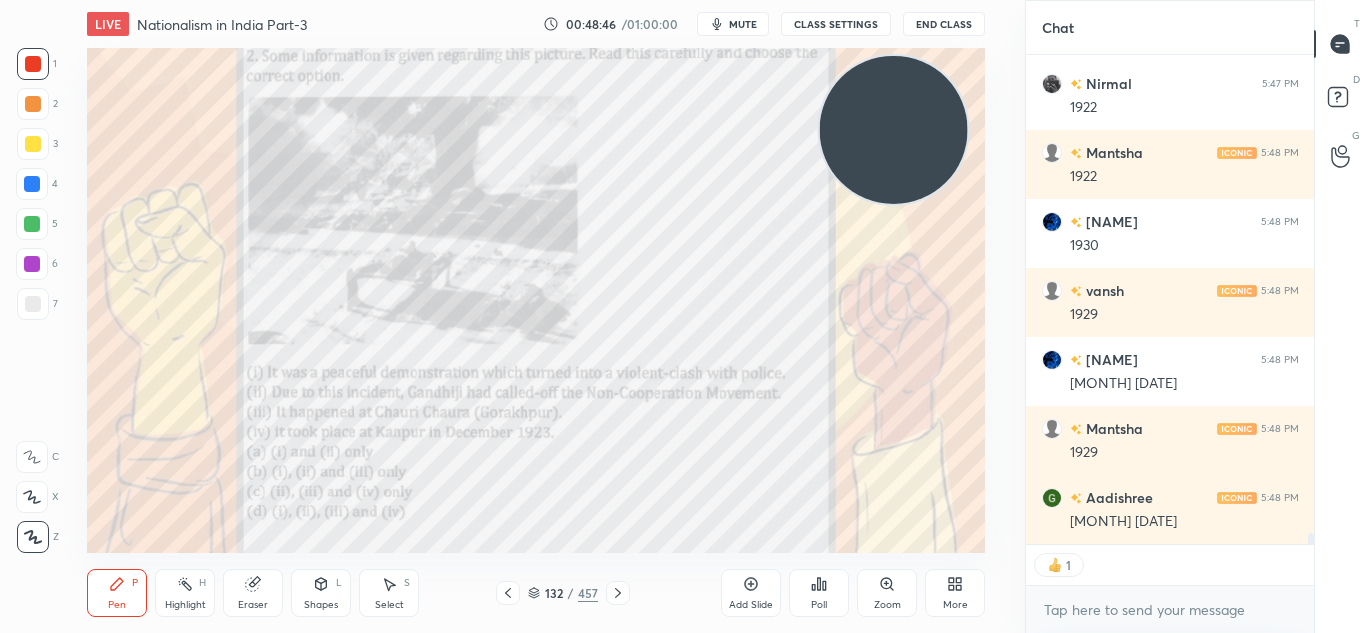 scroll, scrollTop: 7, scrollLeft: 7, axis: both 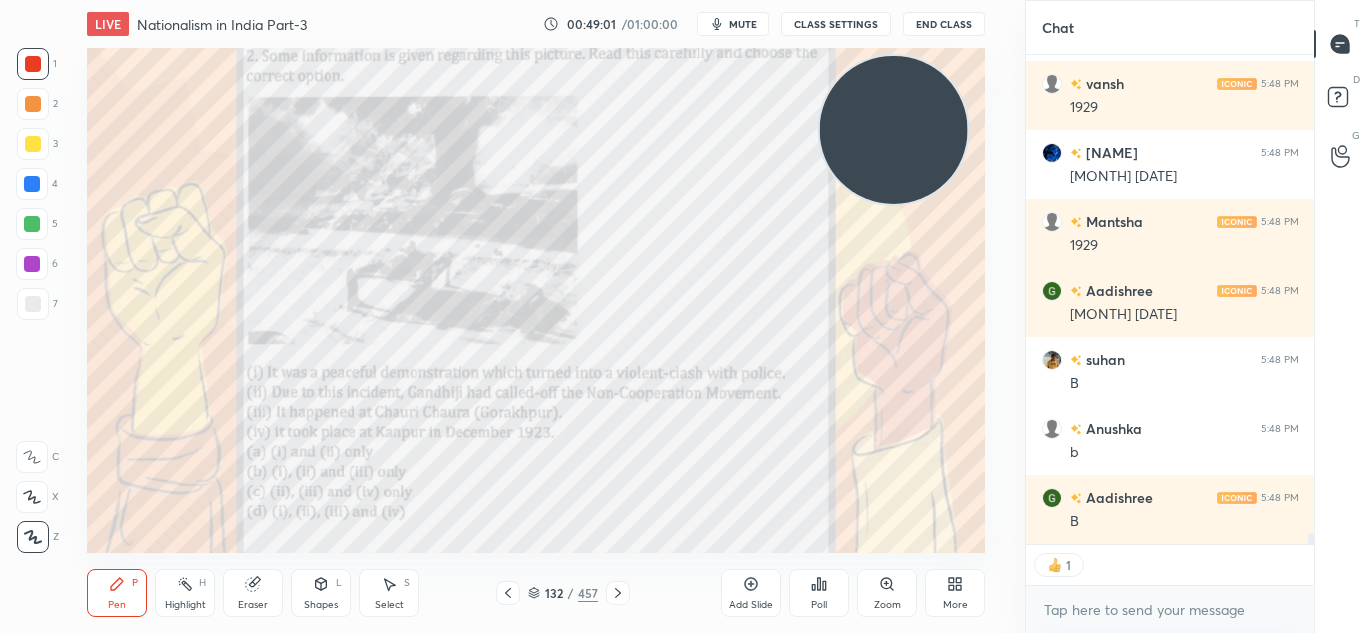 click 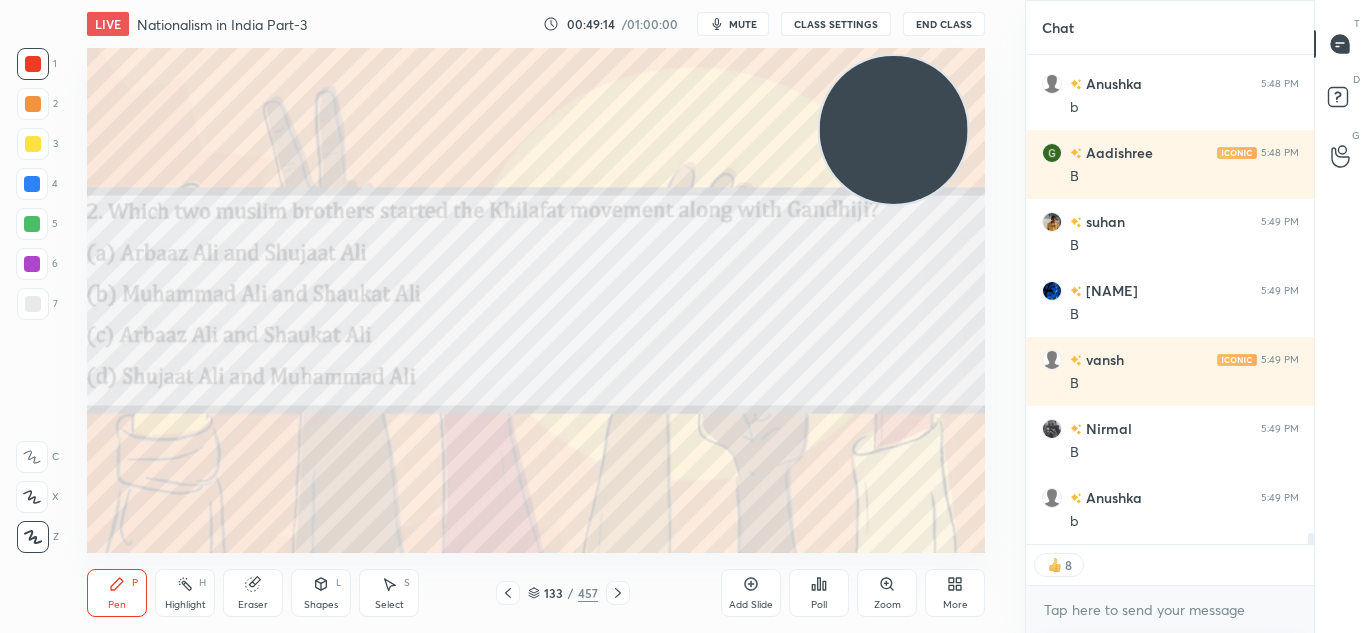 scroll, scrollTop: 21358, scrollLeft: 0, axis: vertical 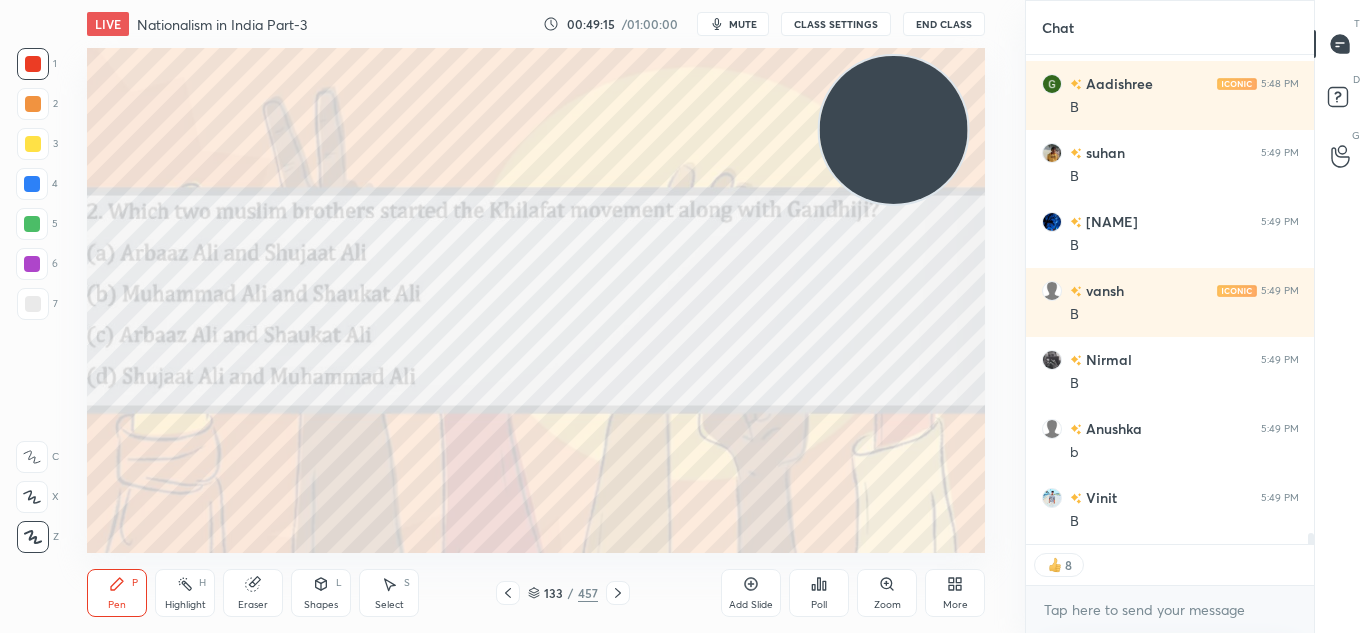 click 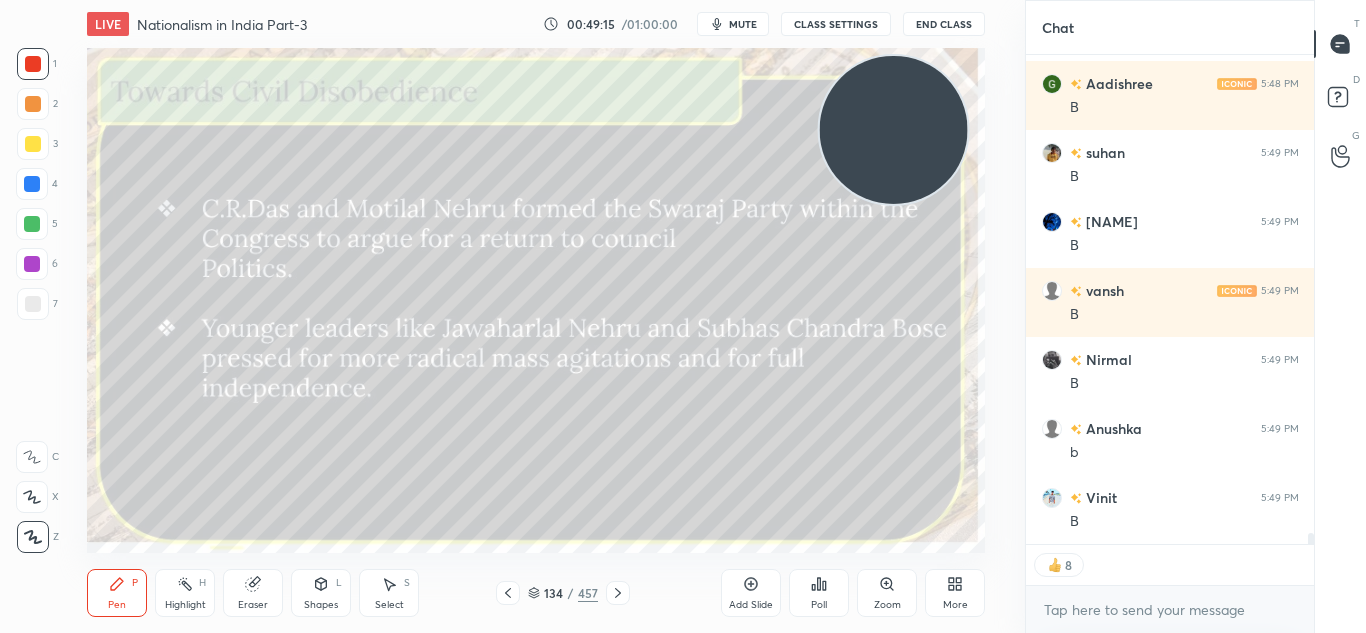 scroll, scrollTop: 21427, scrollLeft: 0, axis: vertical 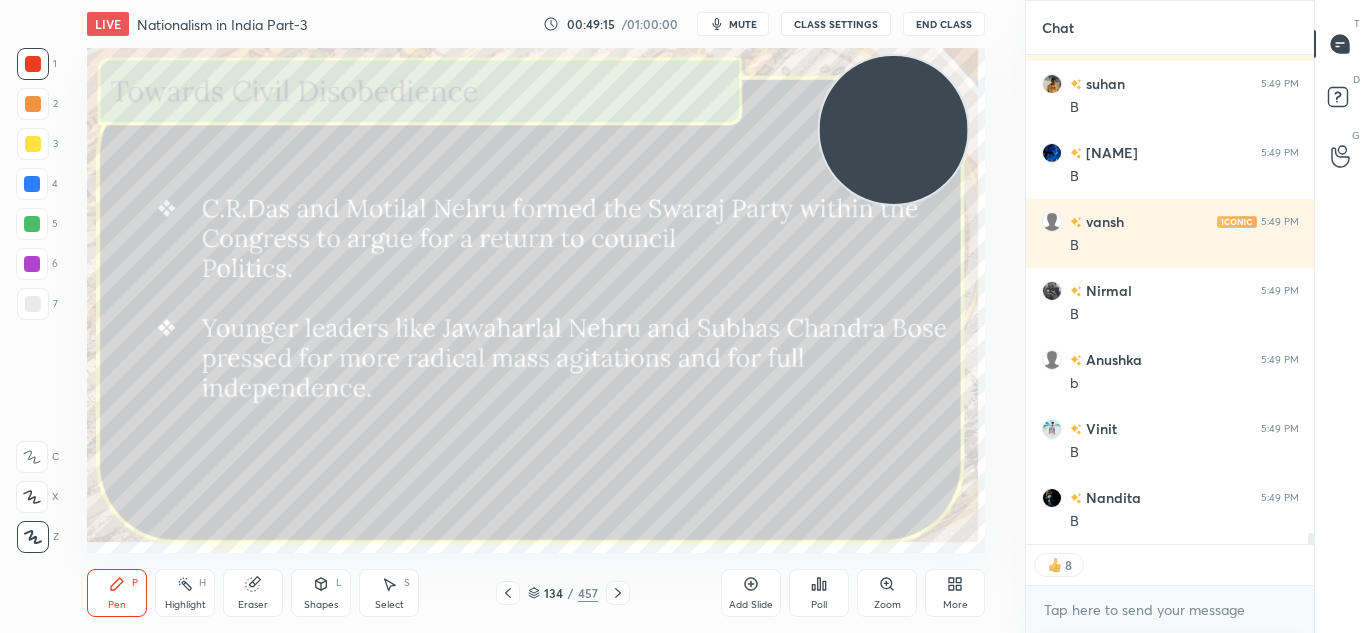 click 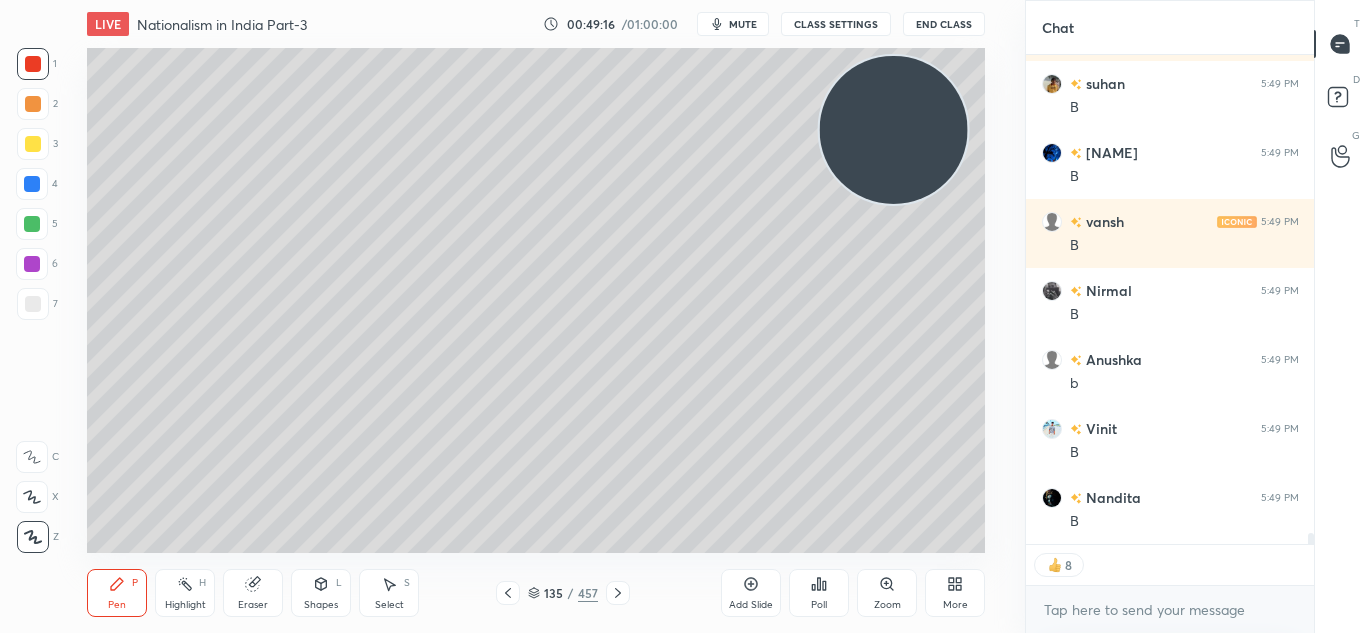 click 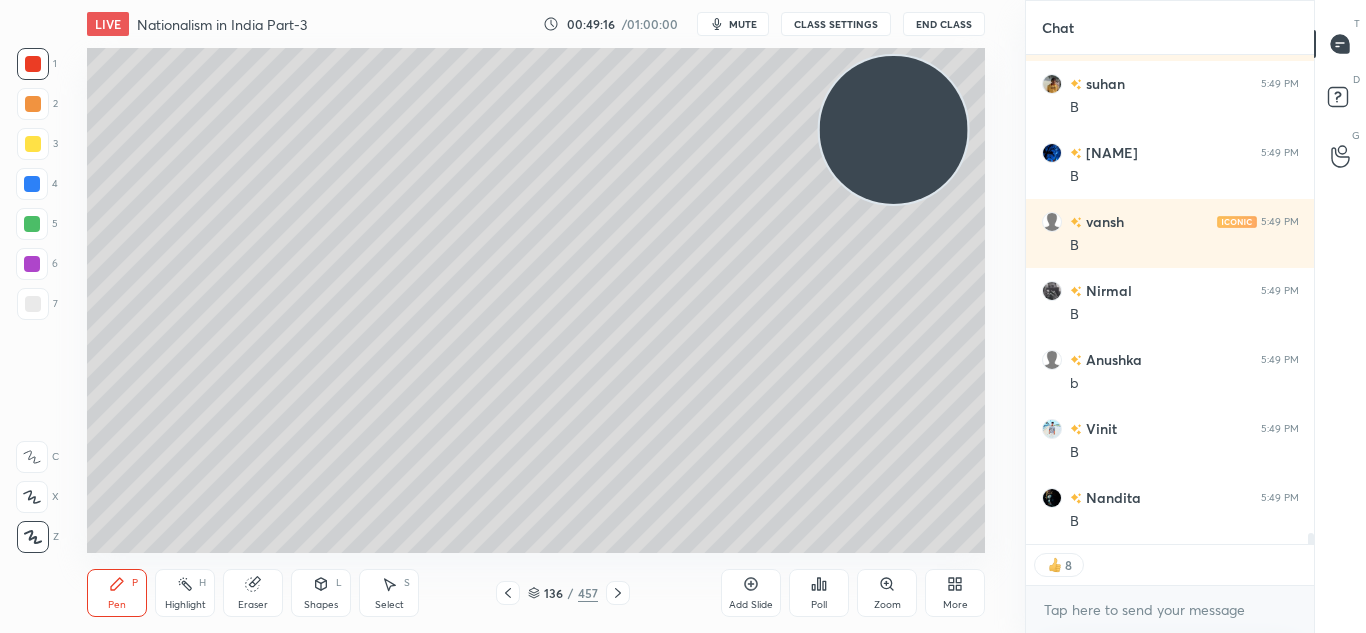 click 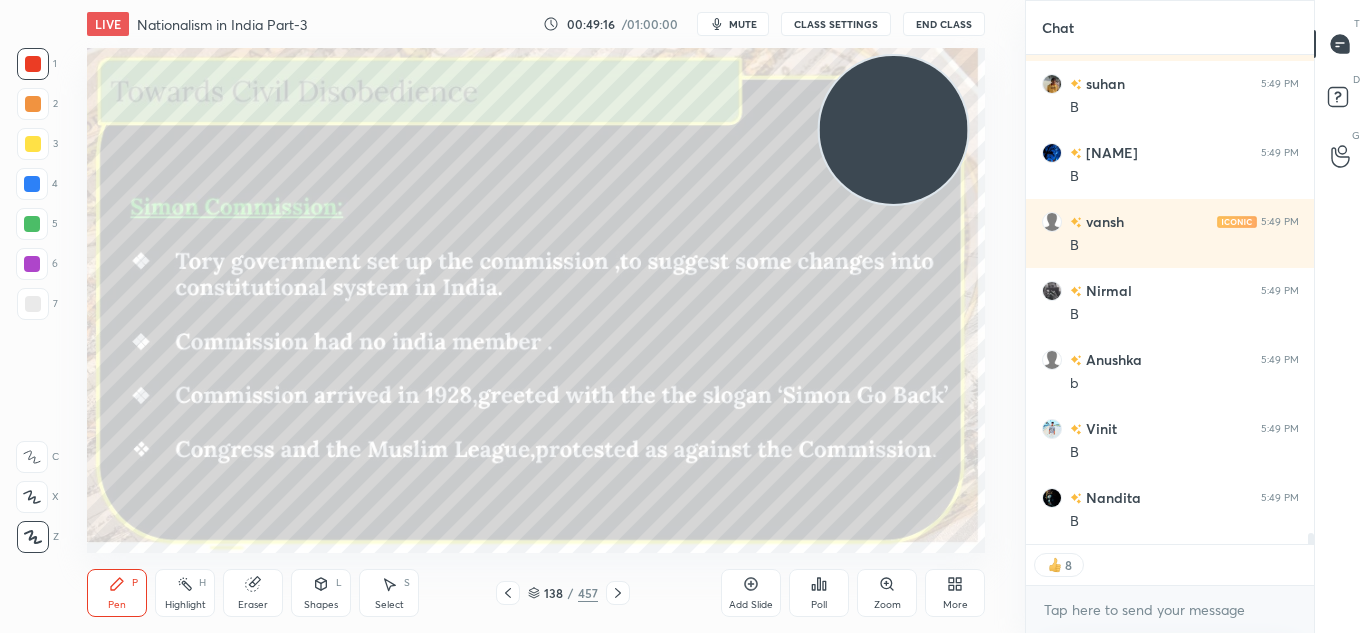 click 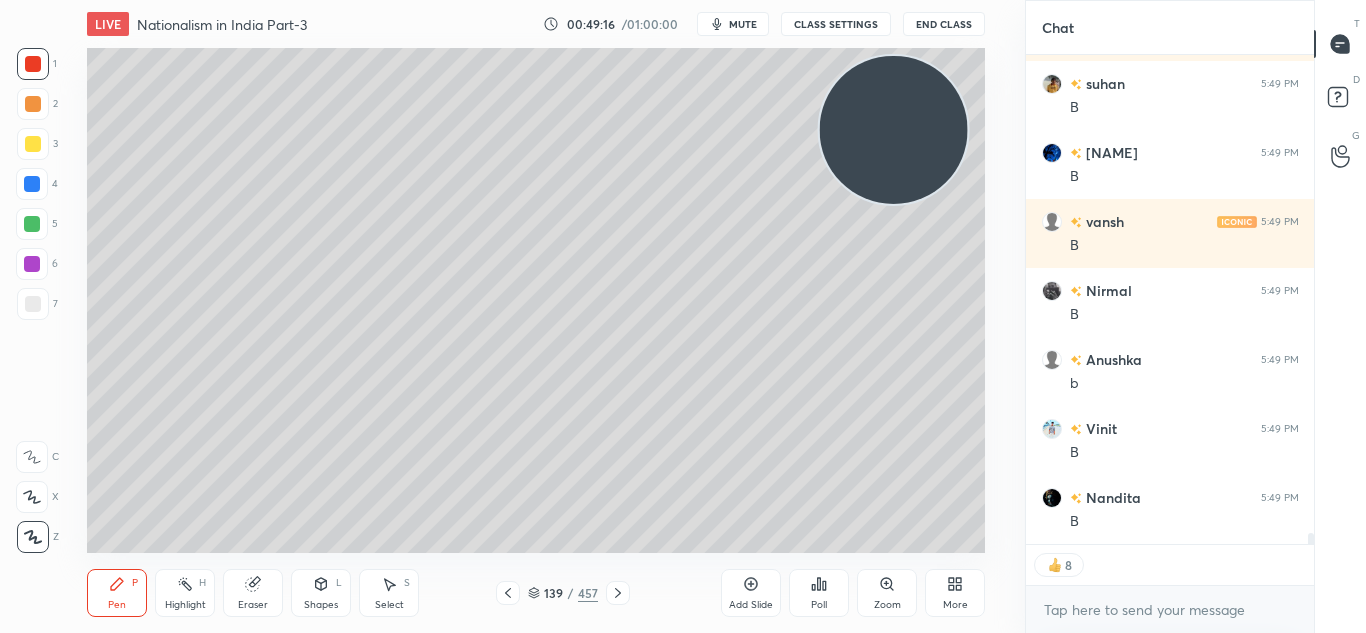 click 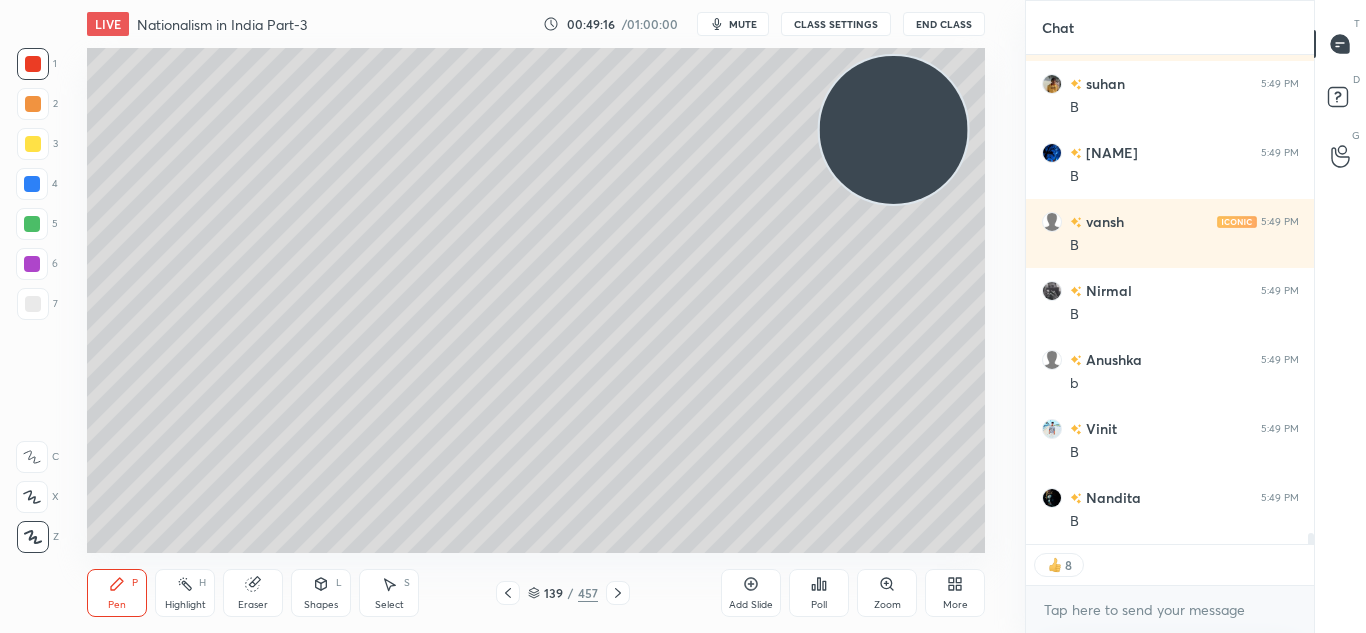 click 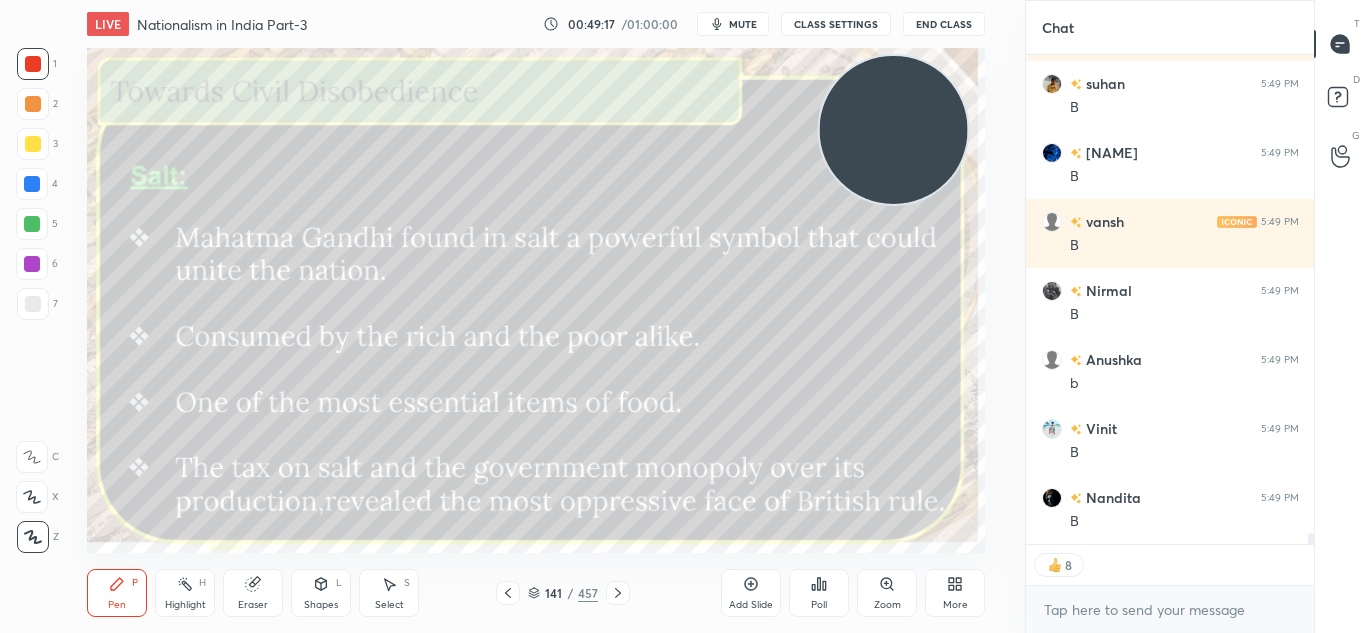 click 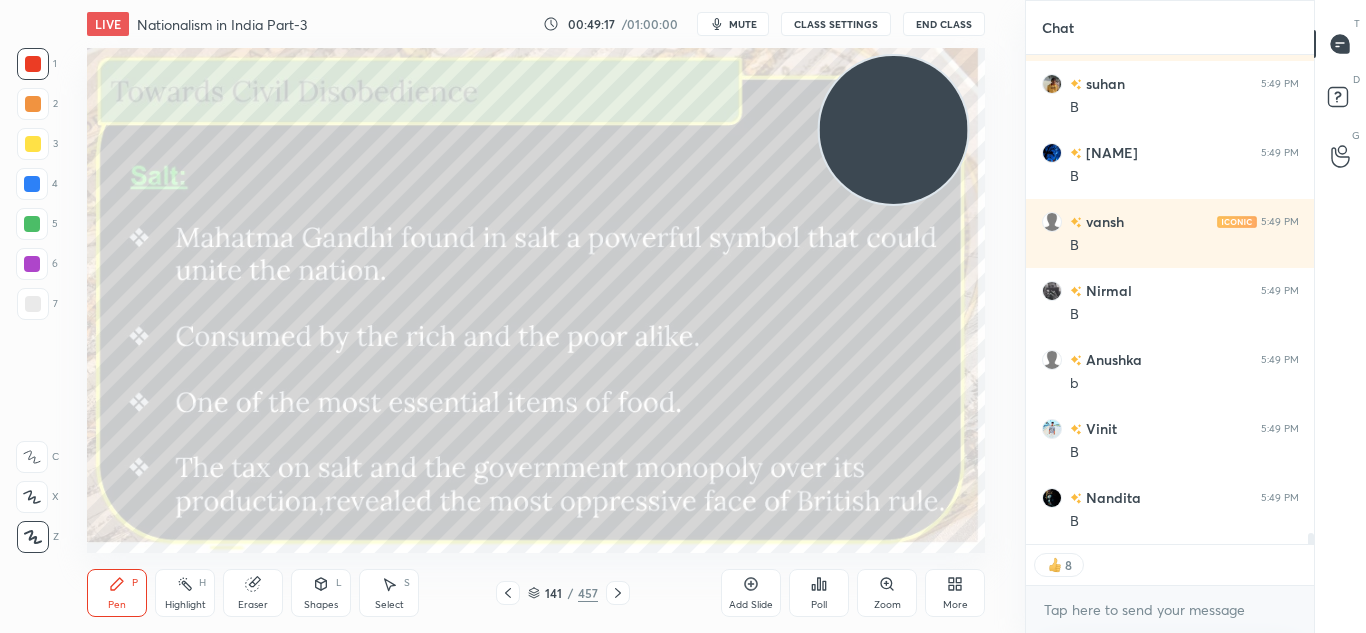 click 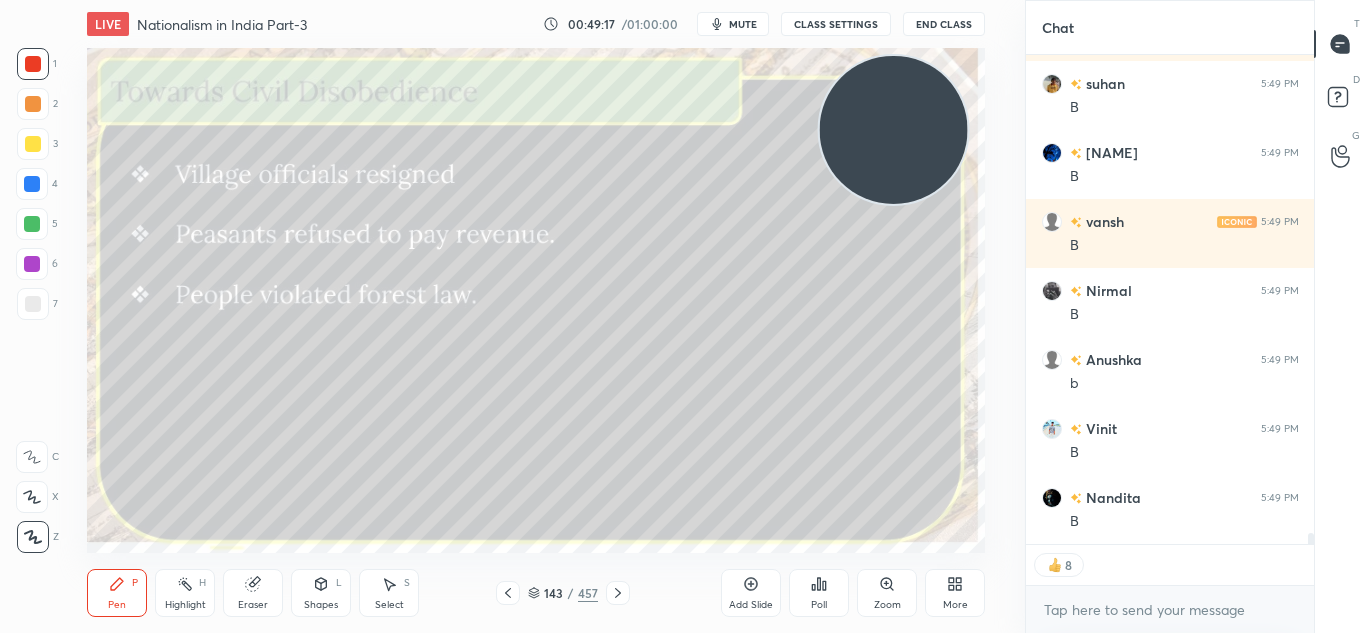 click 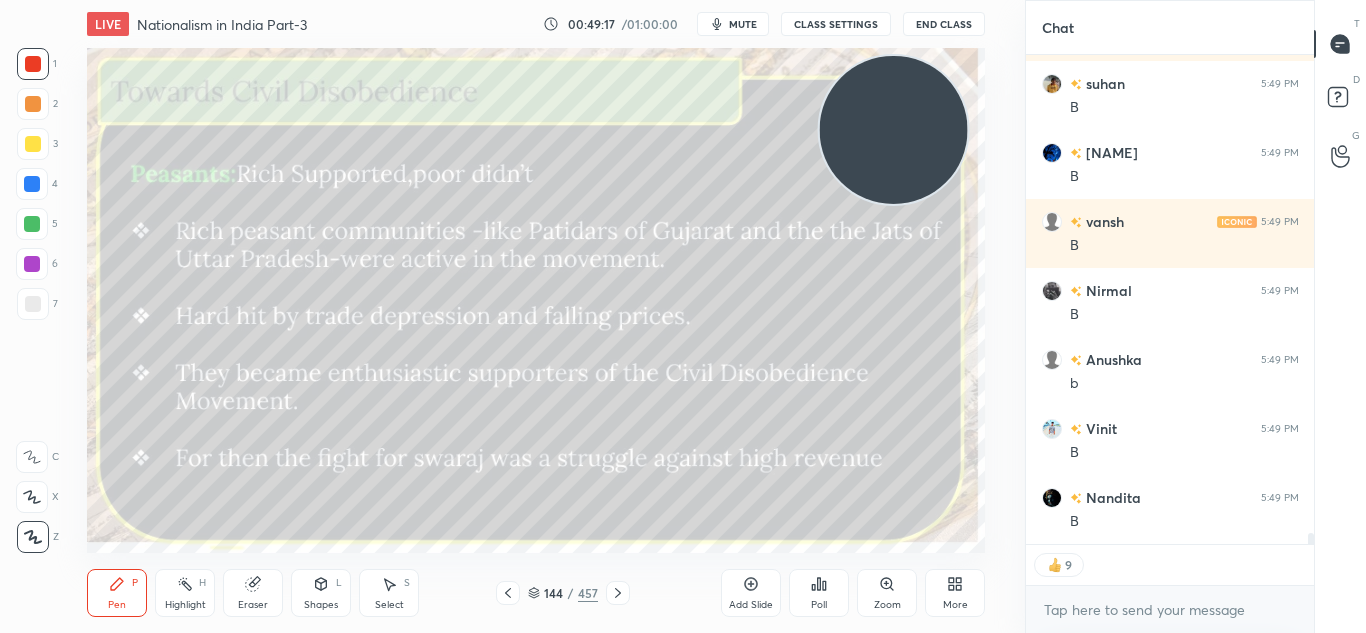click 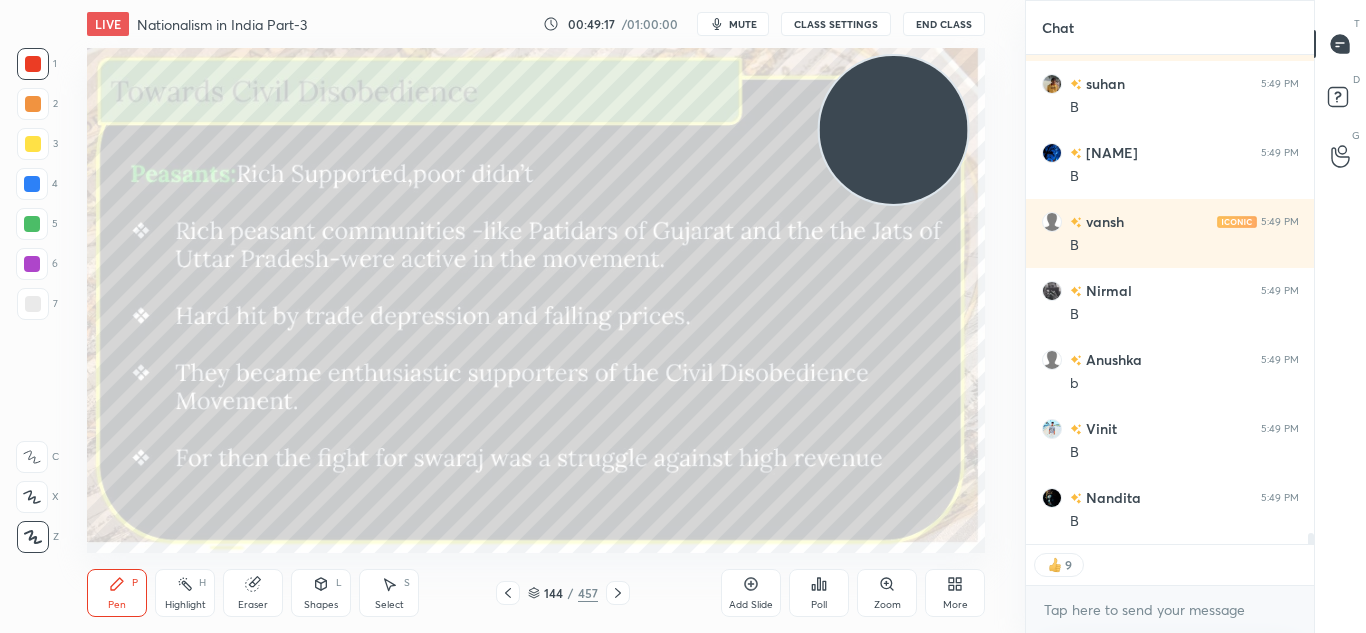click 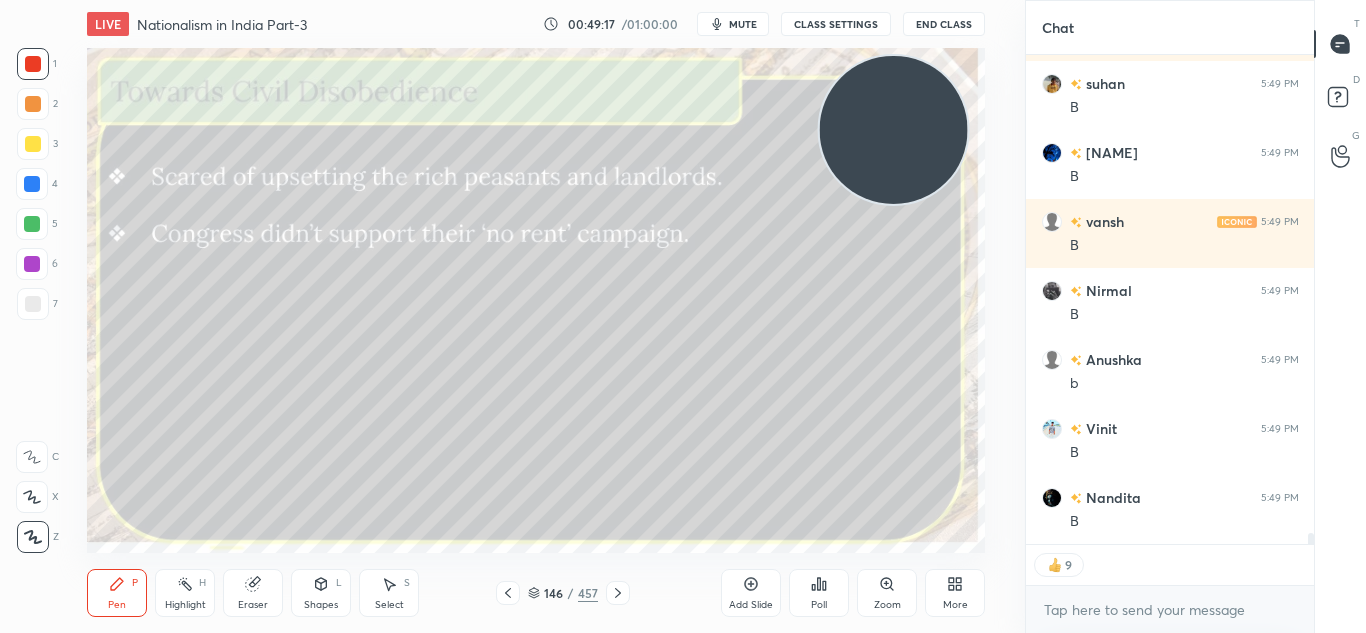 click 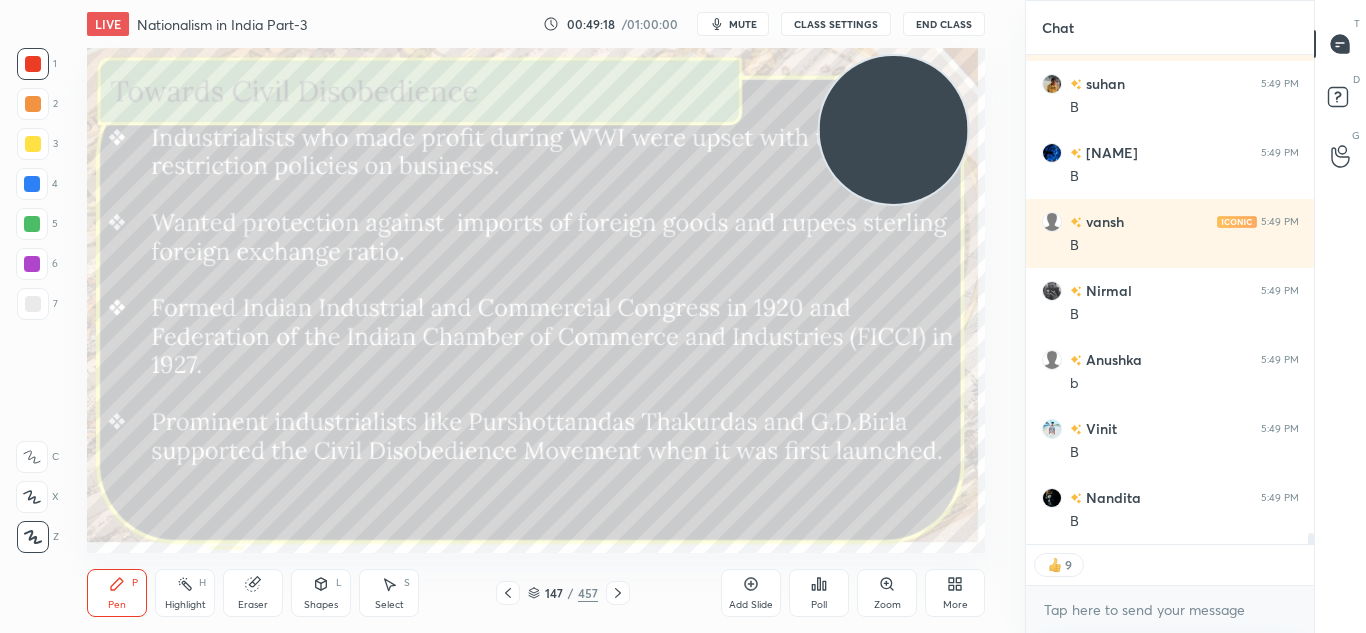 click 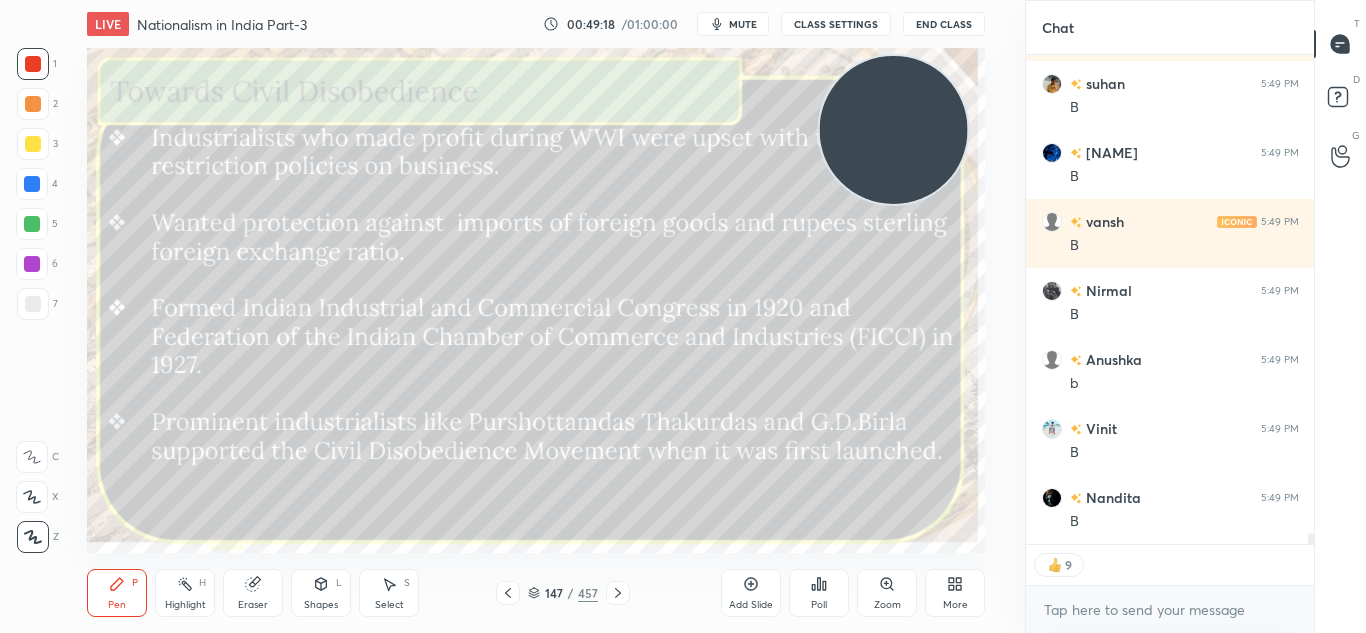 scroll, scrollTop: 21496, scrollLeft: 0, axis: vertical 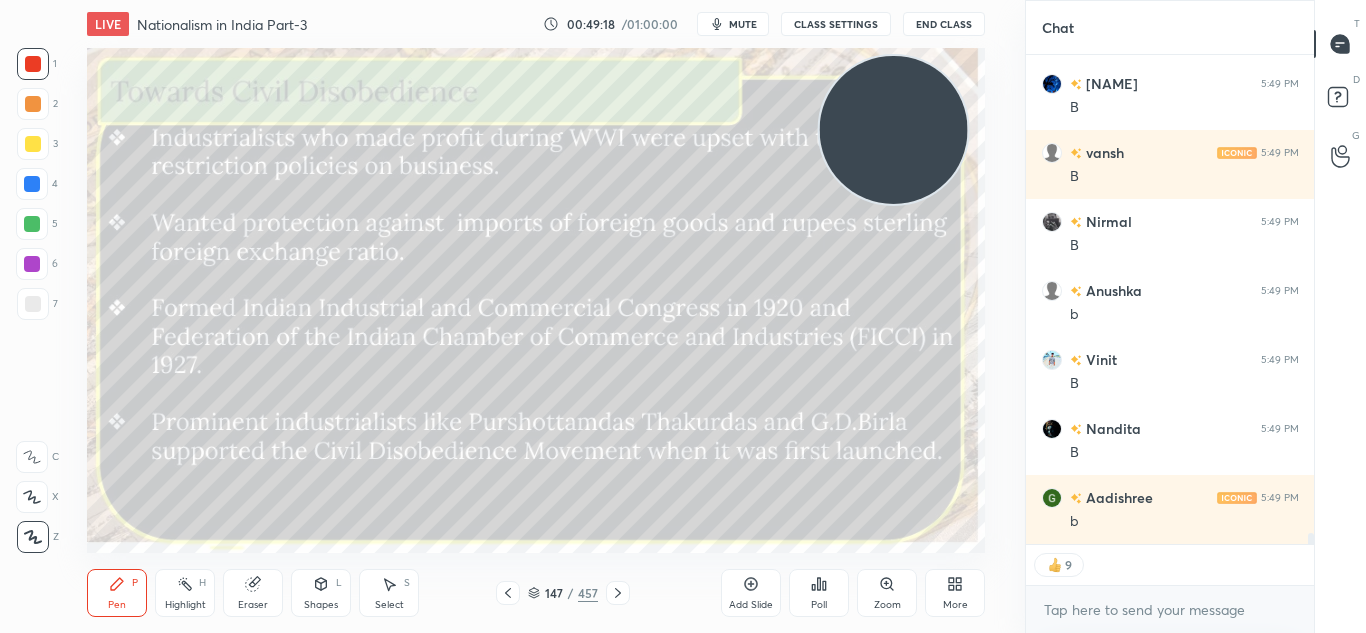 click 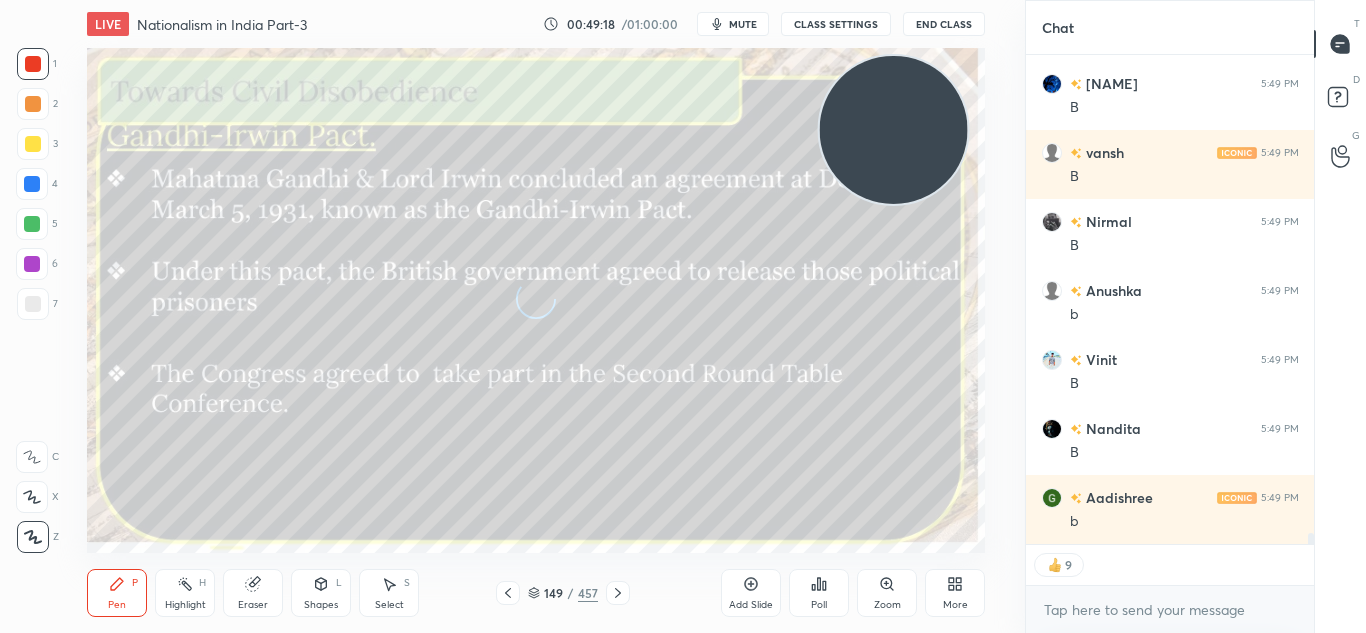 click 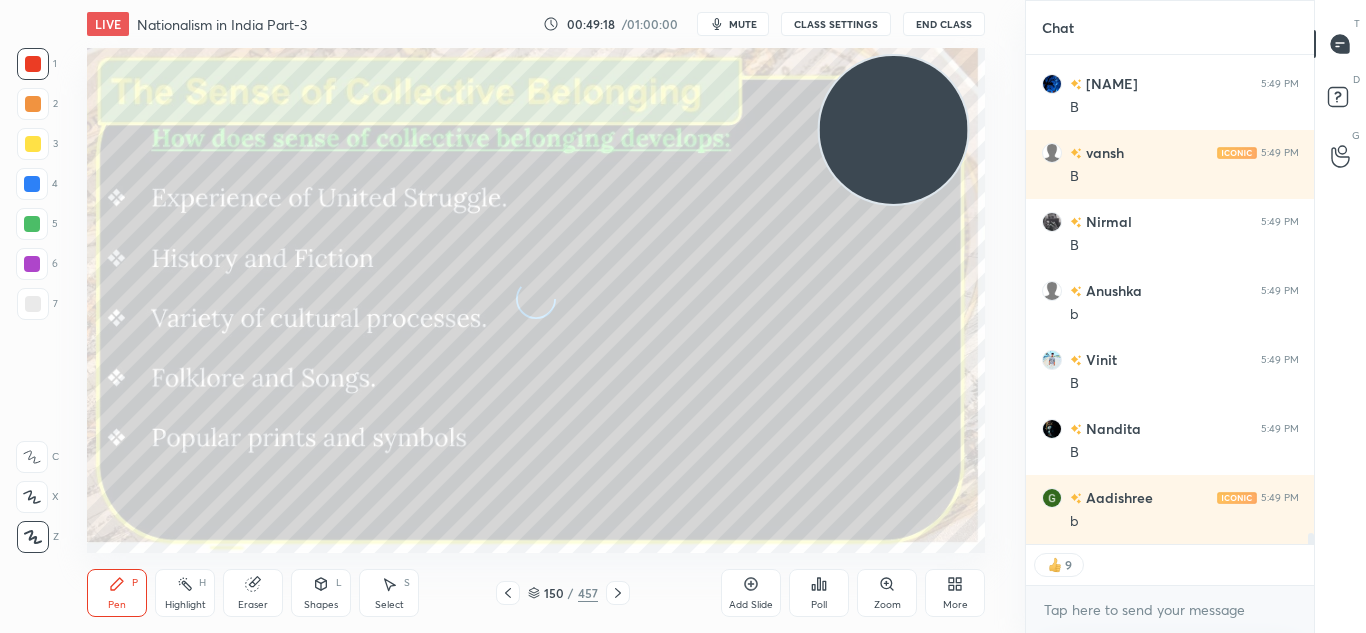click 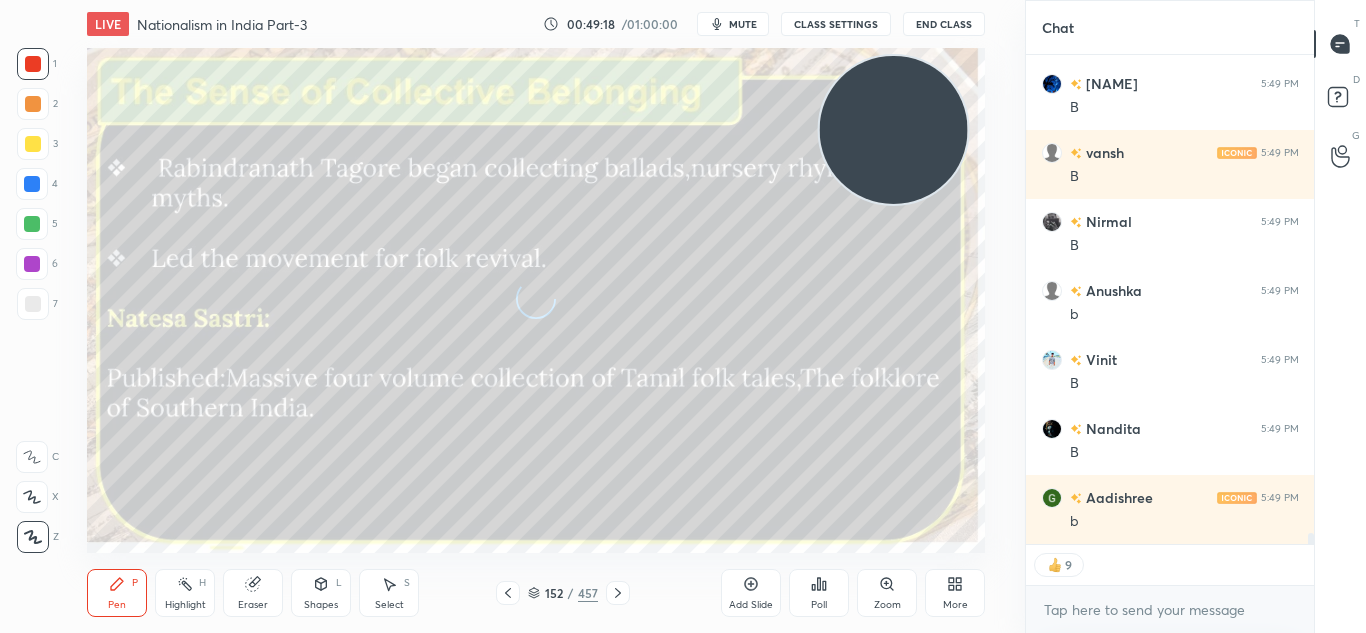 click 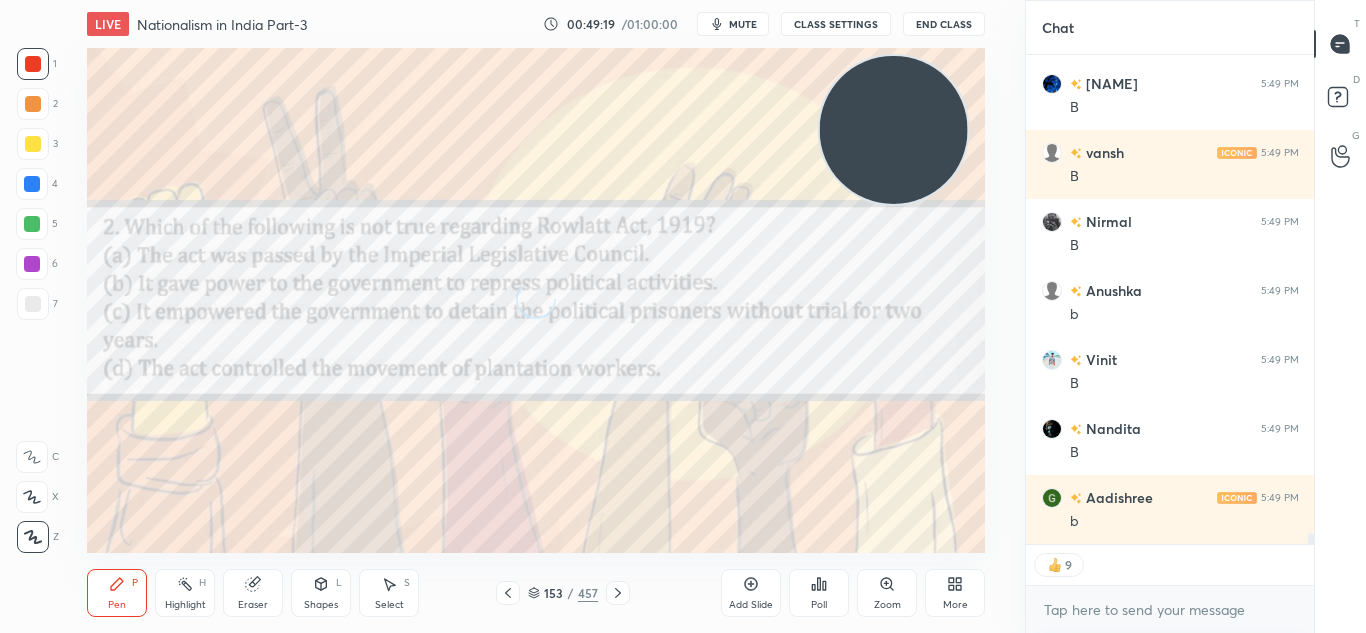 click 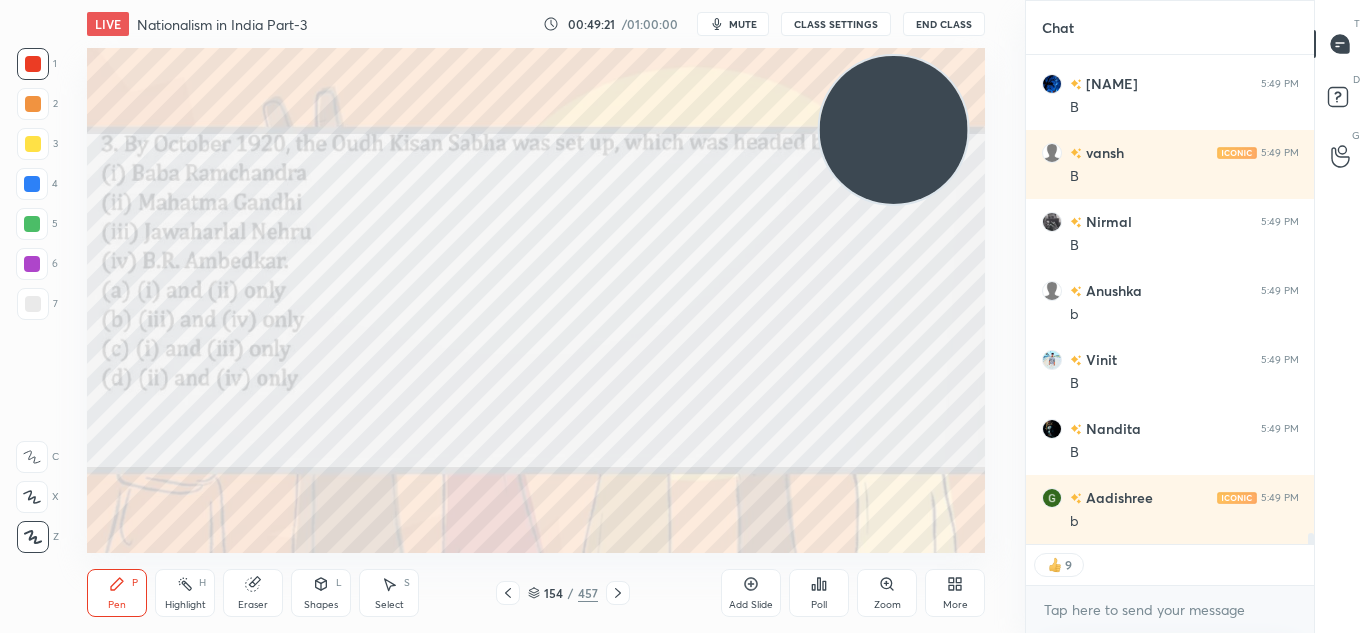 click 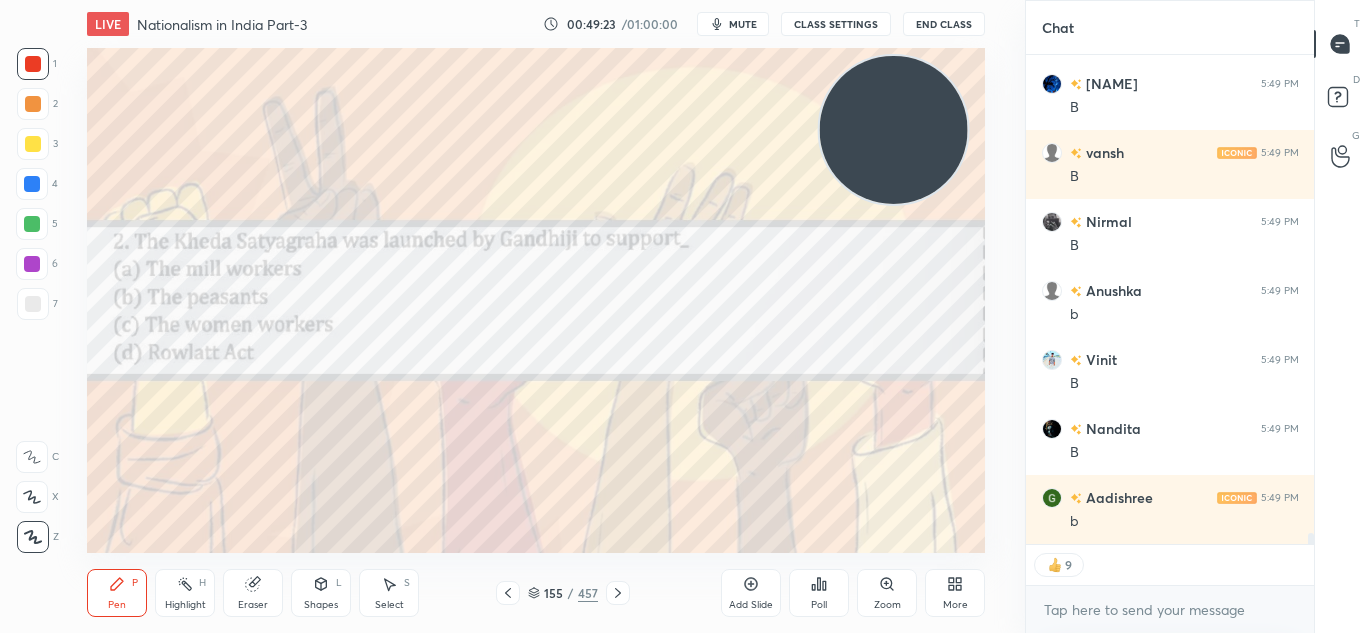 click 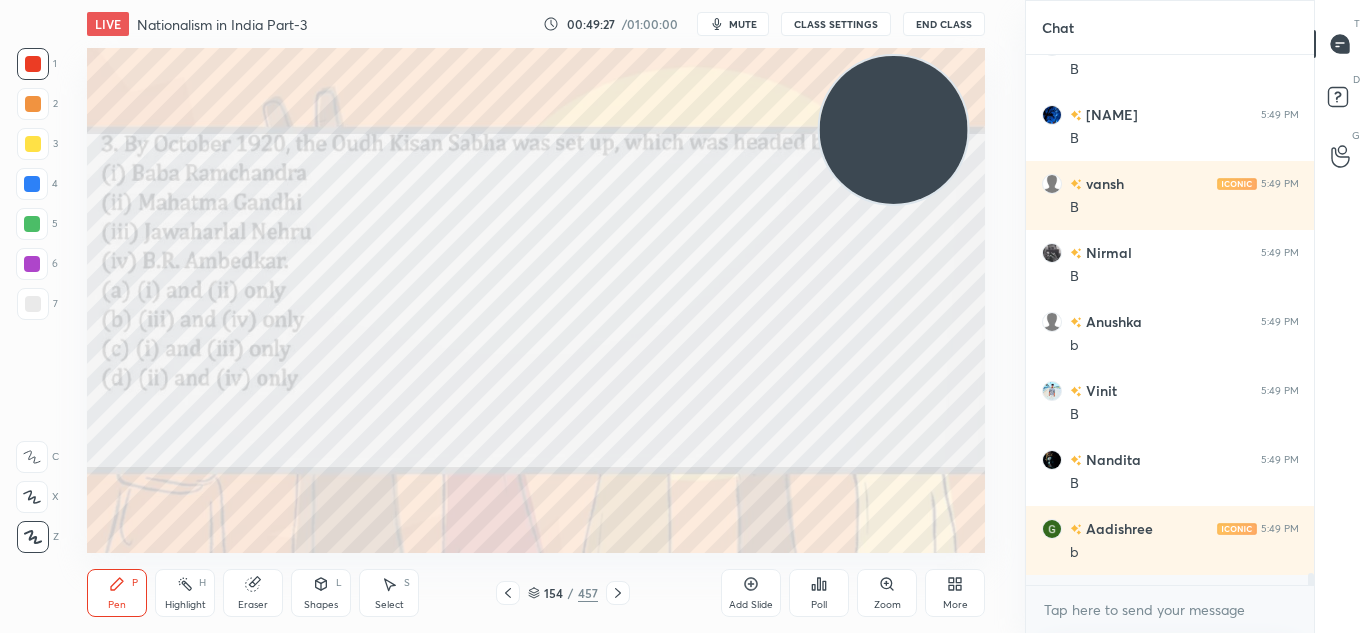 scroll, scrollTop: 7, scrollLeft: 7, axis: both 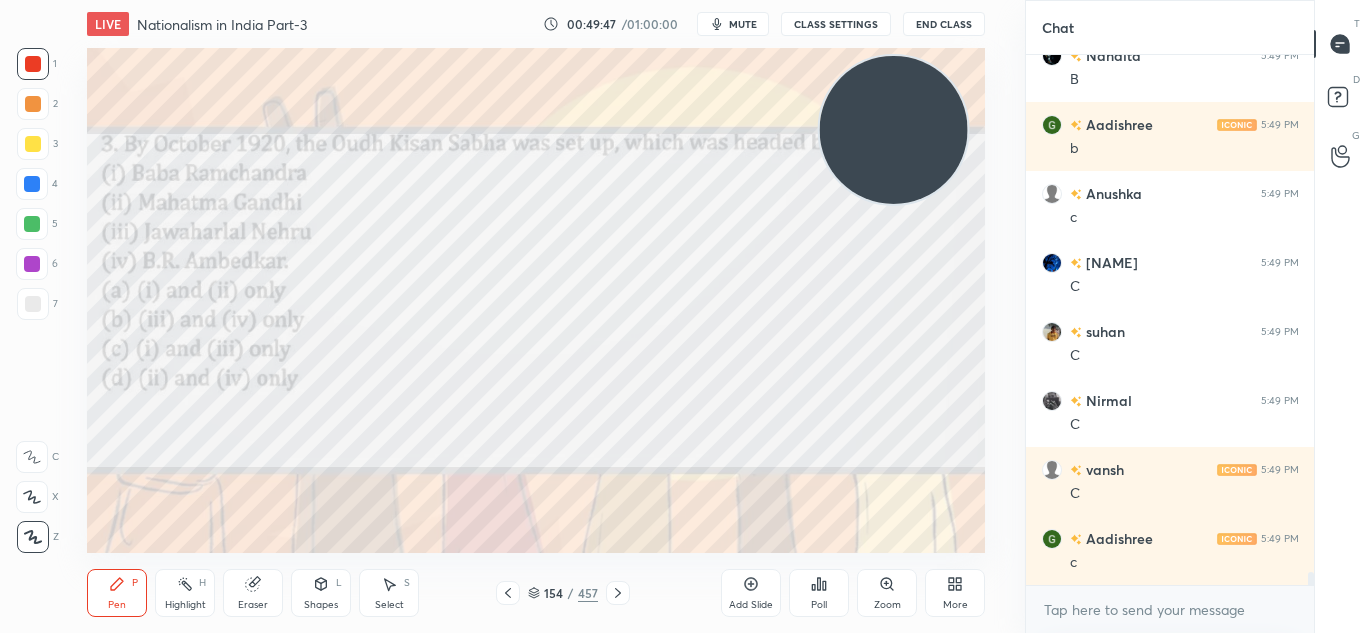 click 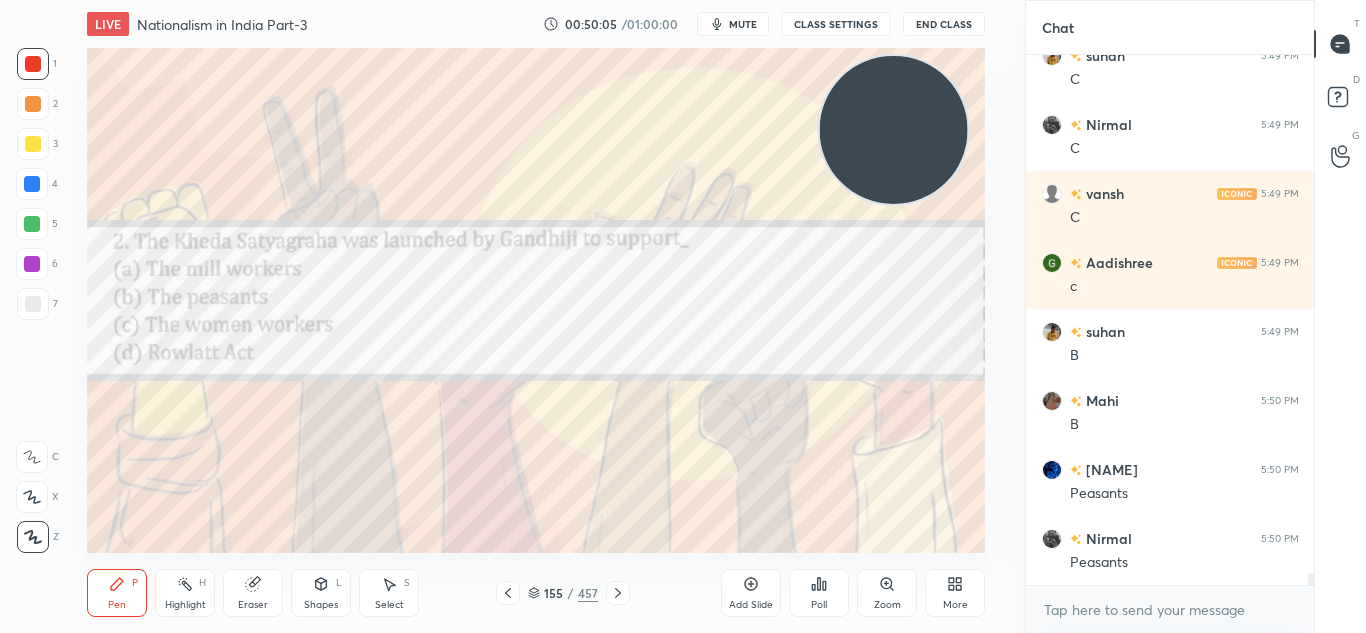 scroll, scrollTop: 22214, scrollLeft: 0, axis: vertical 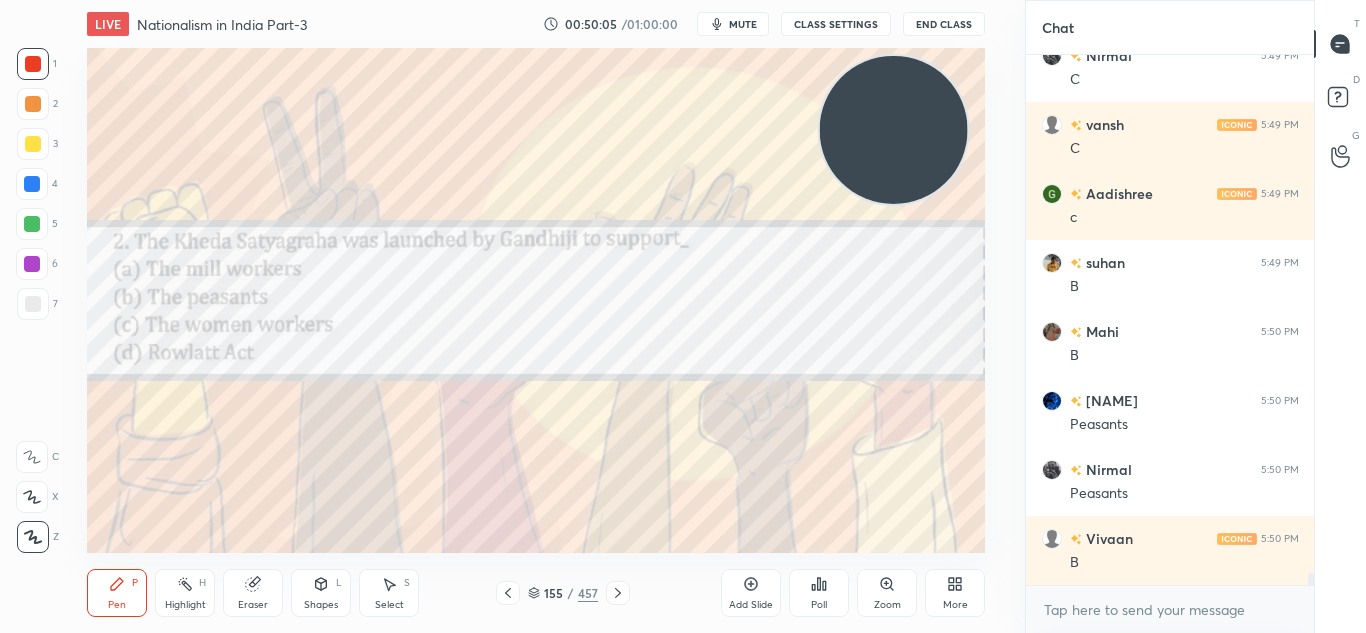 click 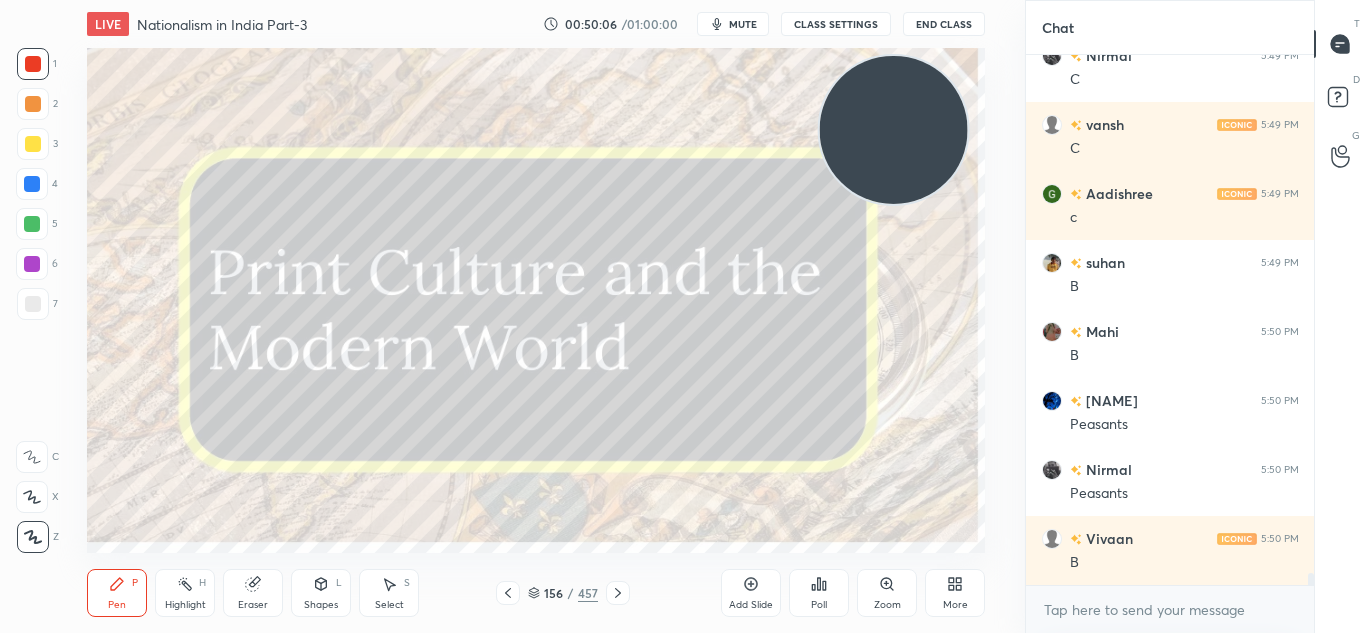 scroll, scrollTop: 22283, scrollLeft: 0, axis: vertical 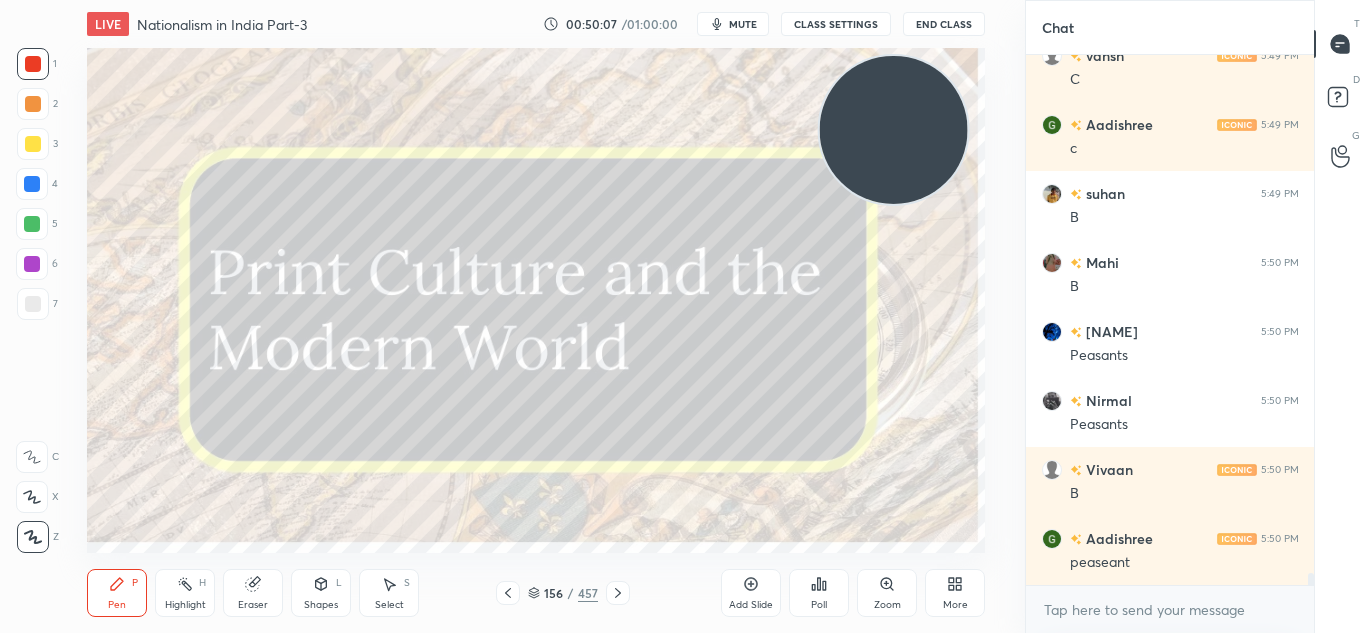 click 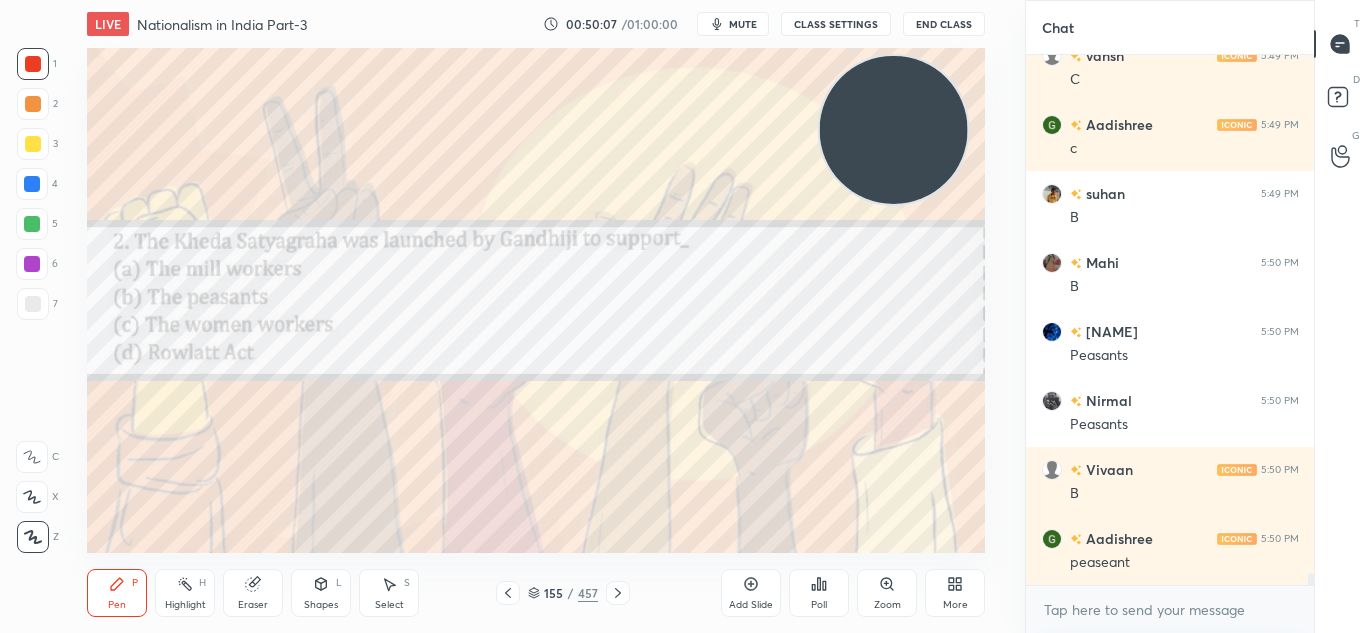 click 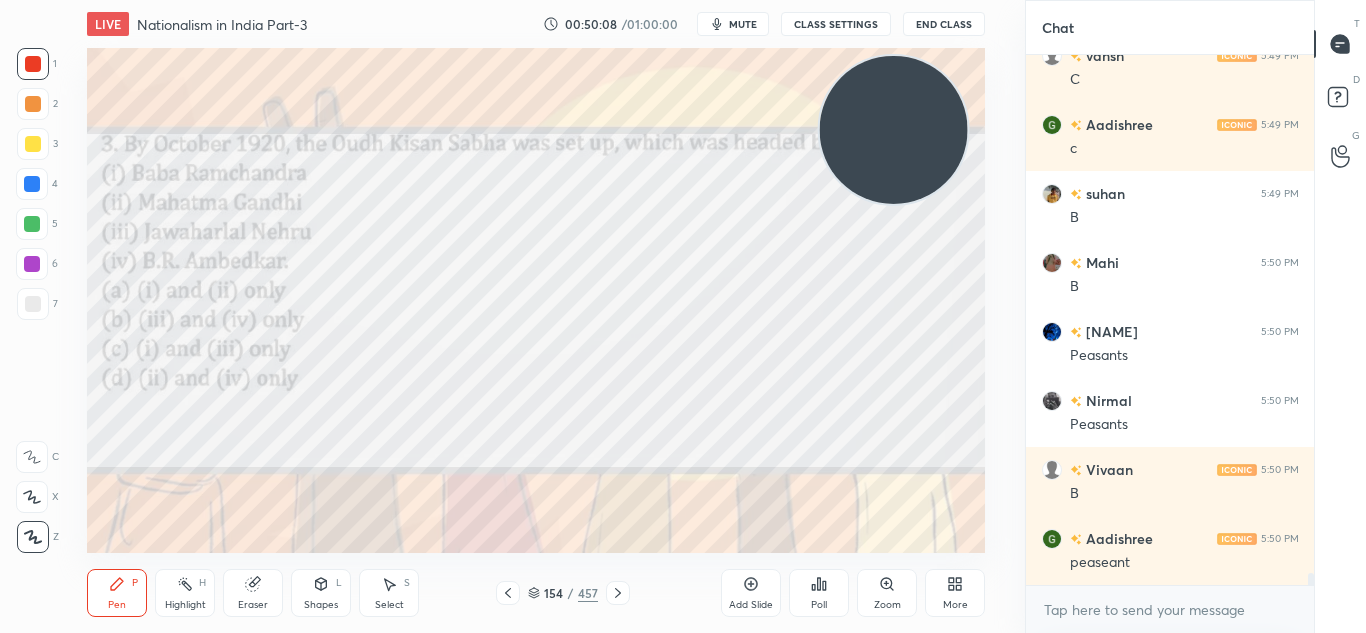 click 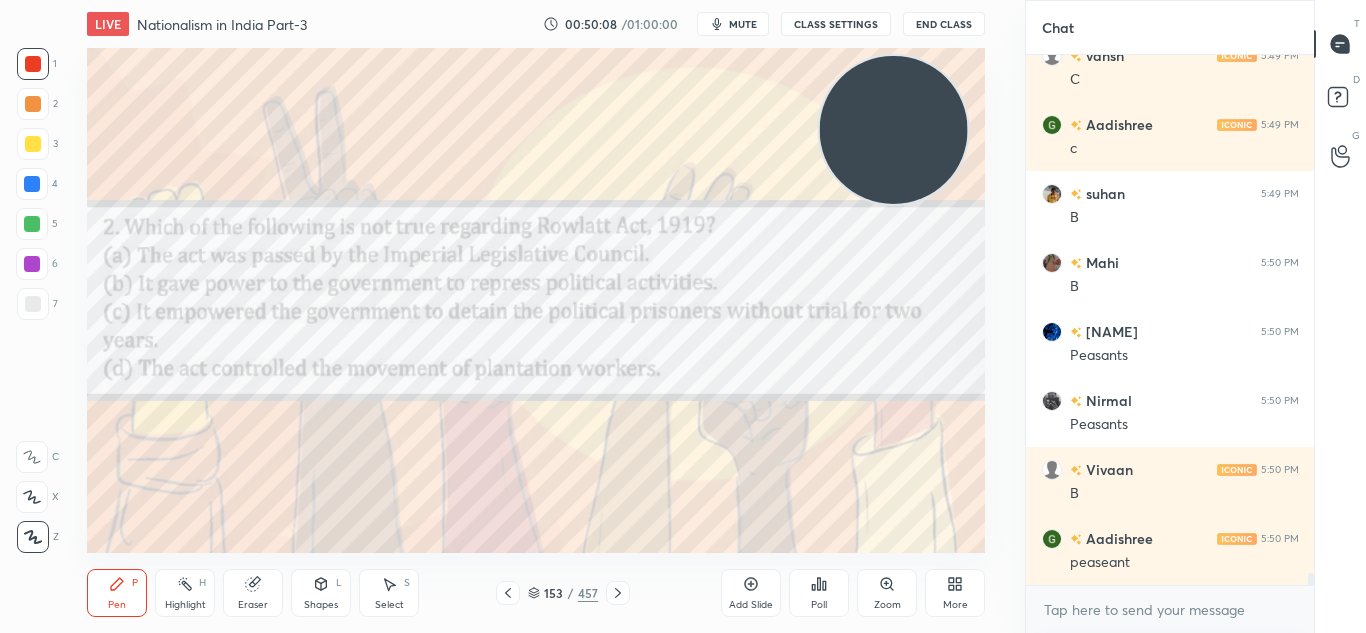click 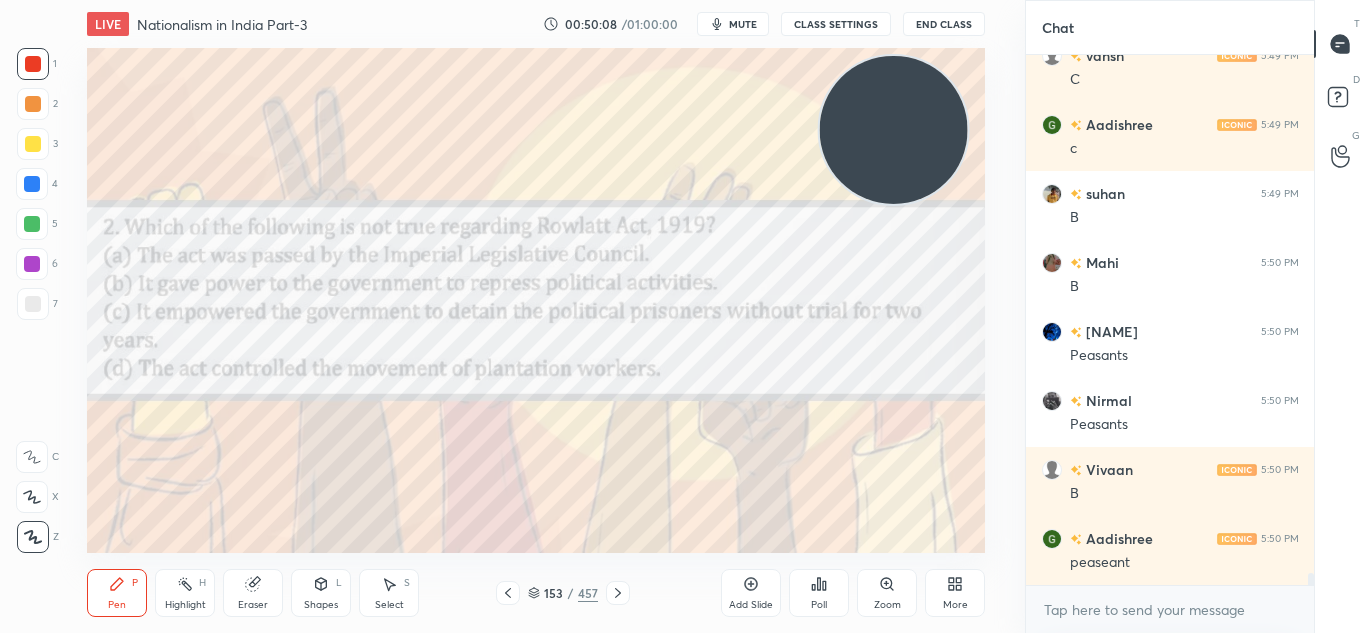 click 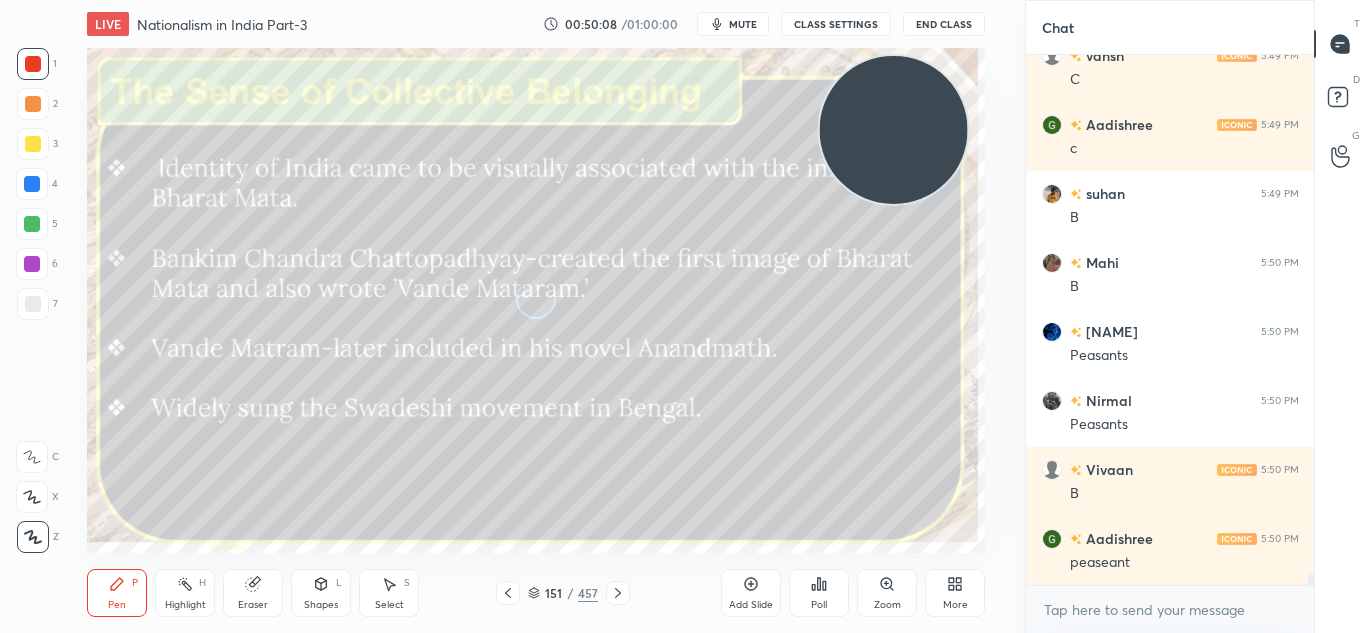 click 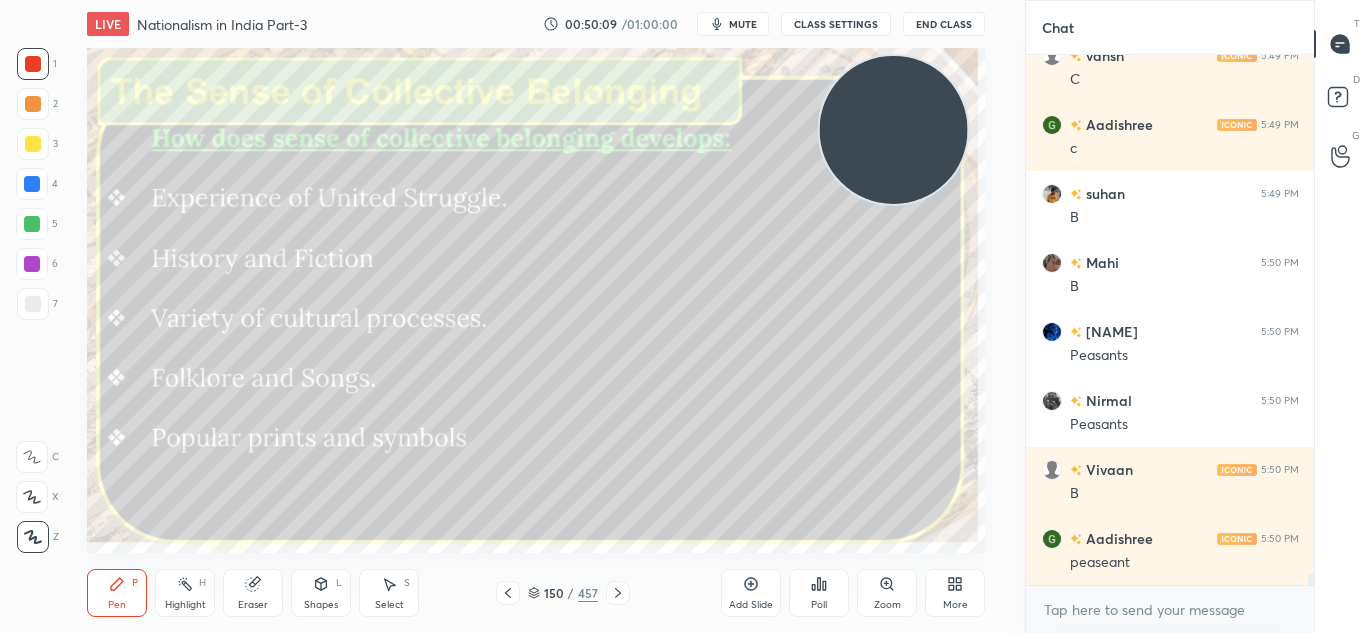 click 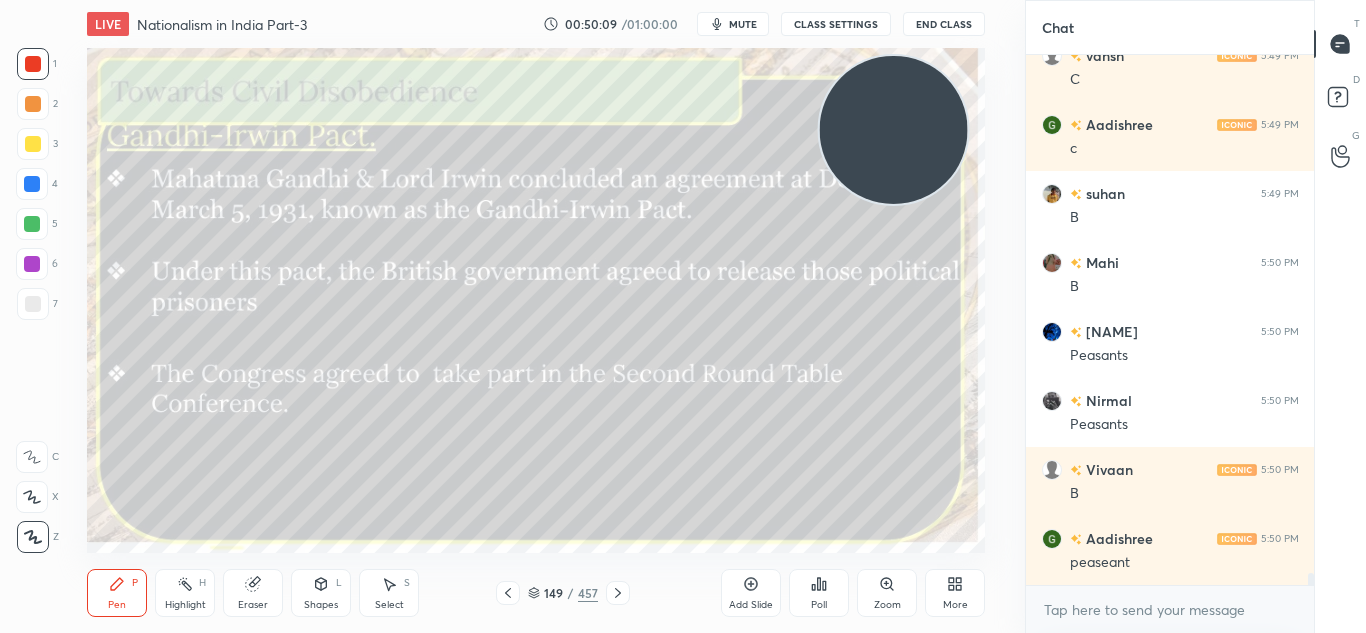 click 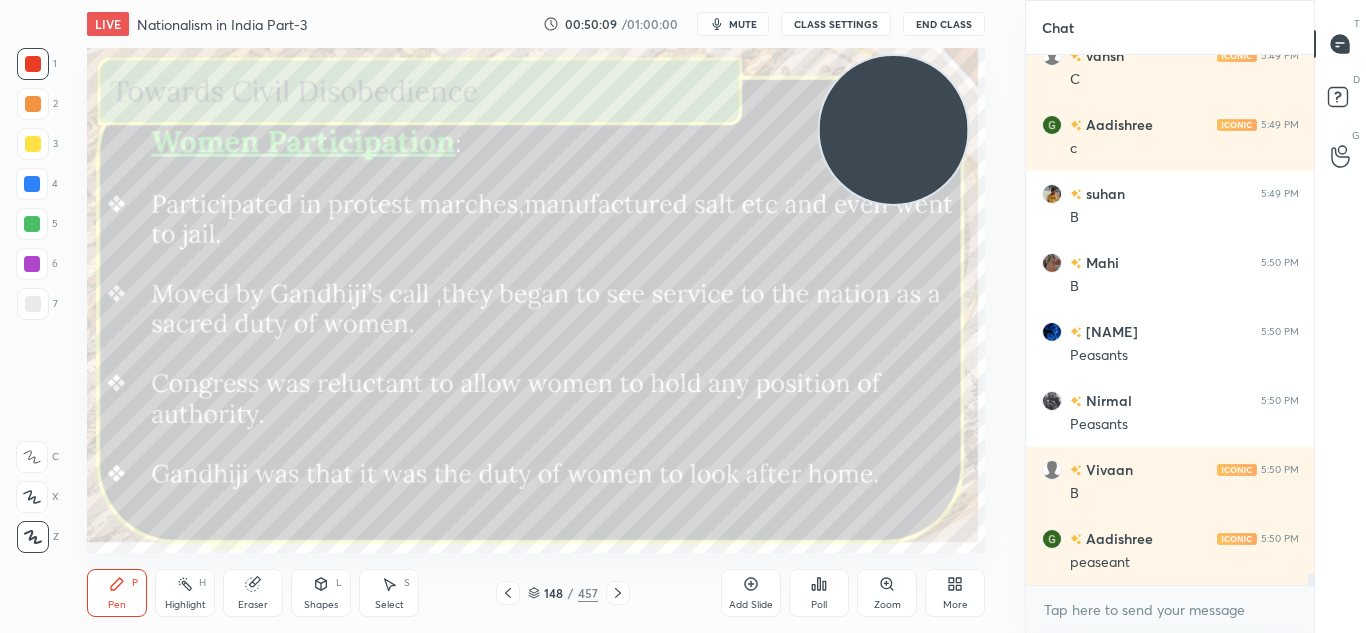 click 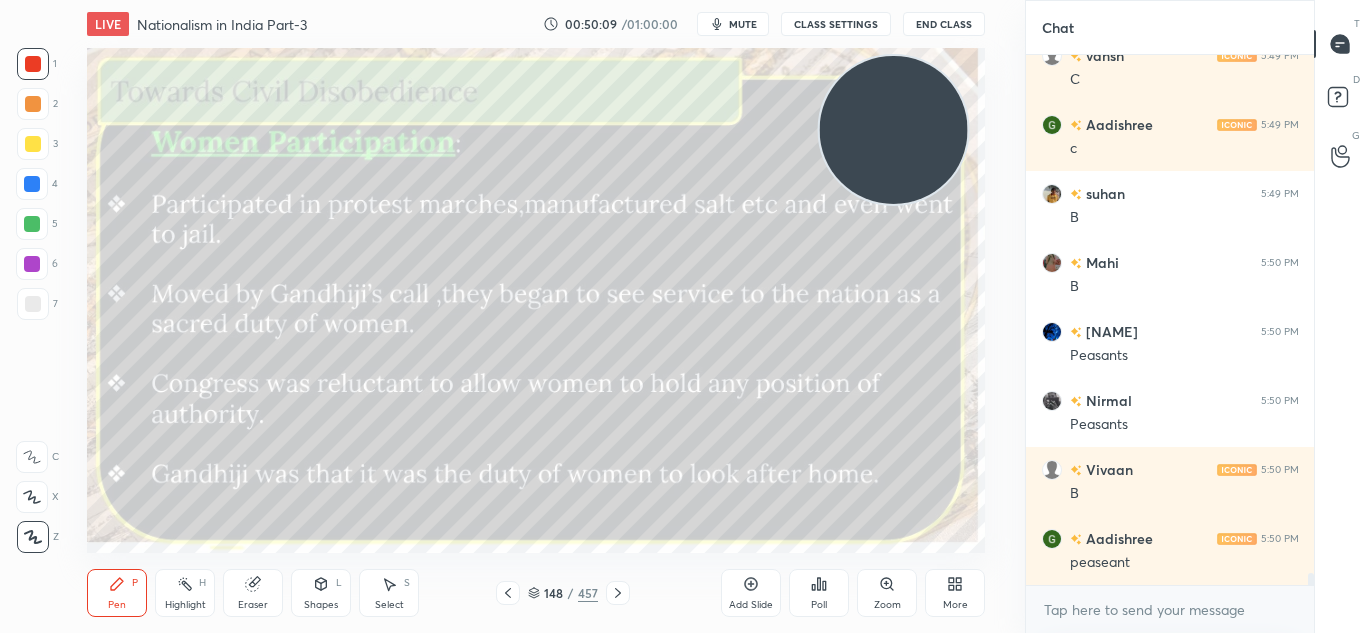 click 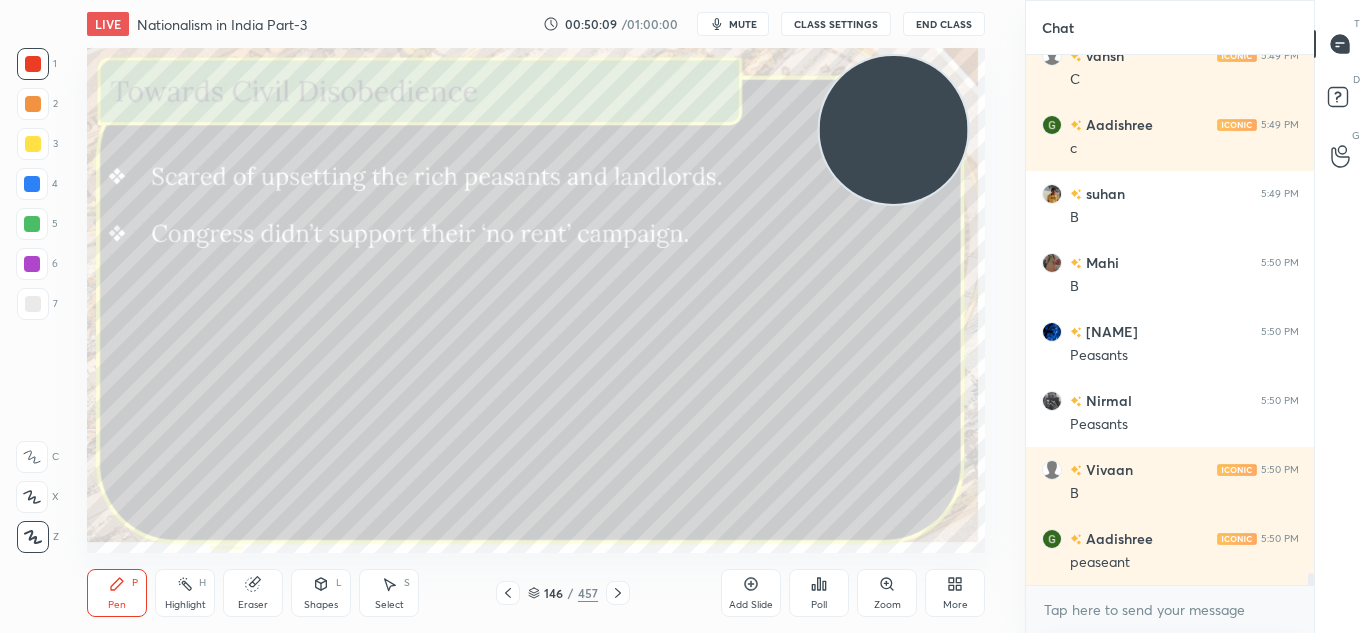 click 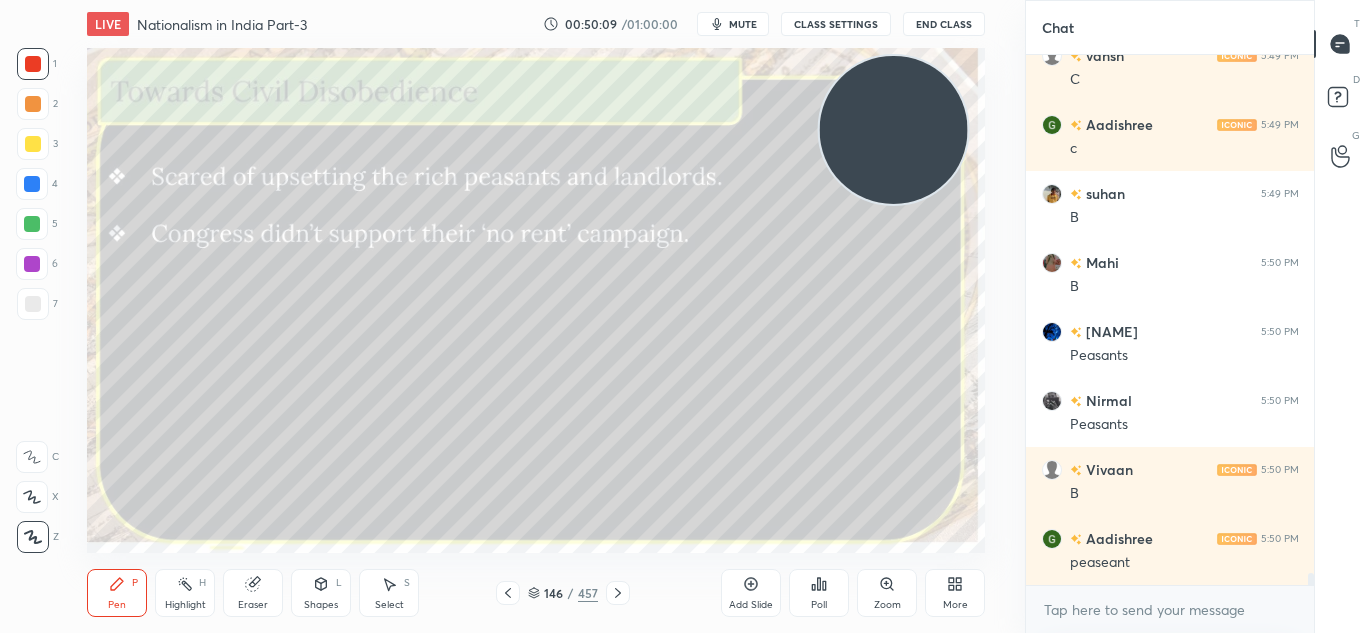 click 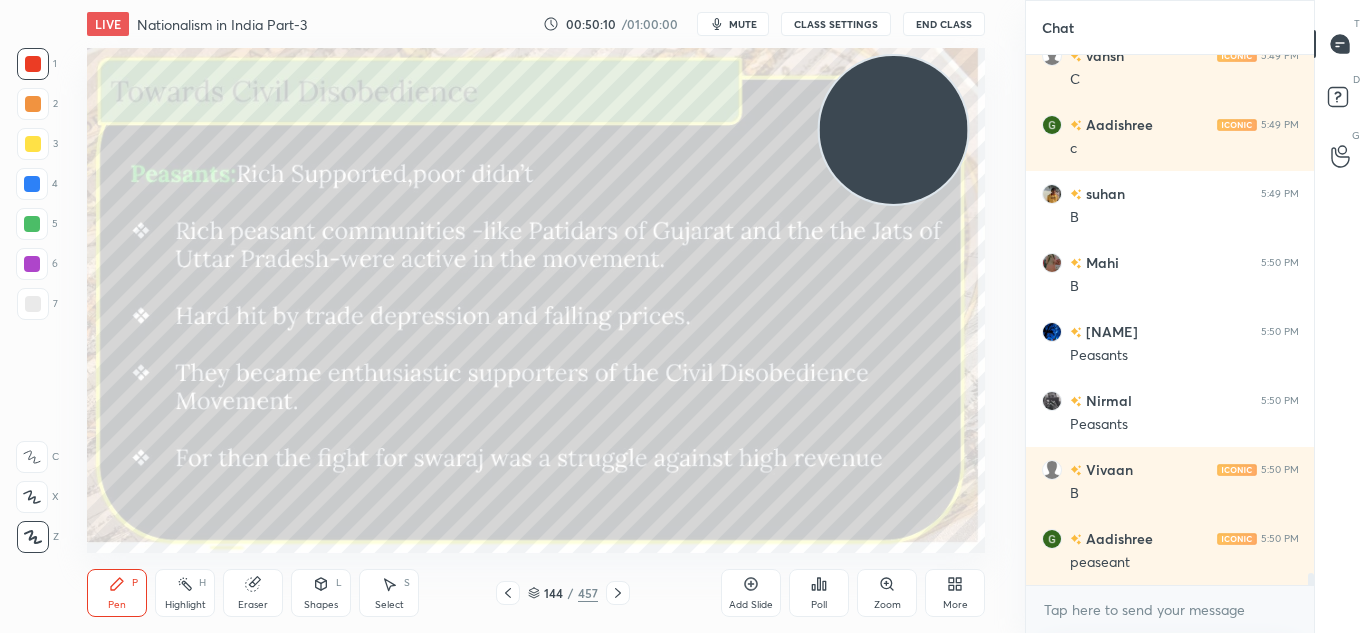 click 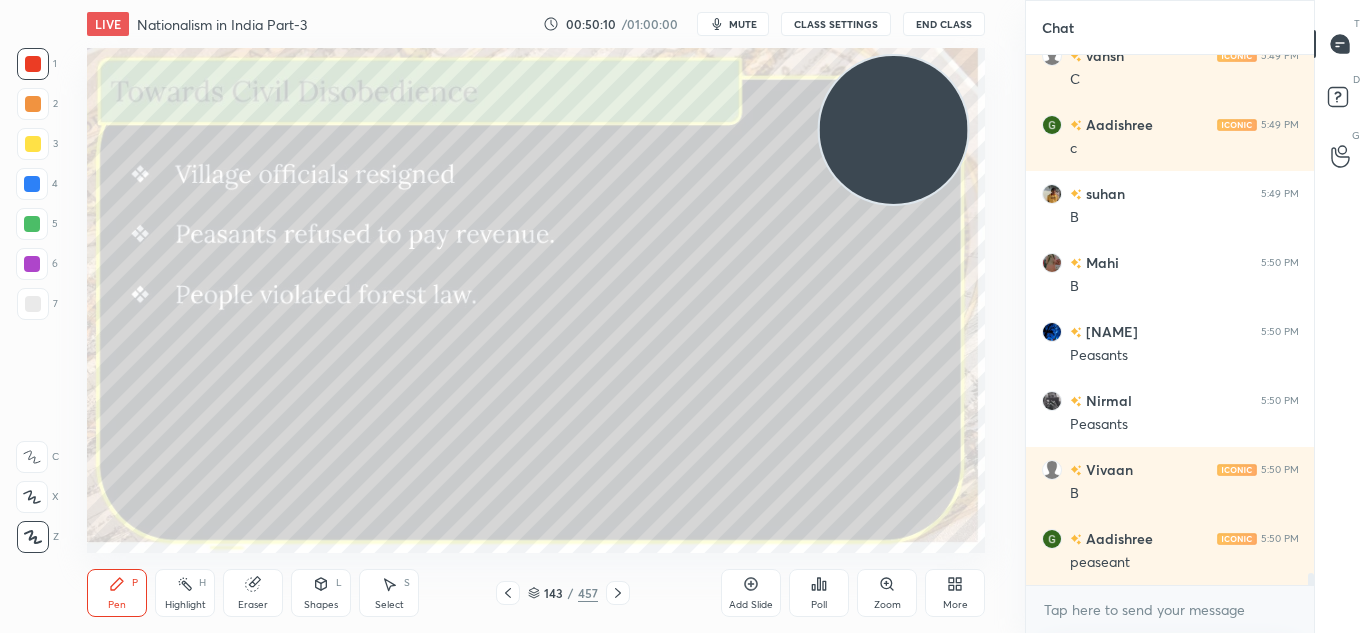 click 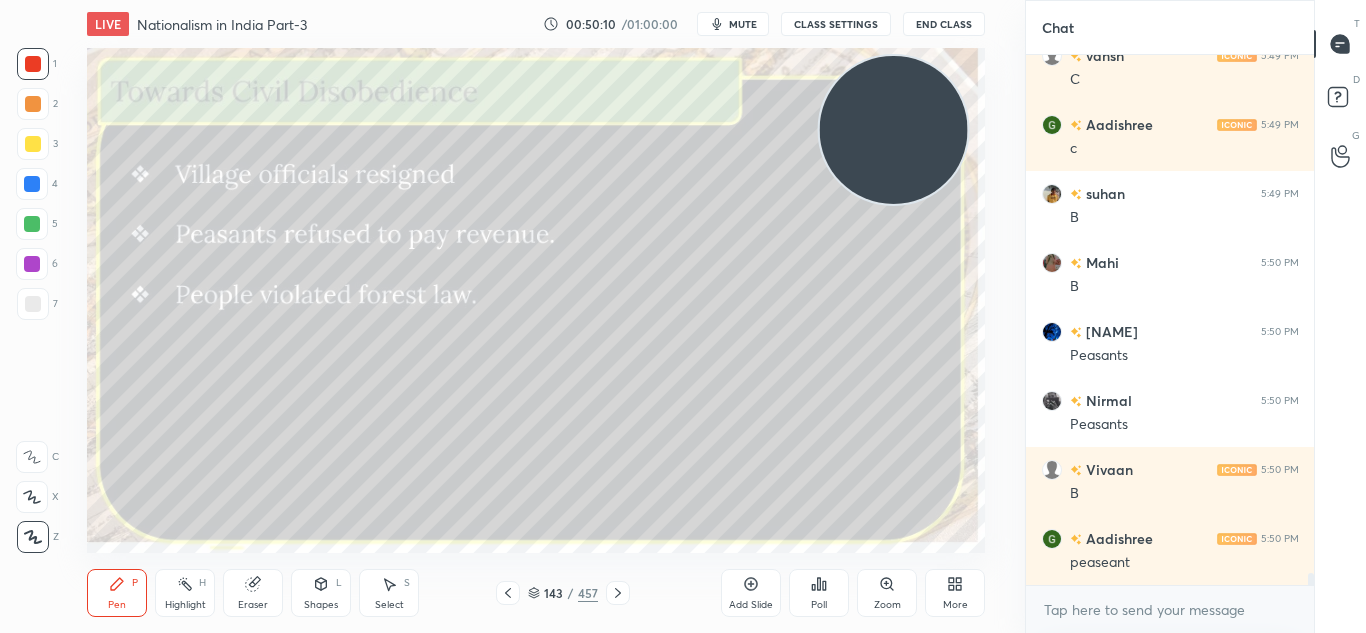 click 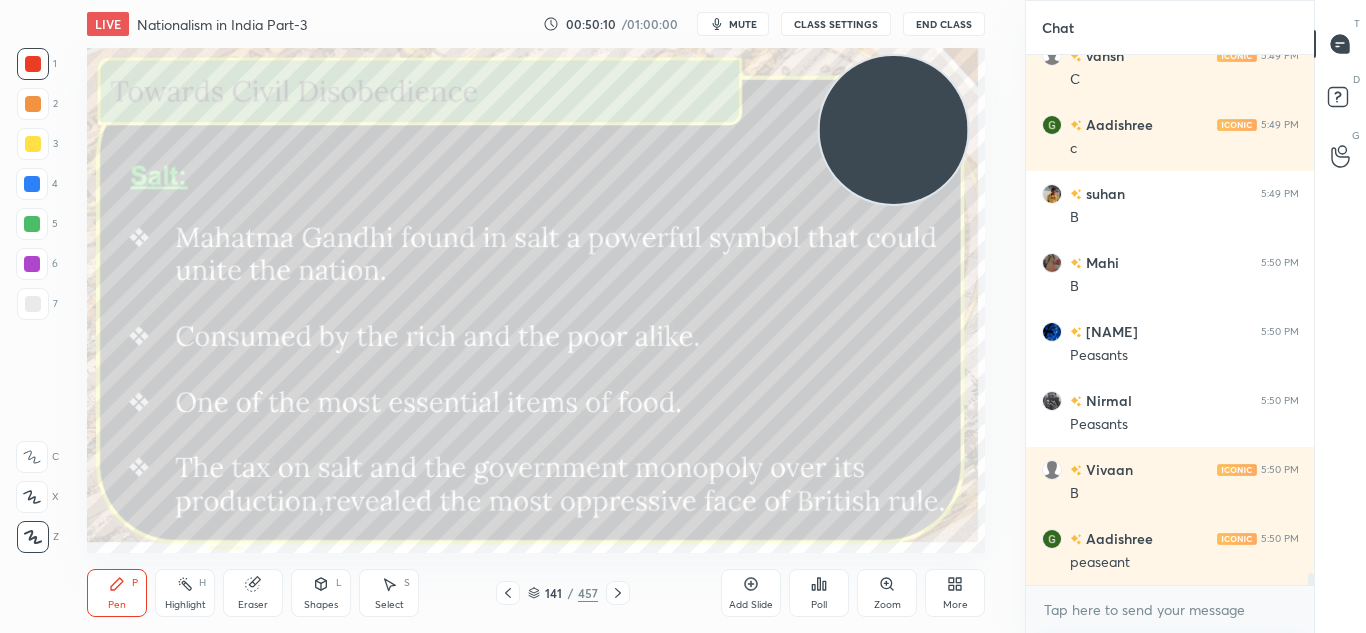 click 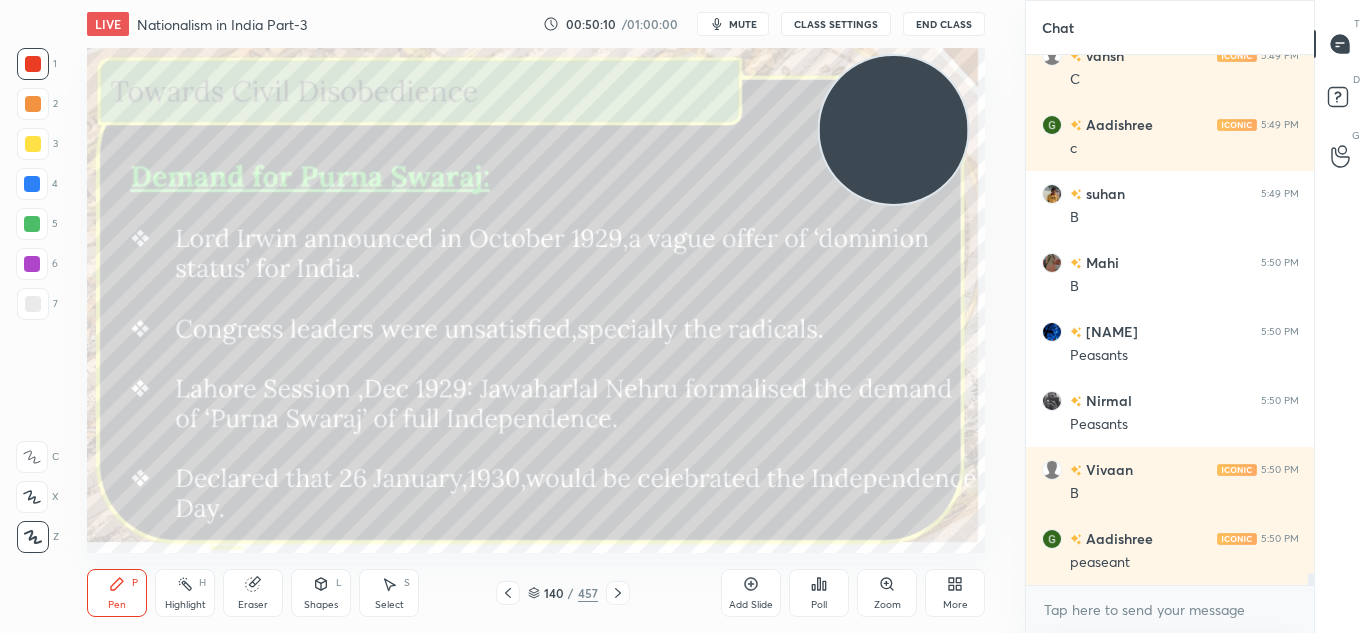 click 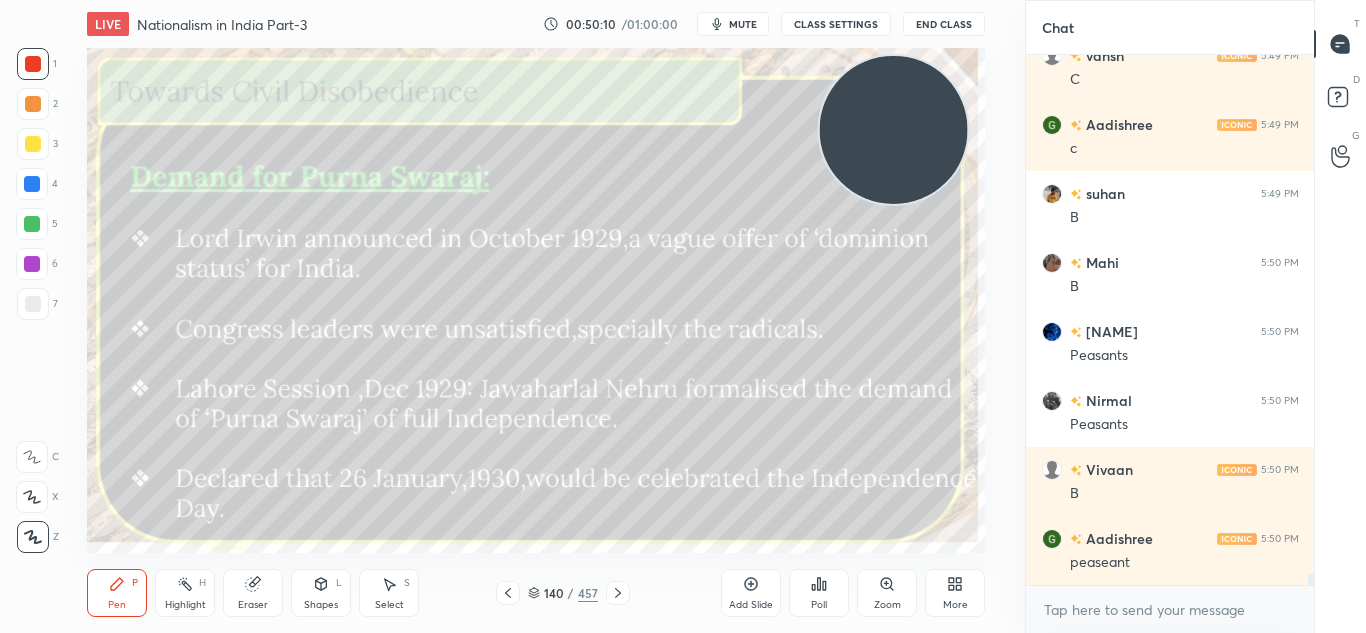 click 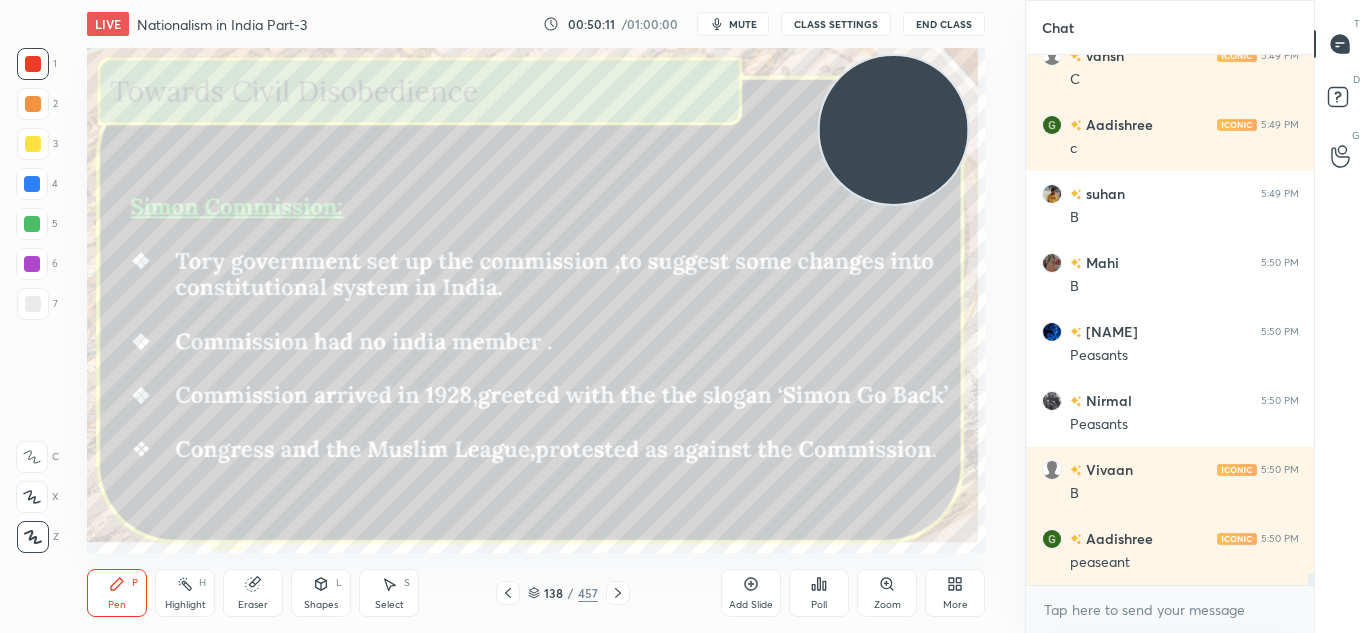 click 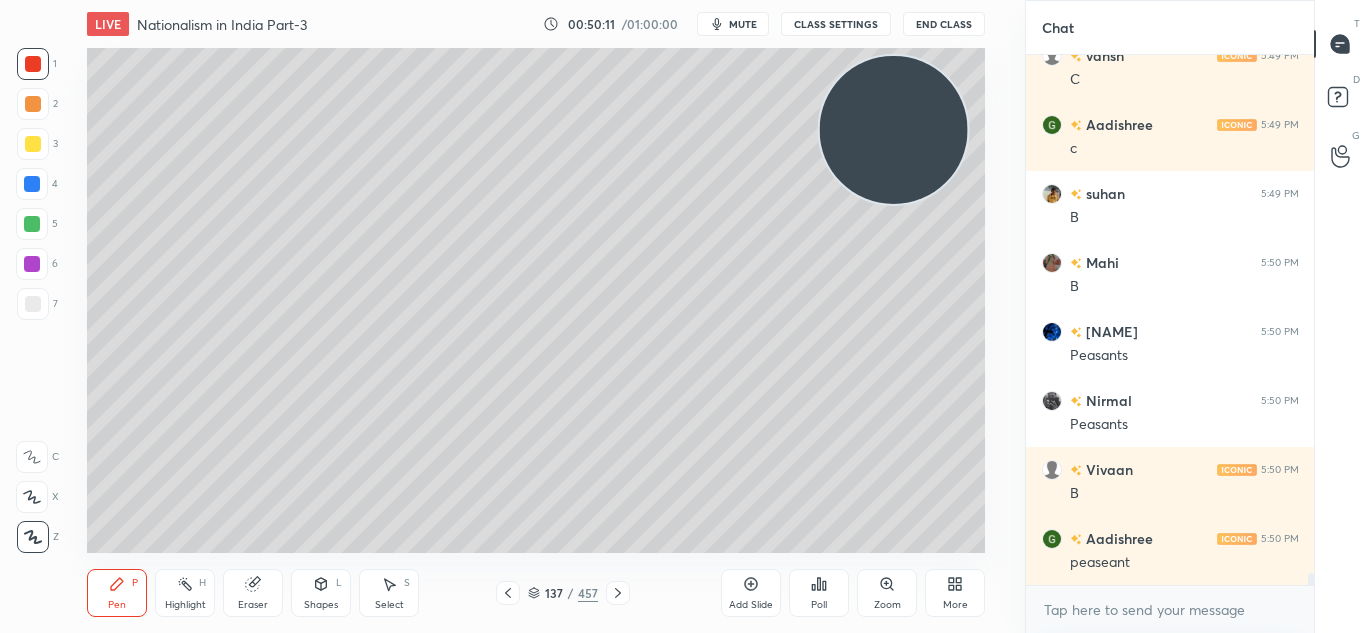 click 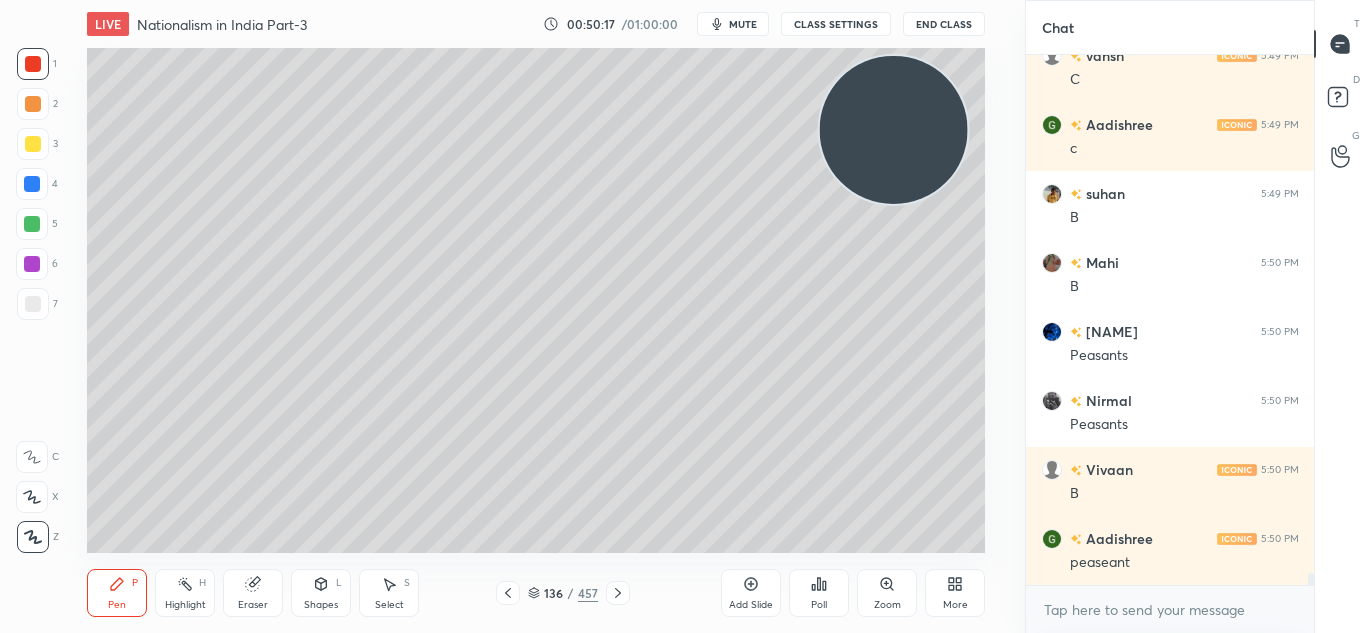 scroll, scrollTop: 483, scrollLeft: 282, axis: both 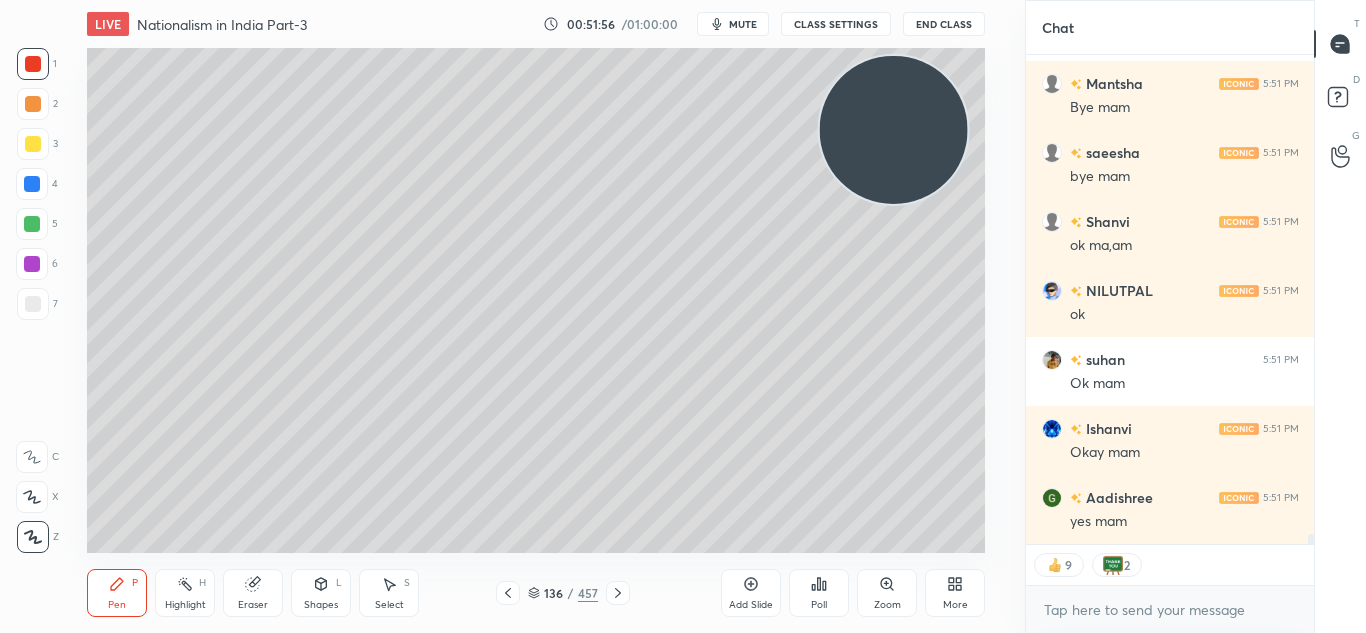 click on "End Class" at bounding box center (944, 24) 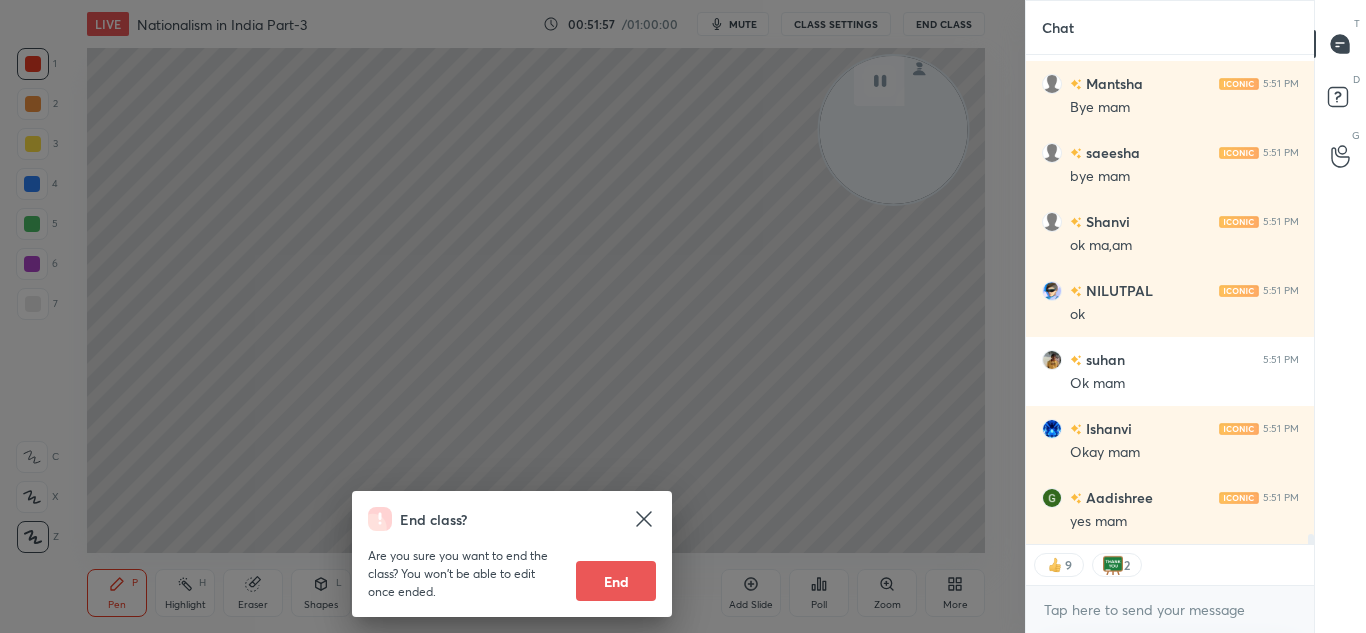 scroll, scrollTop: 24452, scrollLeft: 0, axis: vertical 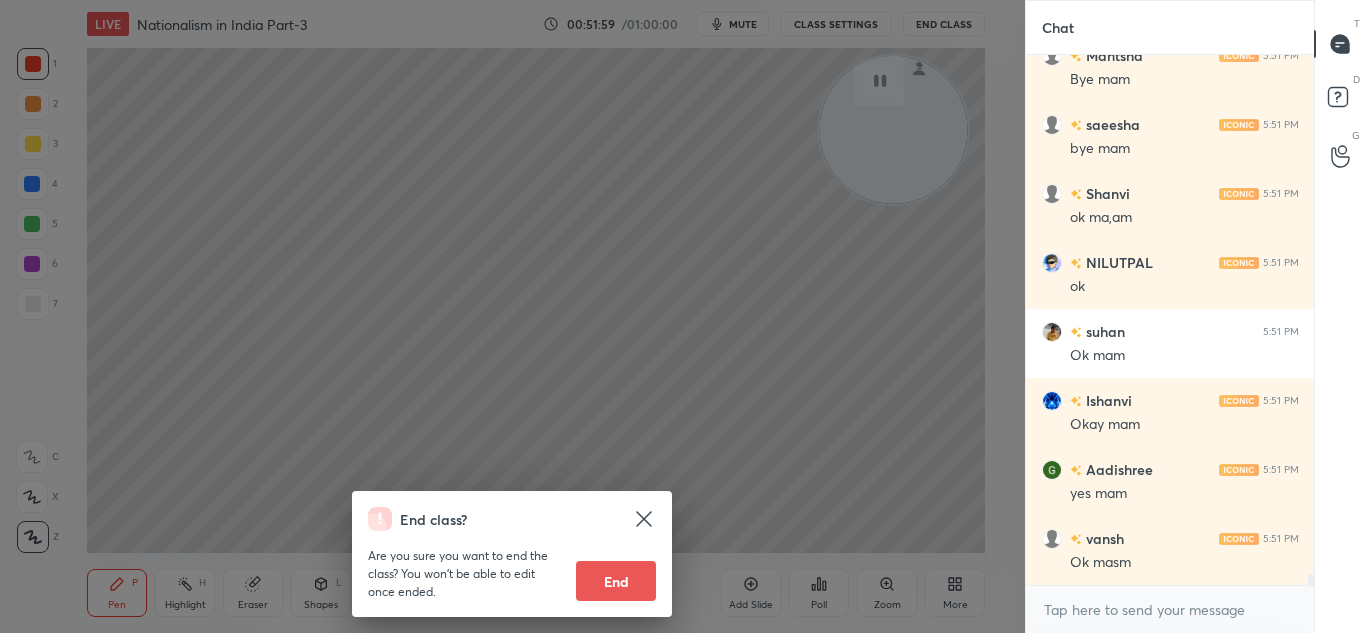 click on "End" at bounding box center [616, 581] 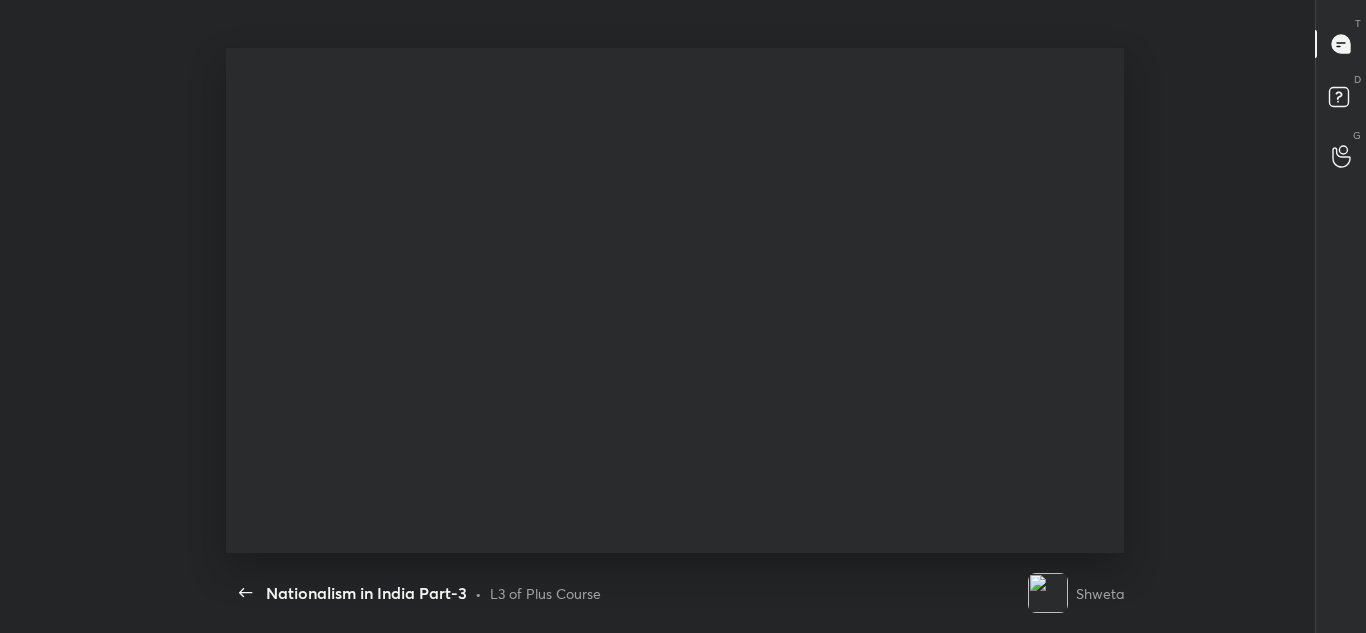 scroll, scrollTop: 99495, scrollLeft: 98860, axis: both 